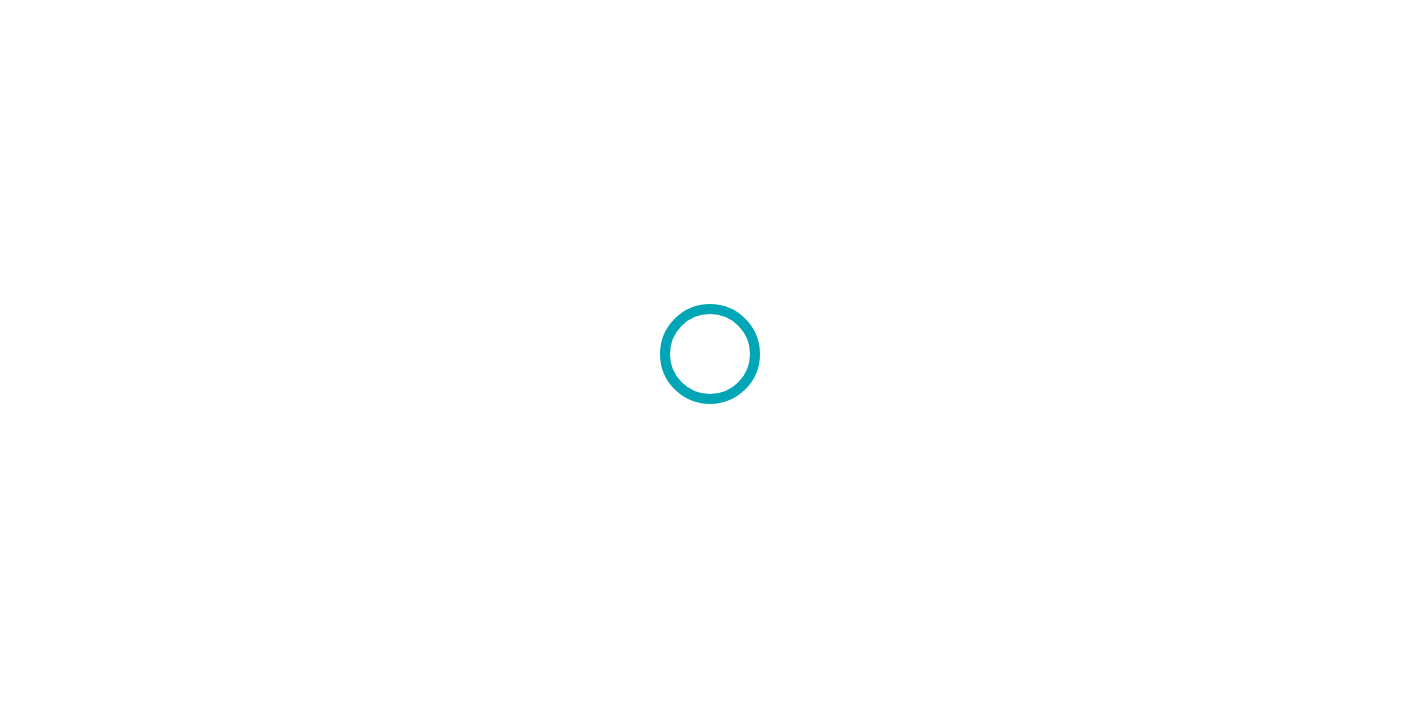 scroll, scrollTop: 0, scrollLeft: 0, axis: both 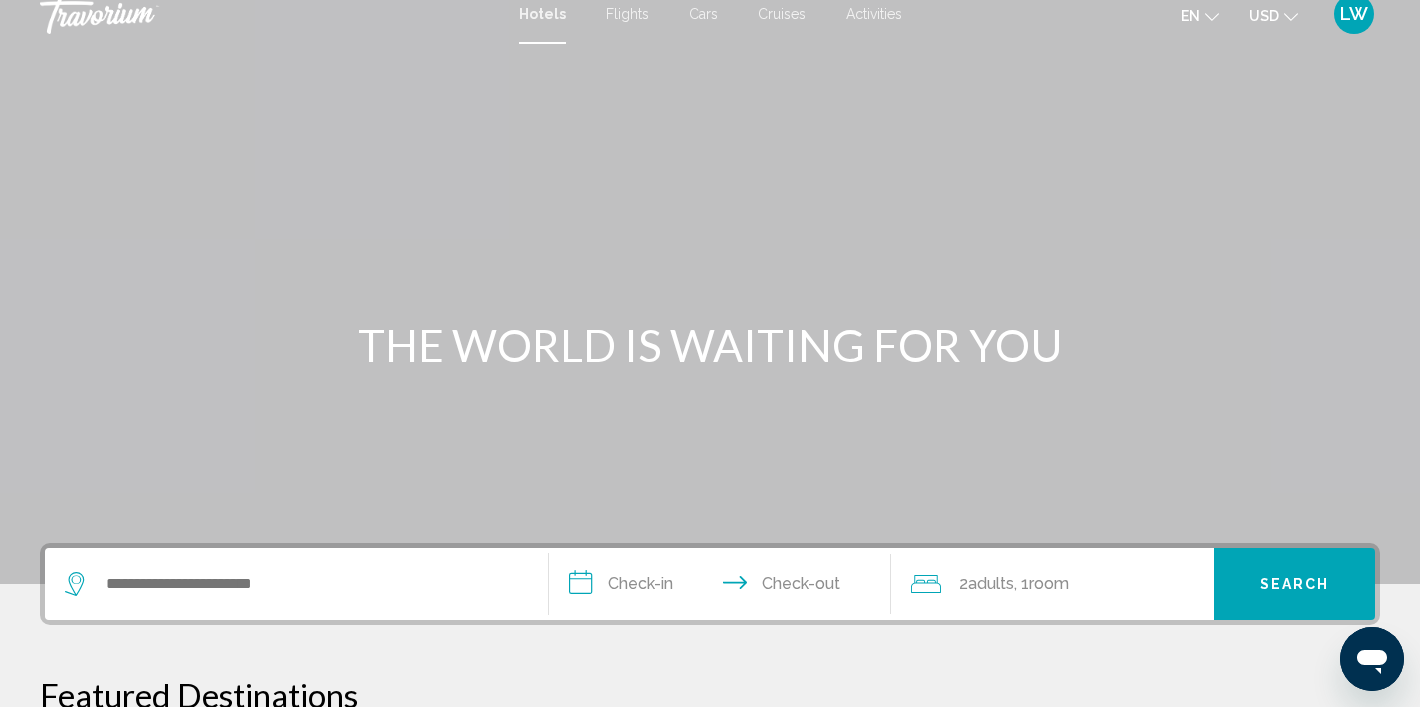 click on "Flights" at bounding box center (627, 14) 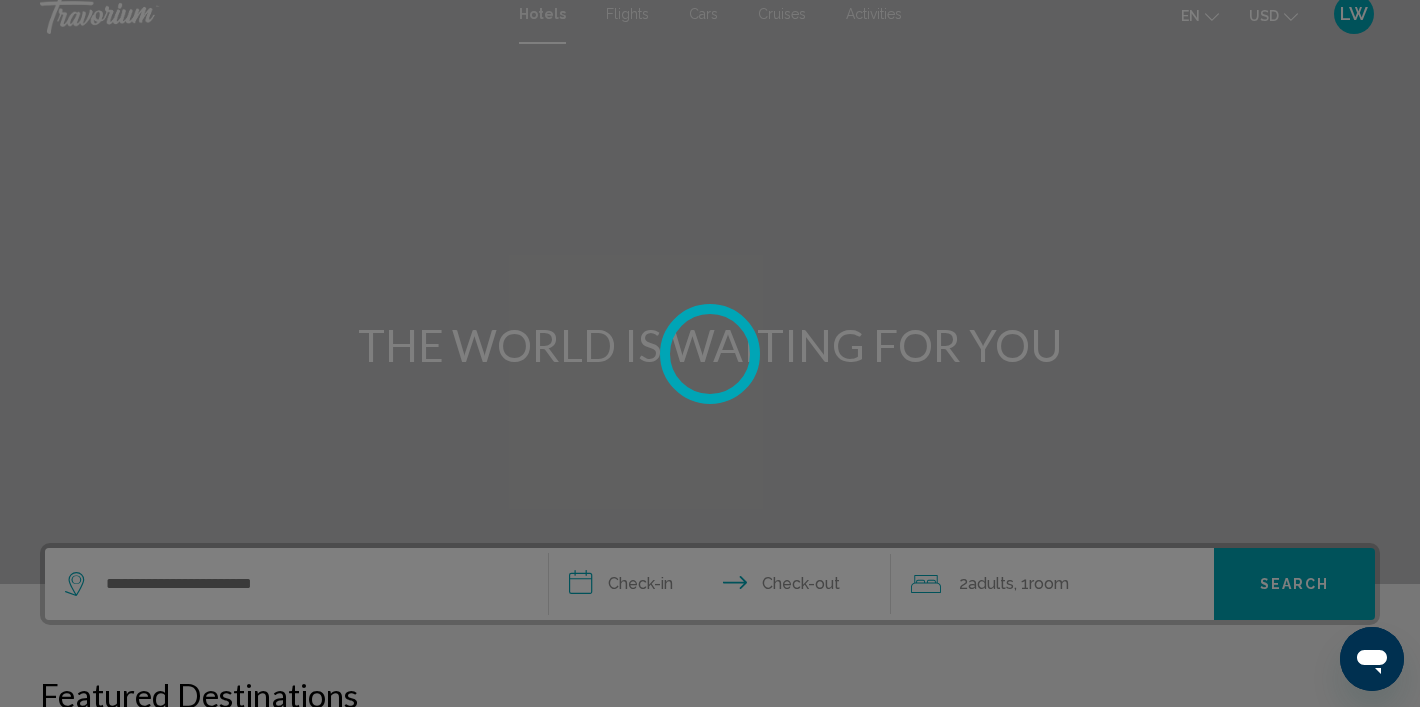 scroll, scrollTop: 0, scrollLeft: 0, axis: both 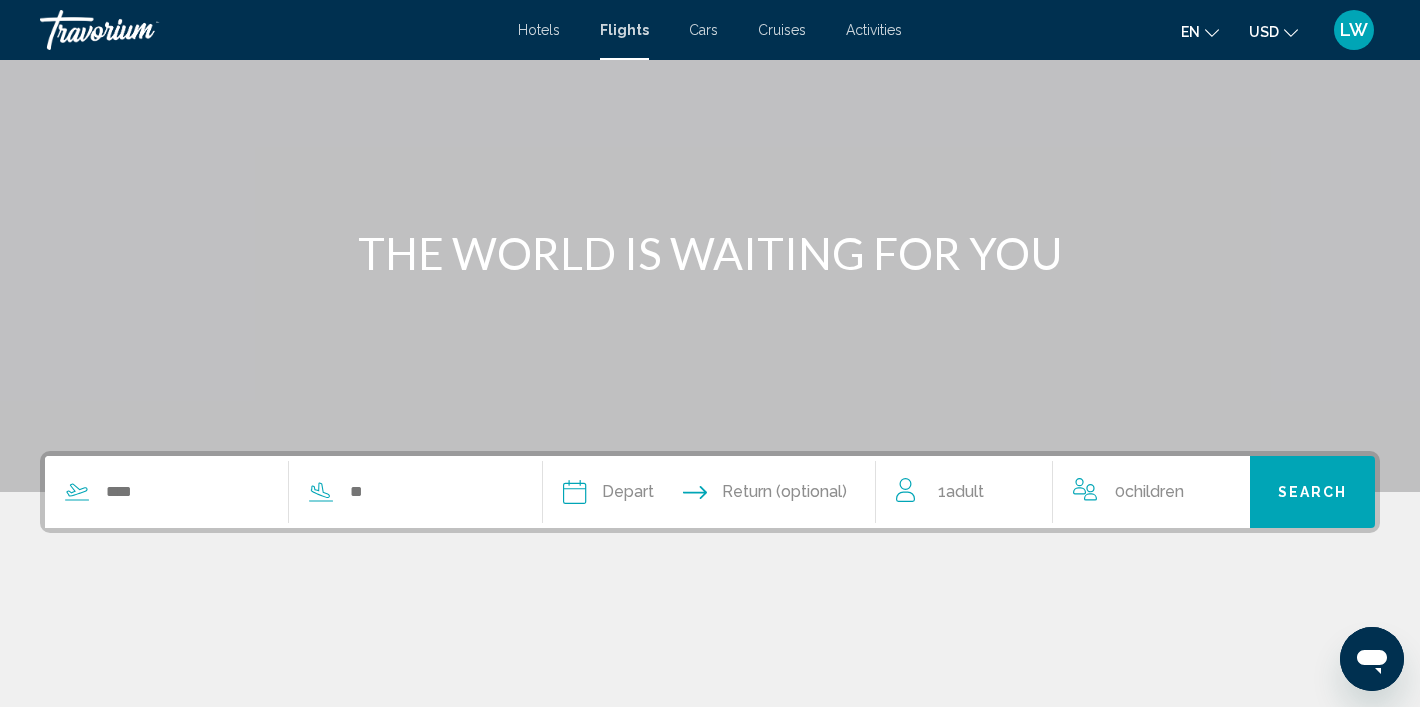 click at bounding box center (278, 492) 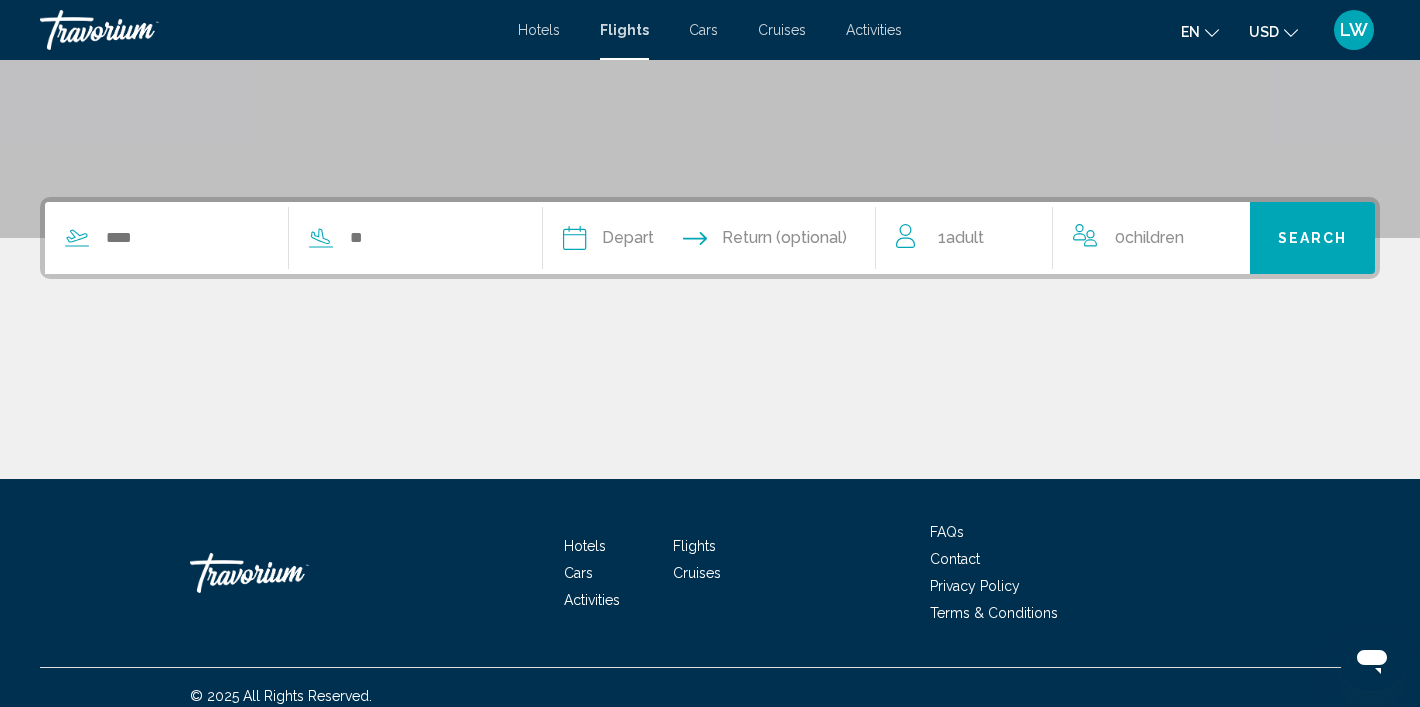 scroll, scrollTop: 379, scrollLeft: 0, axis: vertical 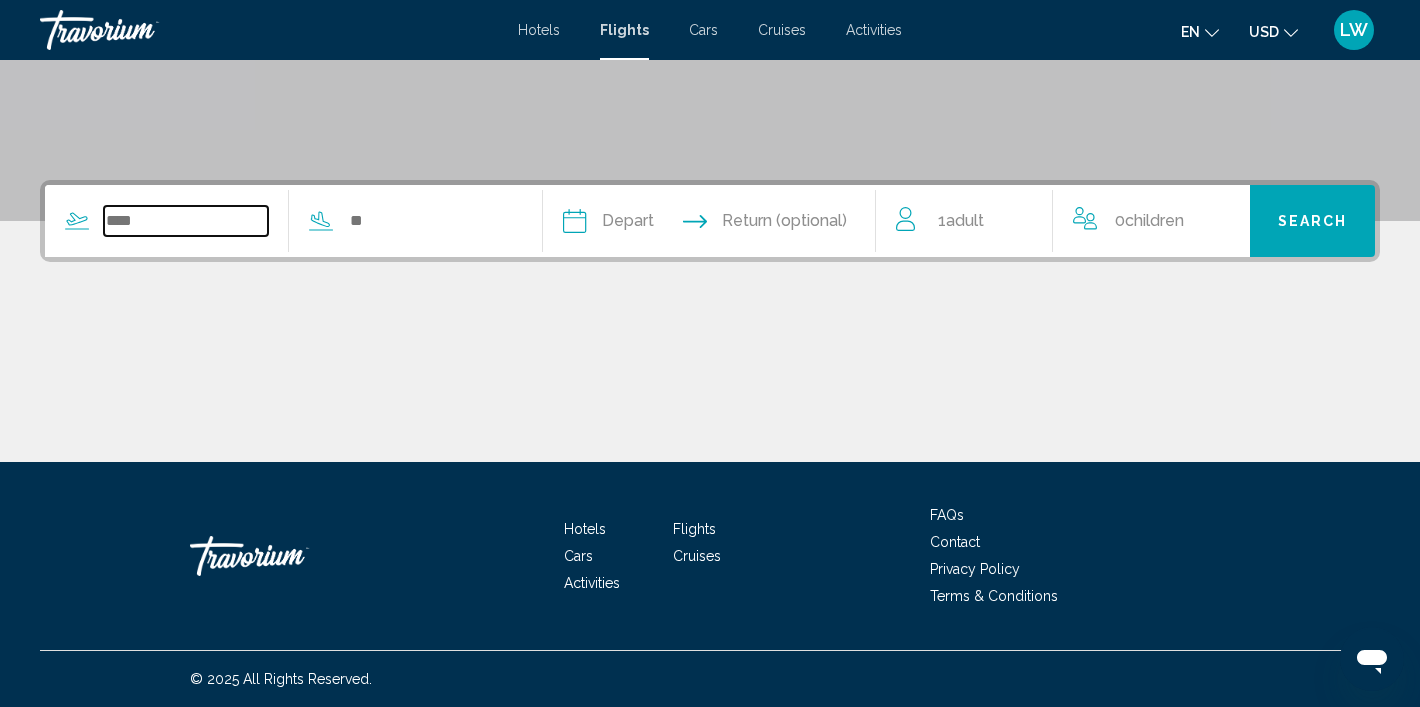 click at bounding box center [186, 221] 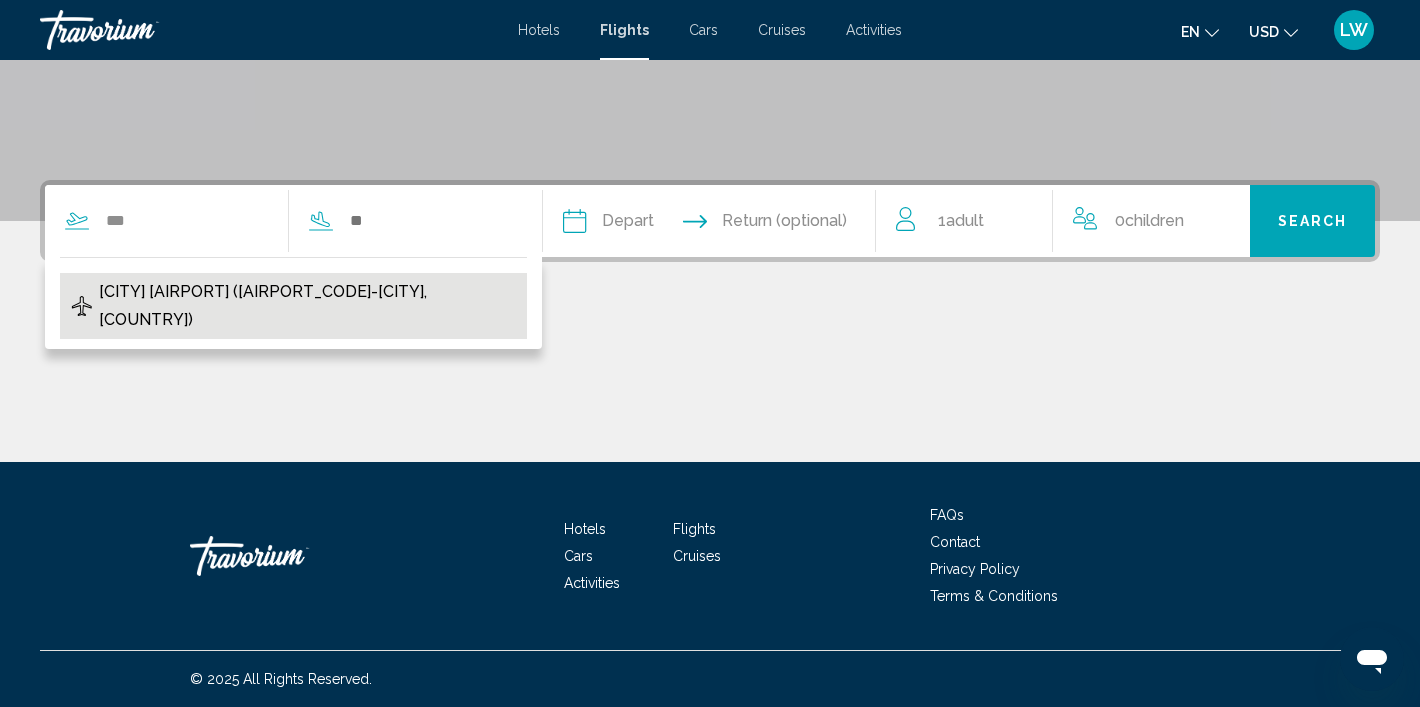 click on "[CITY] [AIRPORT] ([AIRPORT_CODE]-[CITY], [COUNTRY])" at bounding box center (308, 306) 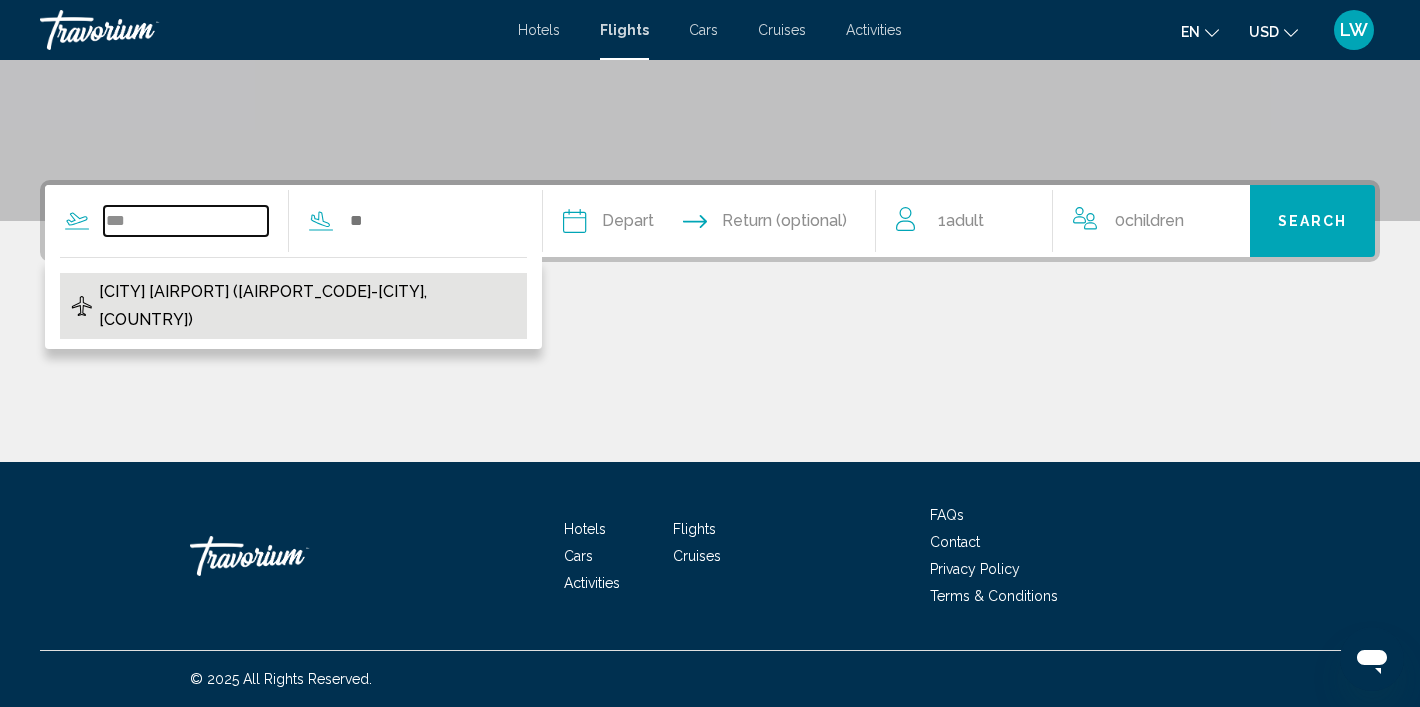 type on "**********" 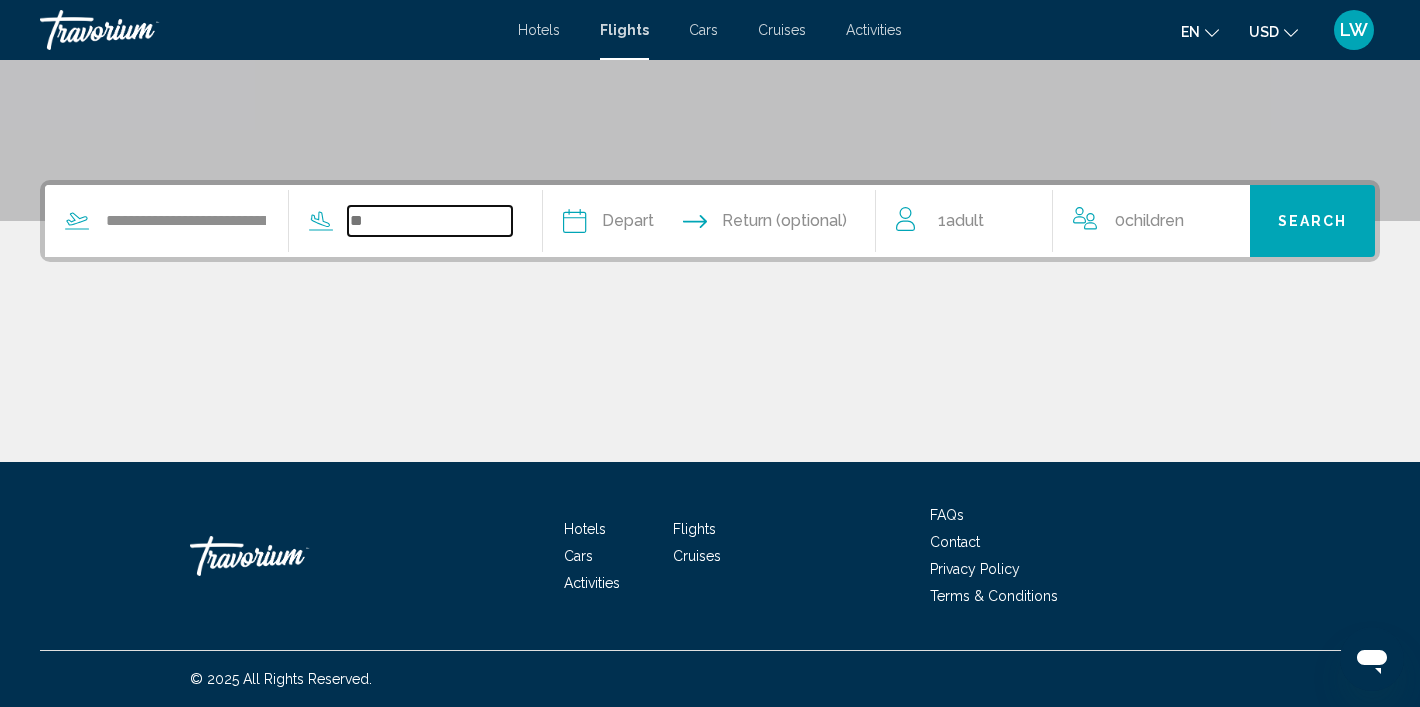 click at bounding box center [430, 221] 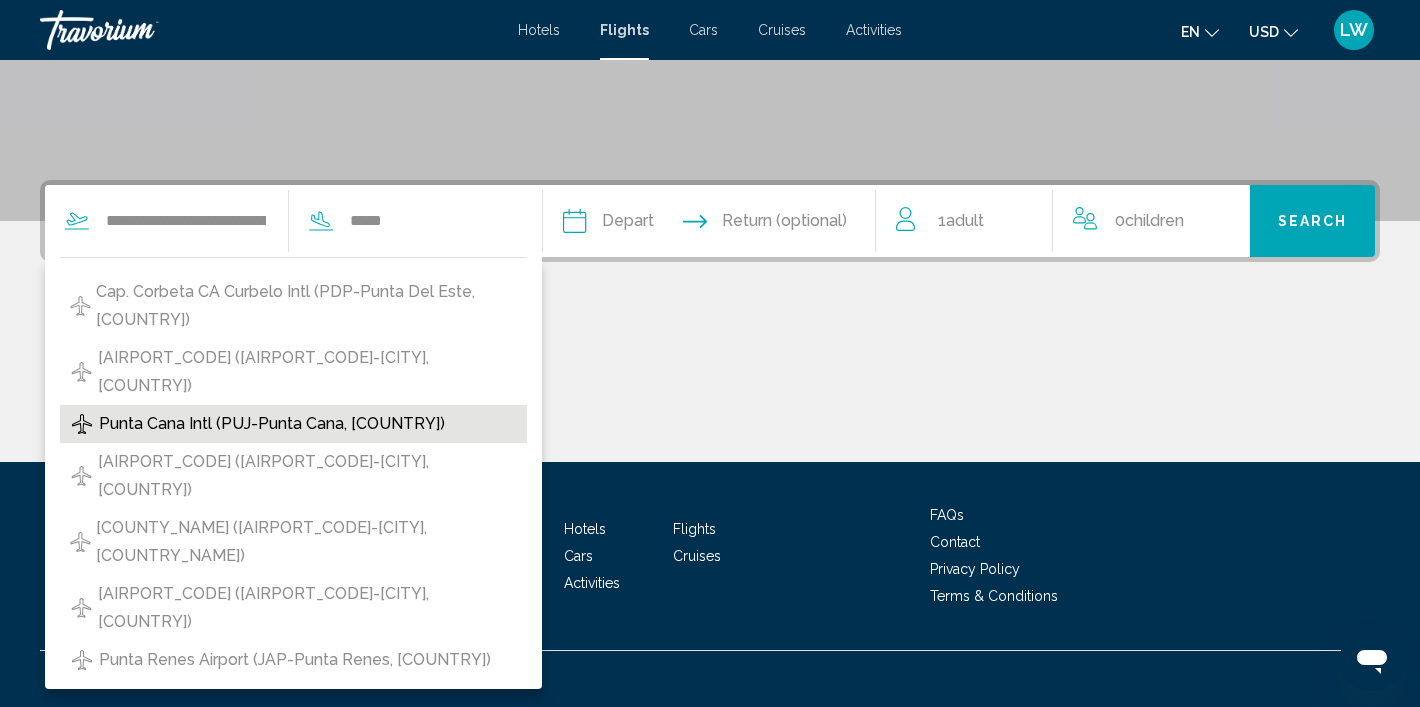 click on "Punta Cana Intl (PUJ-Punta Cana, [COUNTRY])" at bounding box center (272, 424) 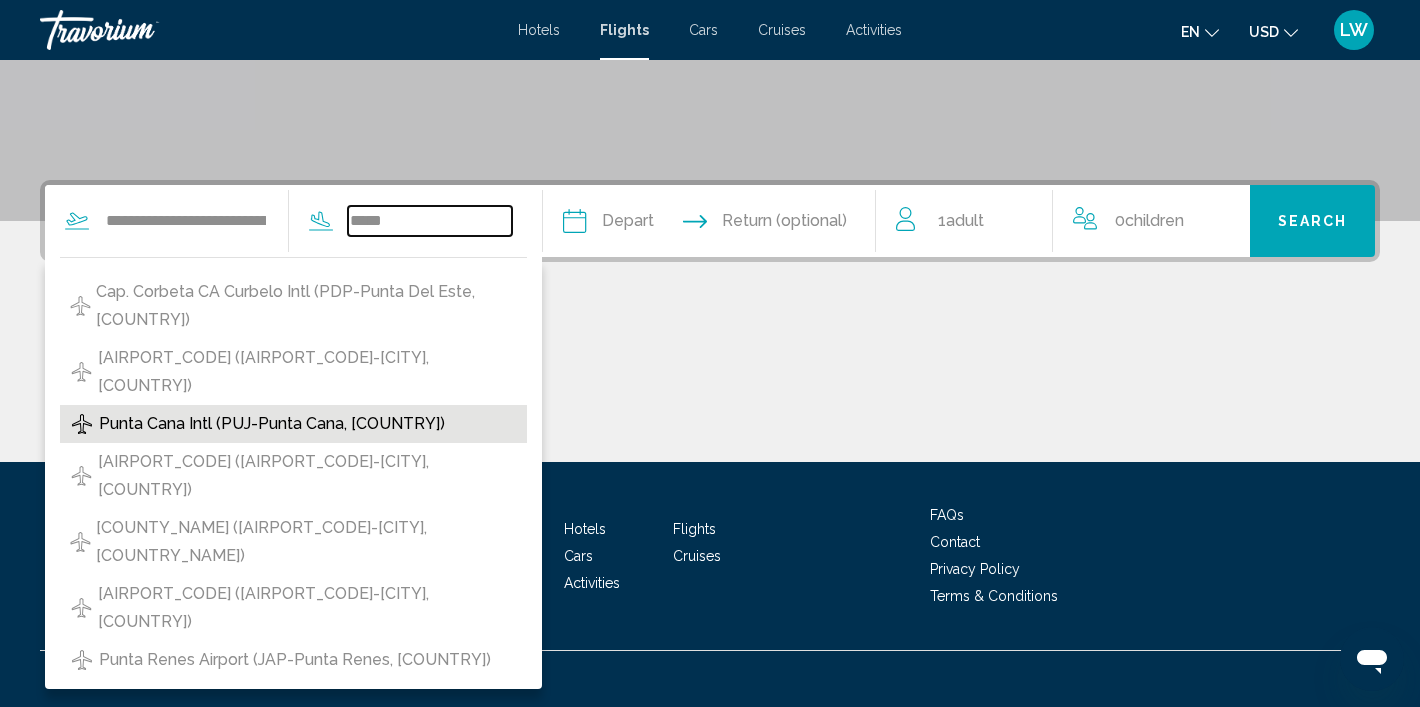 type on "**********" 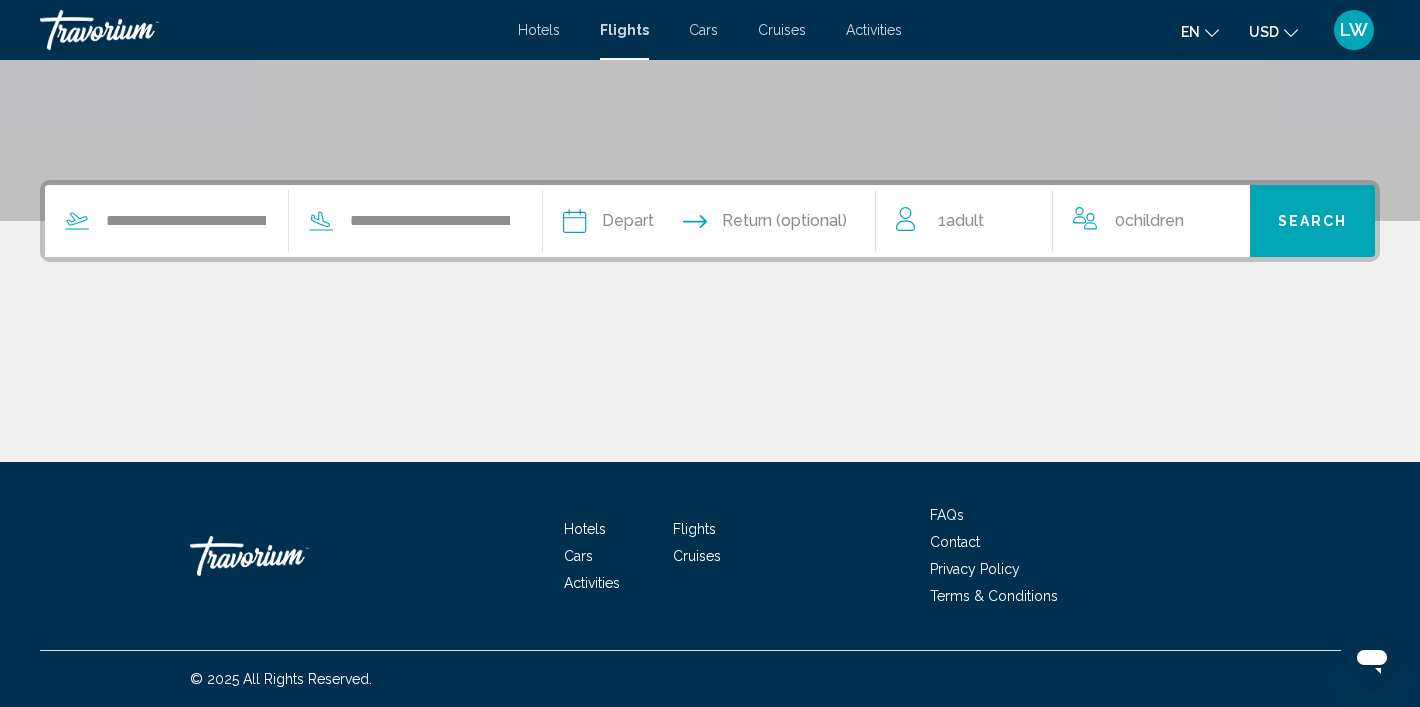 click at bounding box center (640, 224) 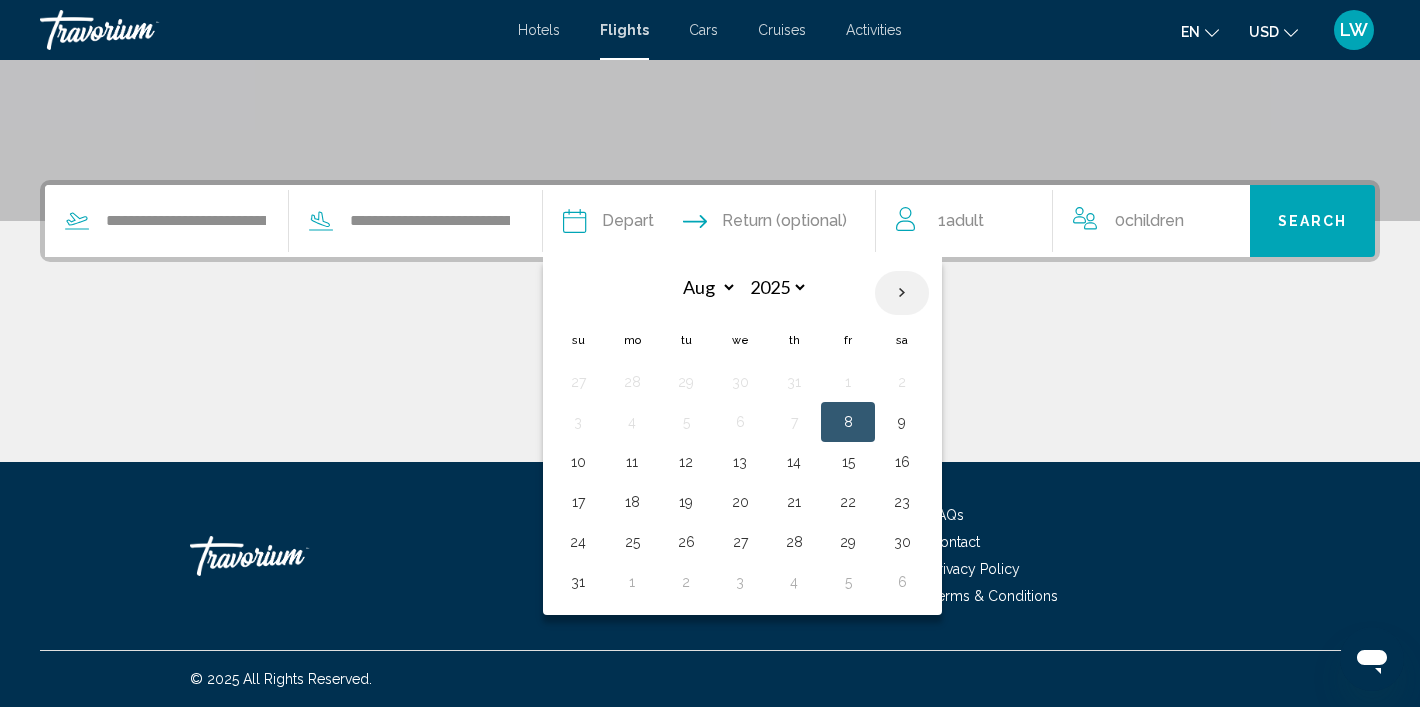 click at bounding box center (902, 293) 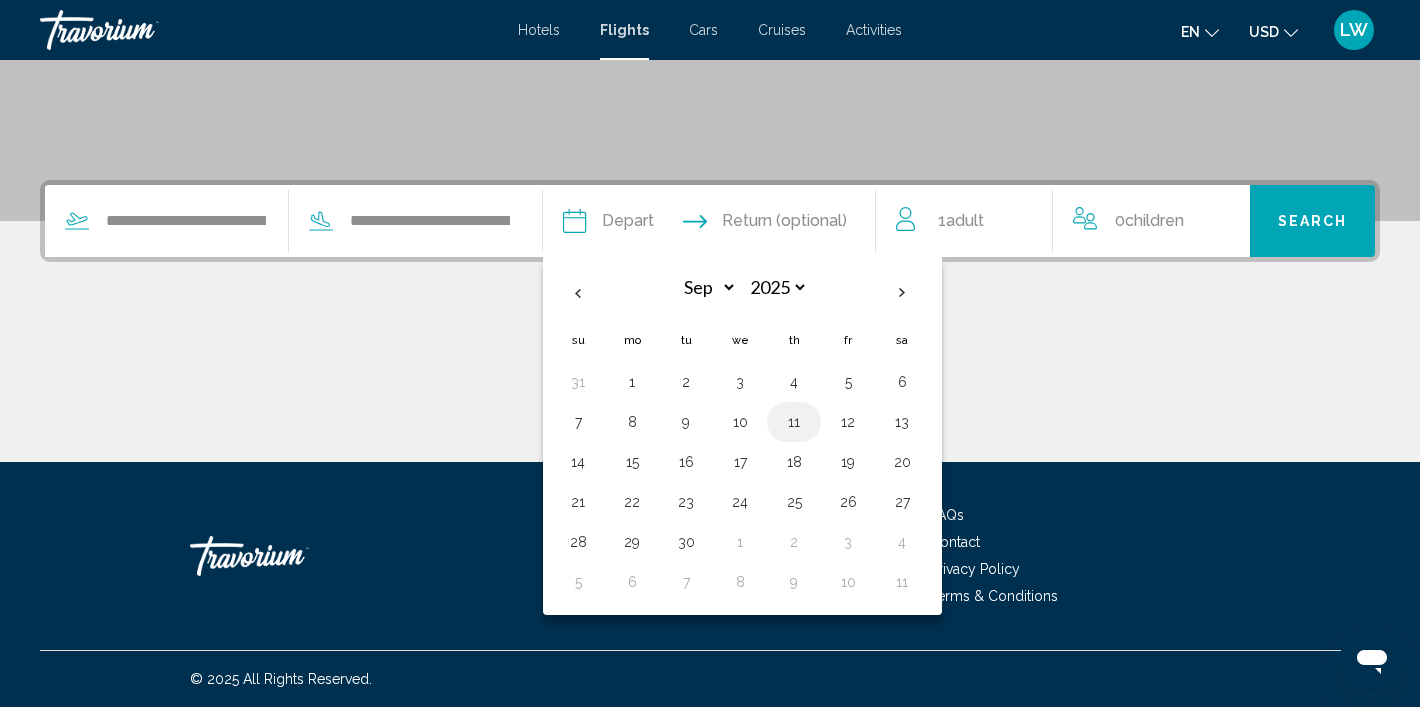 click on "11" at bounding box center [794, 422] 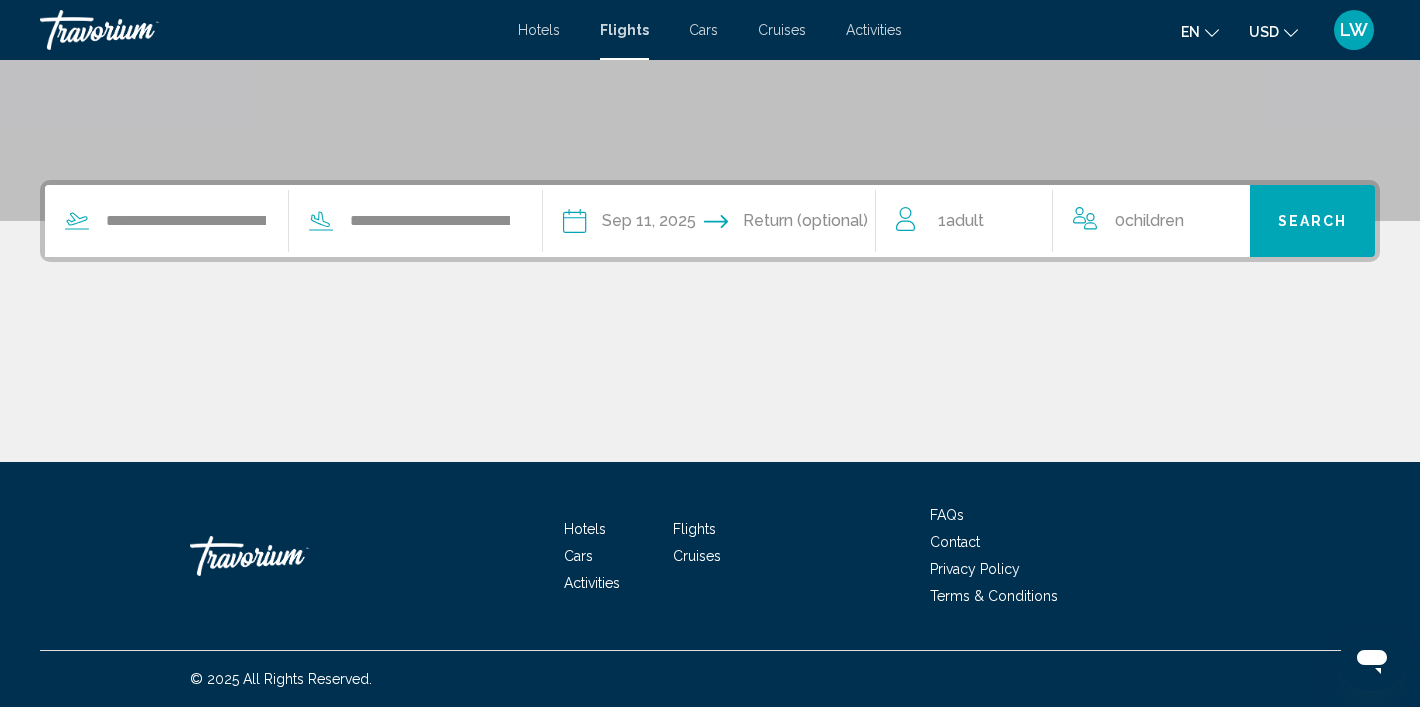 click at bounding box center [802, 224] 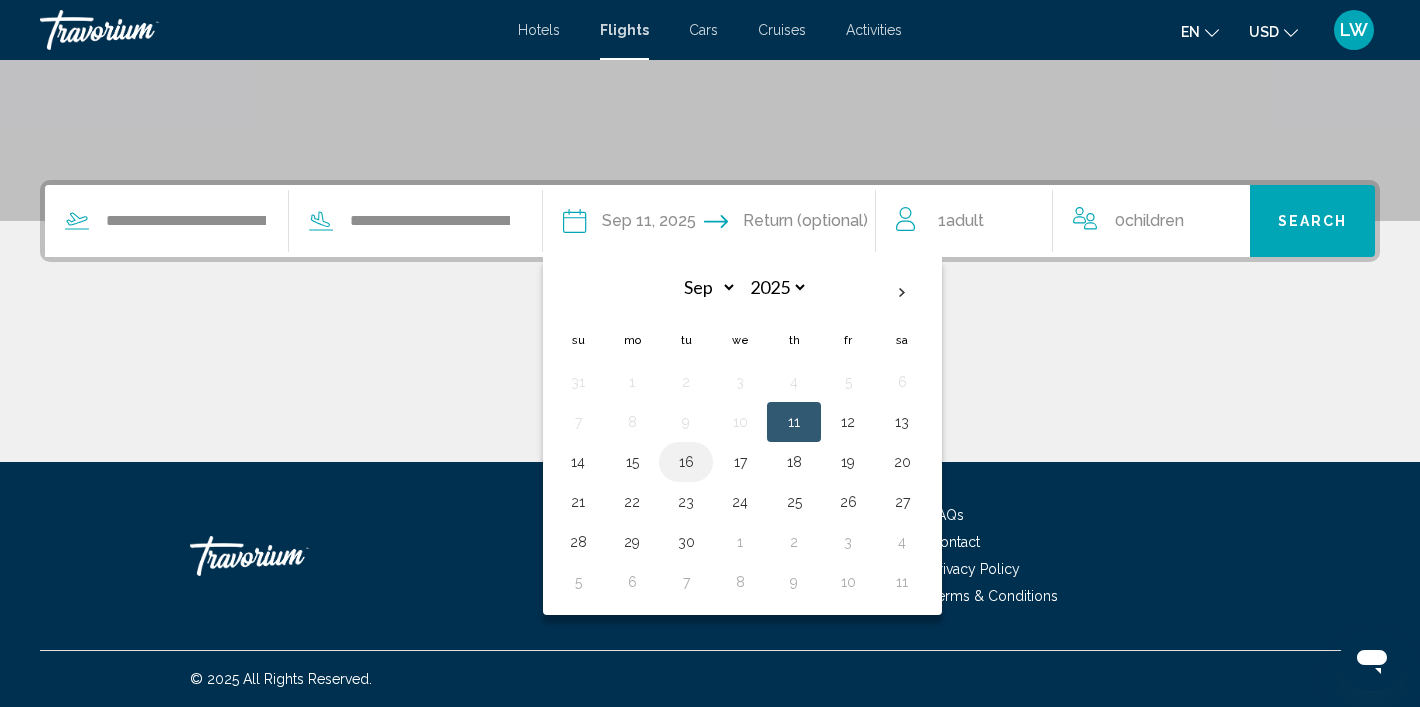 click on "16" at bounding box center (686, 462) 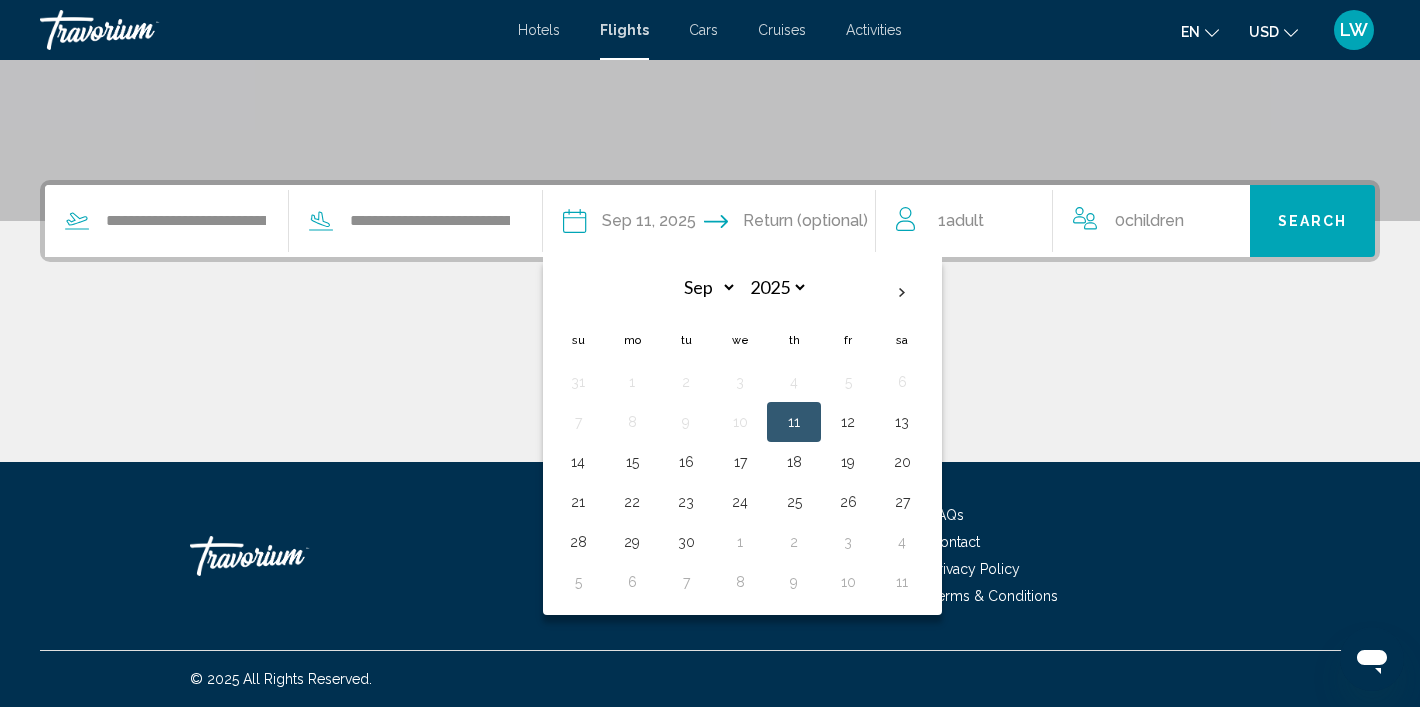 type on "**********" 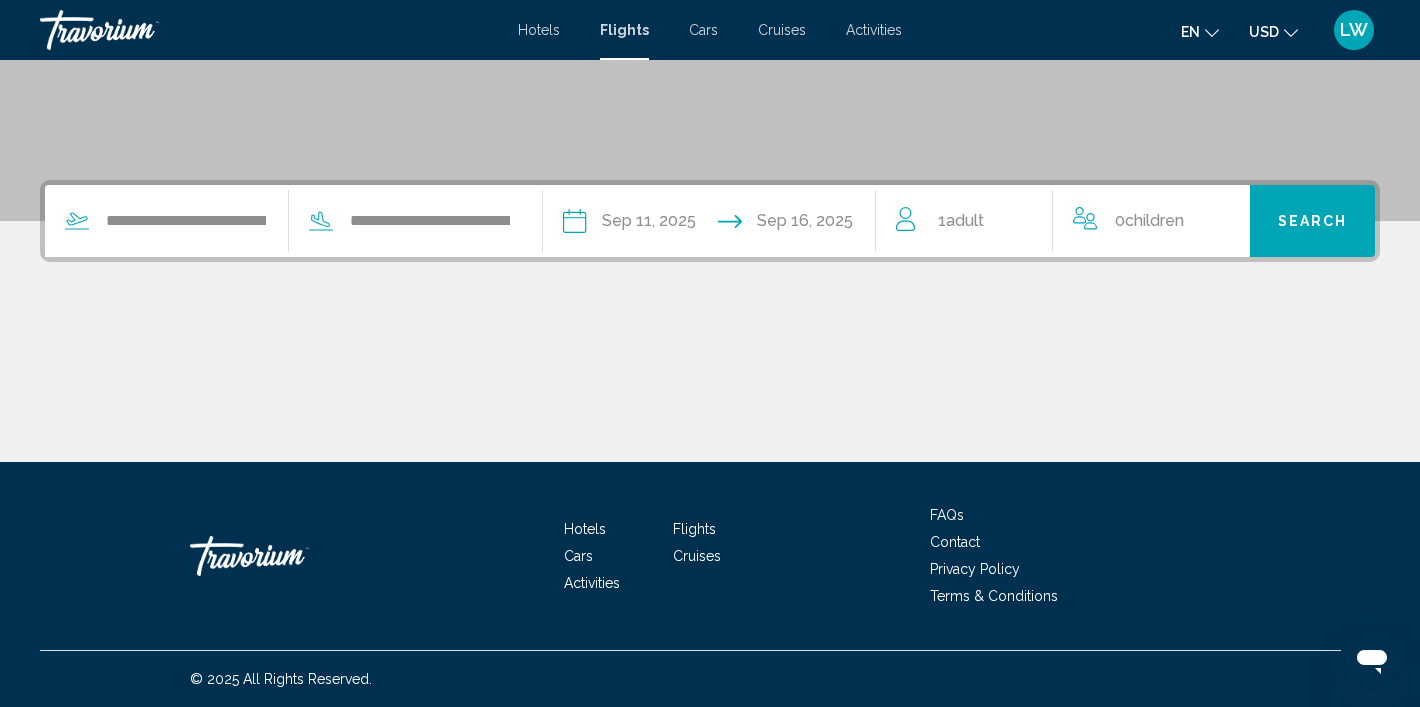 click on "Search" at bounding box center [1313, 222] 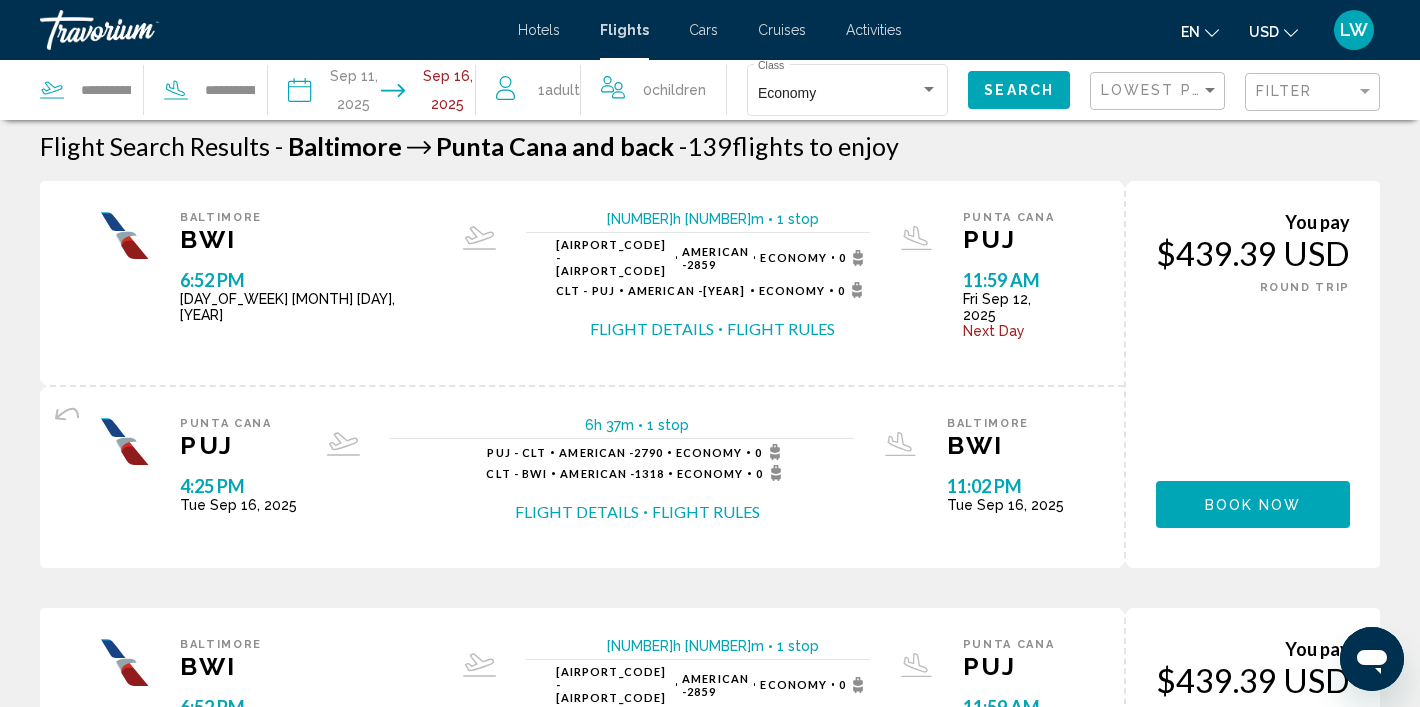 scroll, scrollTop: 0, scrollLeft: 0, axis: both 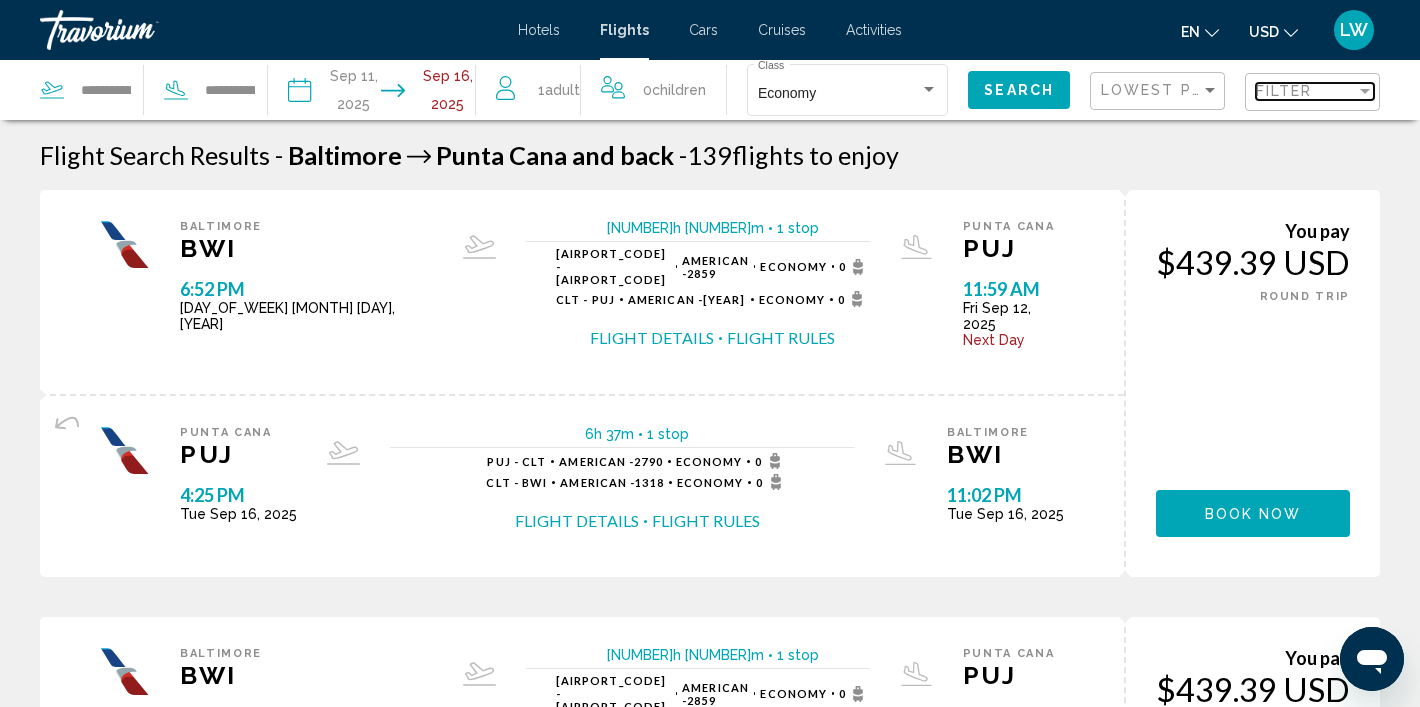 click at bounding box center [1365, 91] 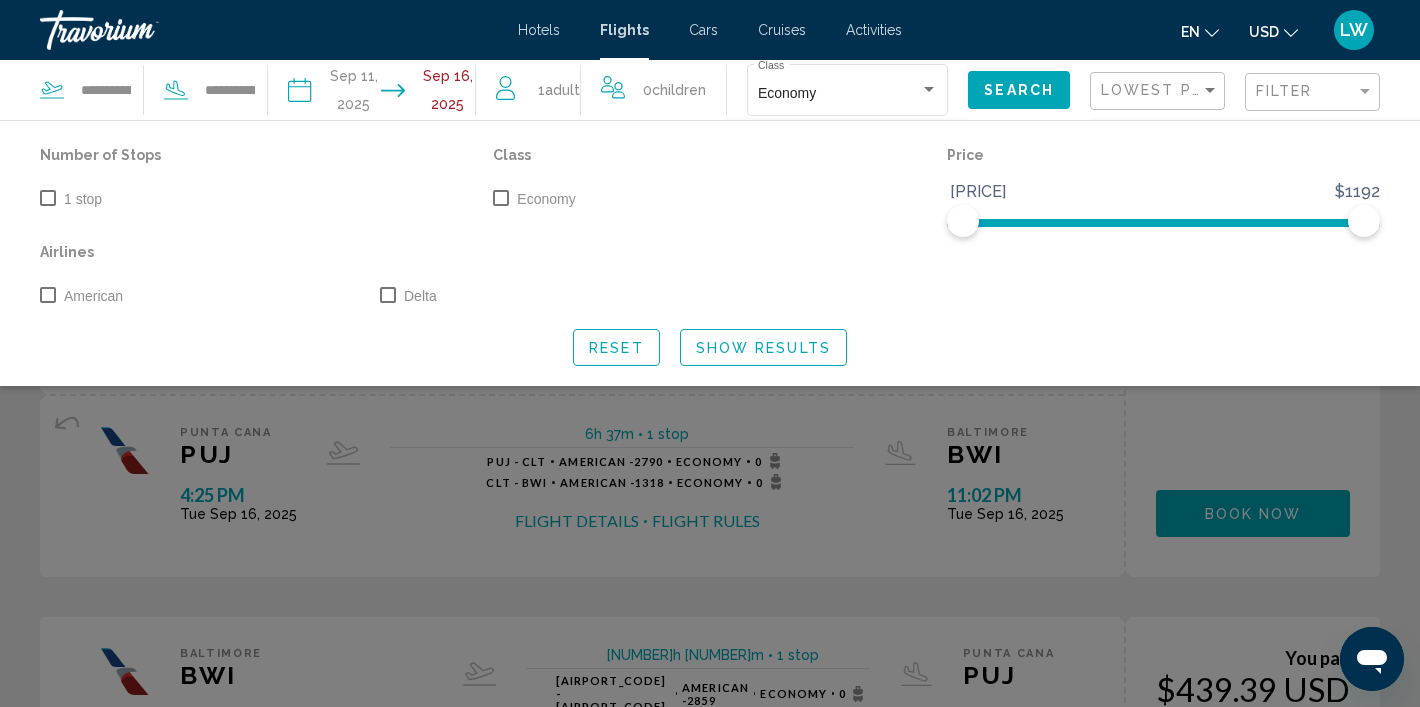 click 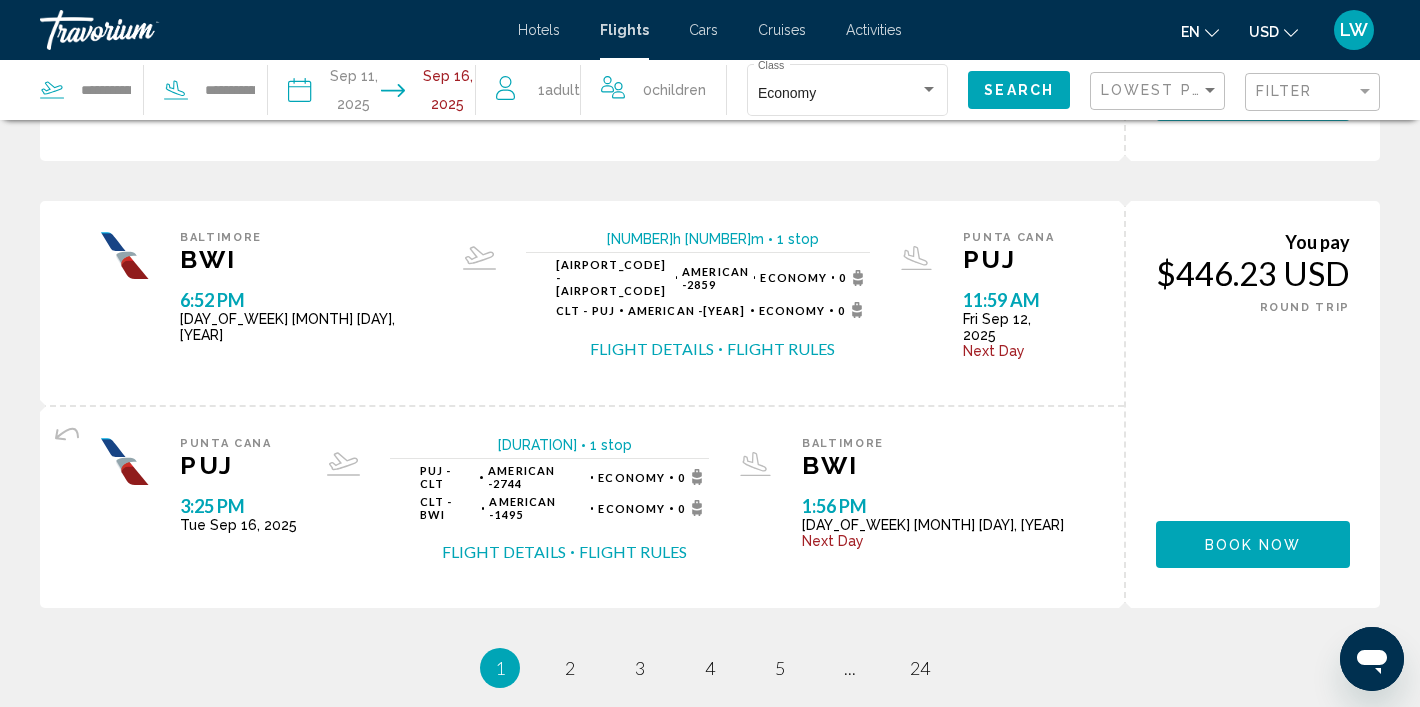 scroll, scrollTop: 2182, scrollLeft: 0, axis: vertical 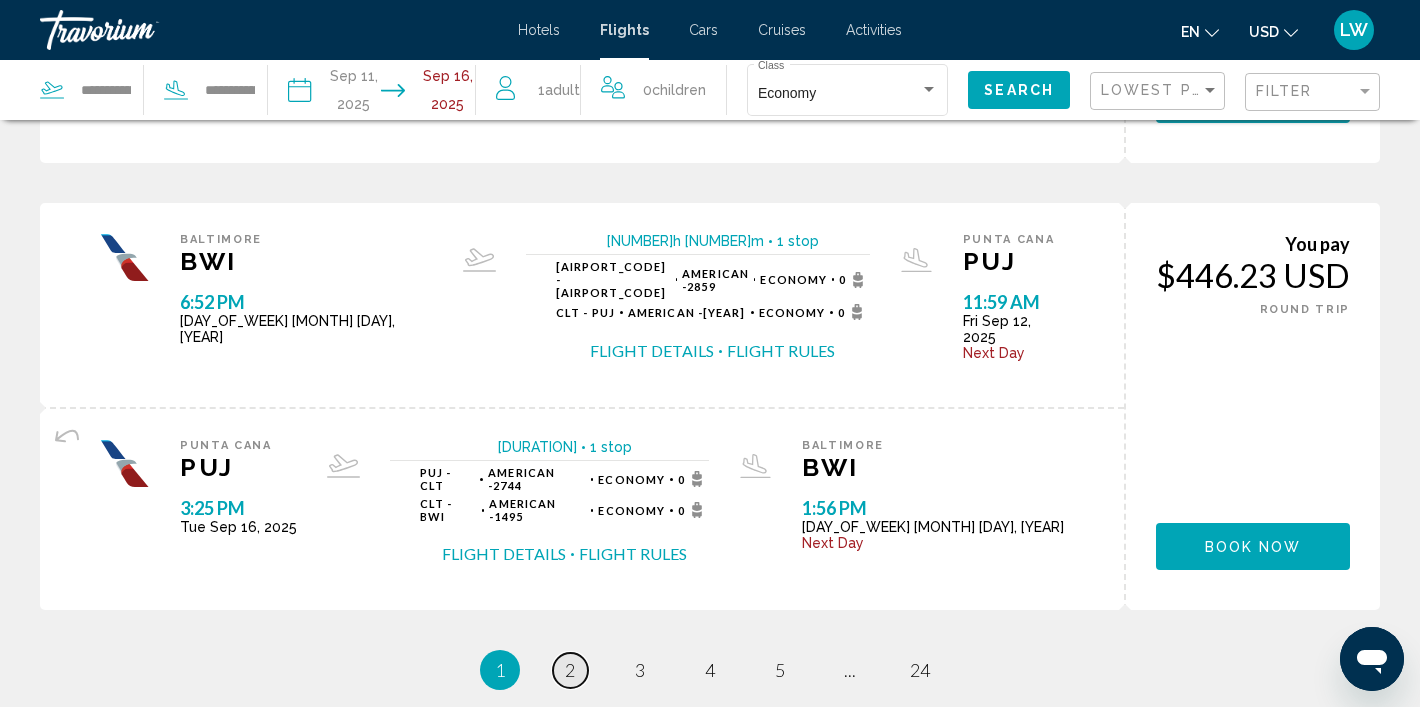 click on "2" at bounding box center (570, 670) 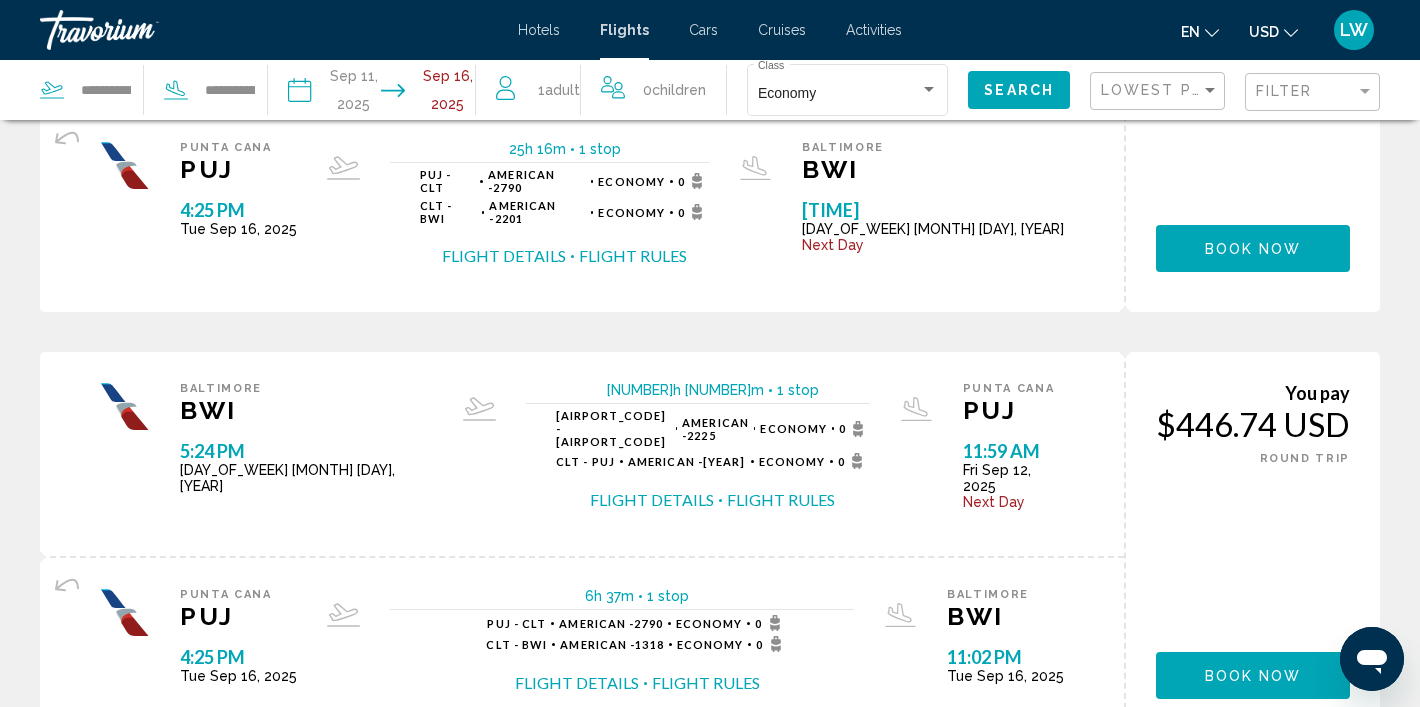 scroll, scrollTop: 0, scrollLeft: 0, axis: both 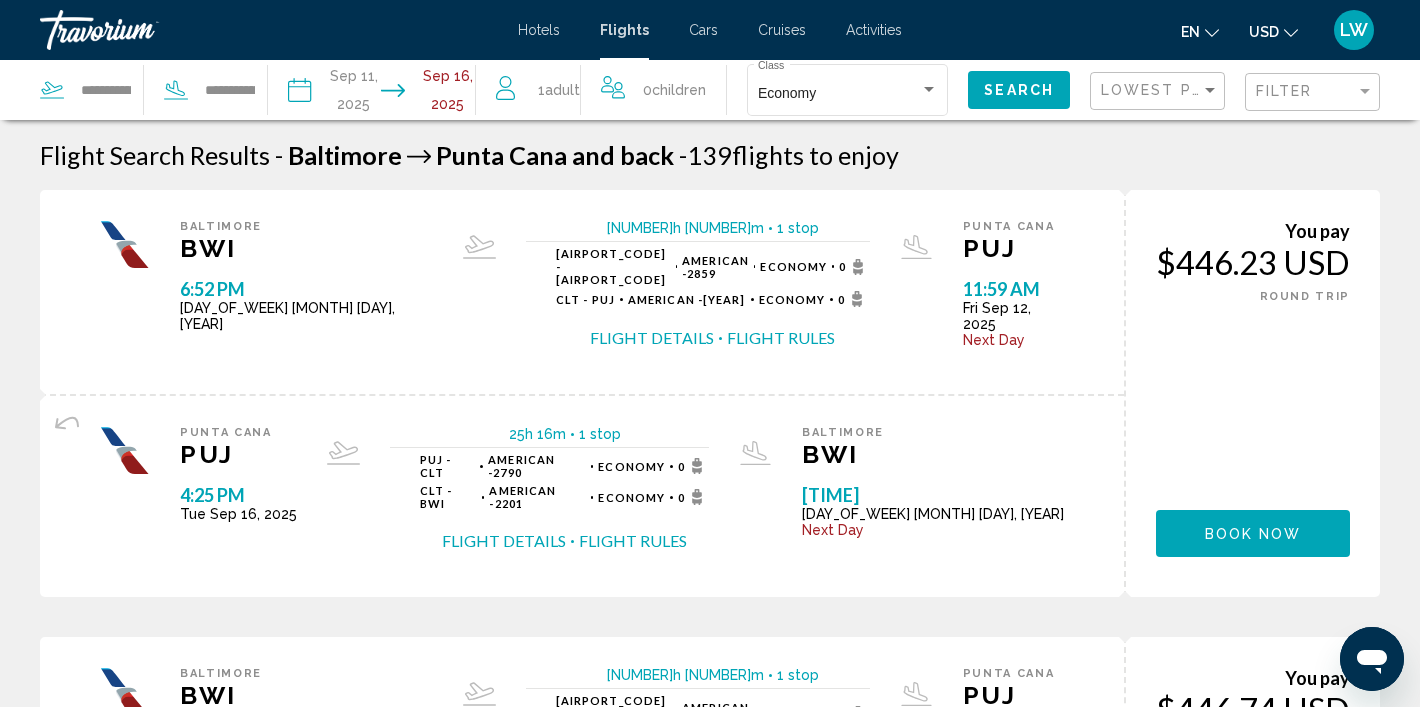 click at bounding box center [334, 93] 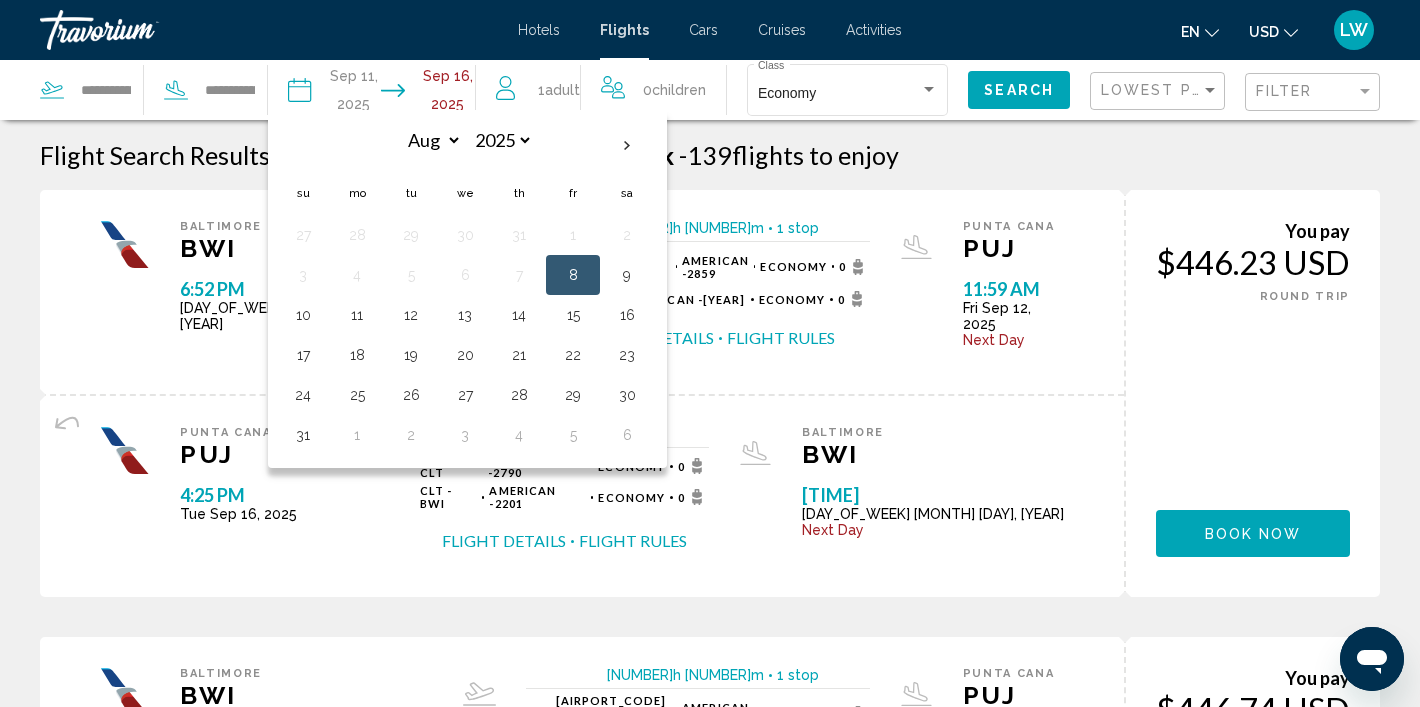 click at bounding box center [334, 93] 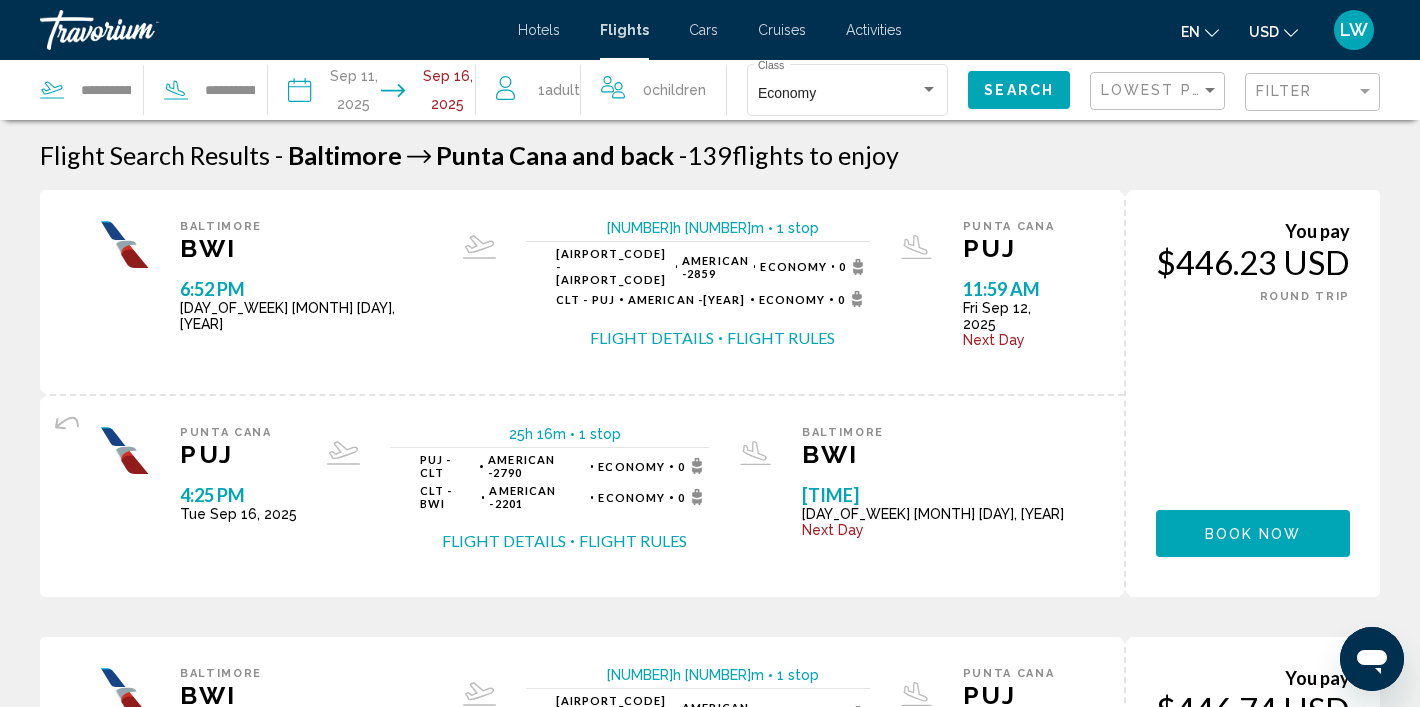 click on "Cruises" at bounding box center (782, 30) 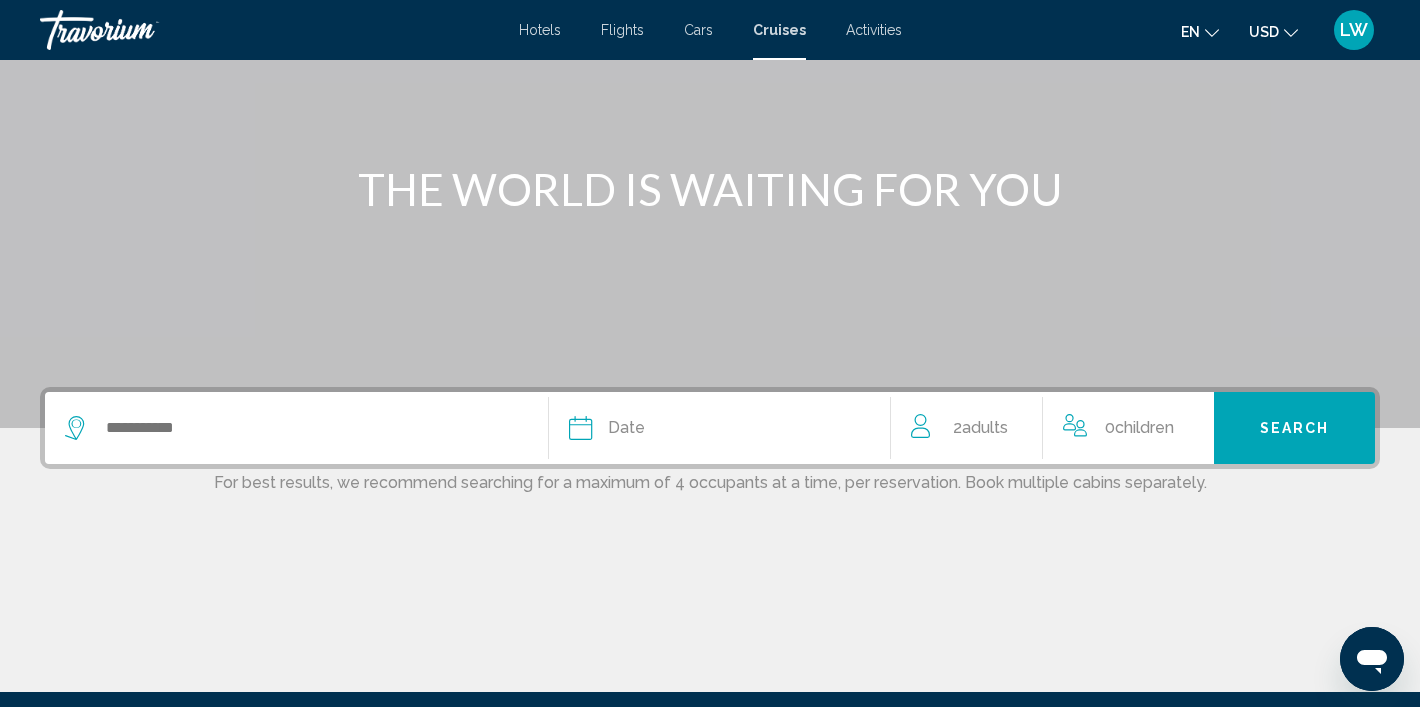 scroll, scrollTop: 210, scrollLeft: 0, axis: vertical 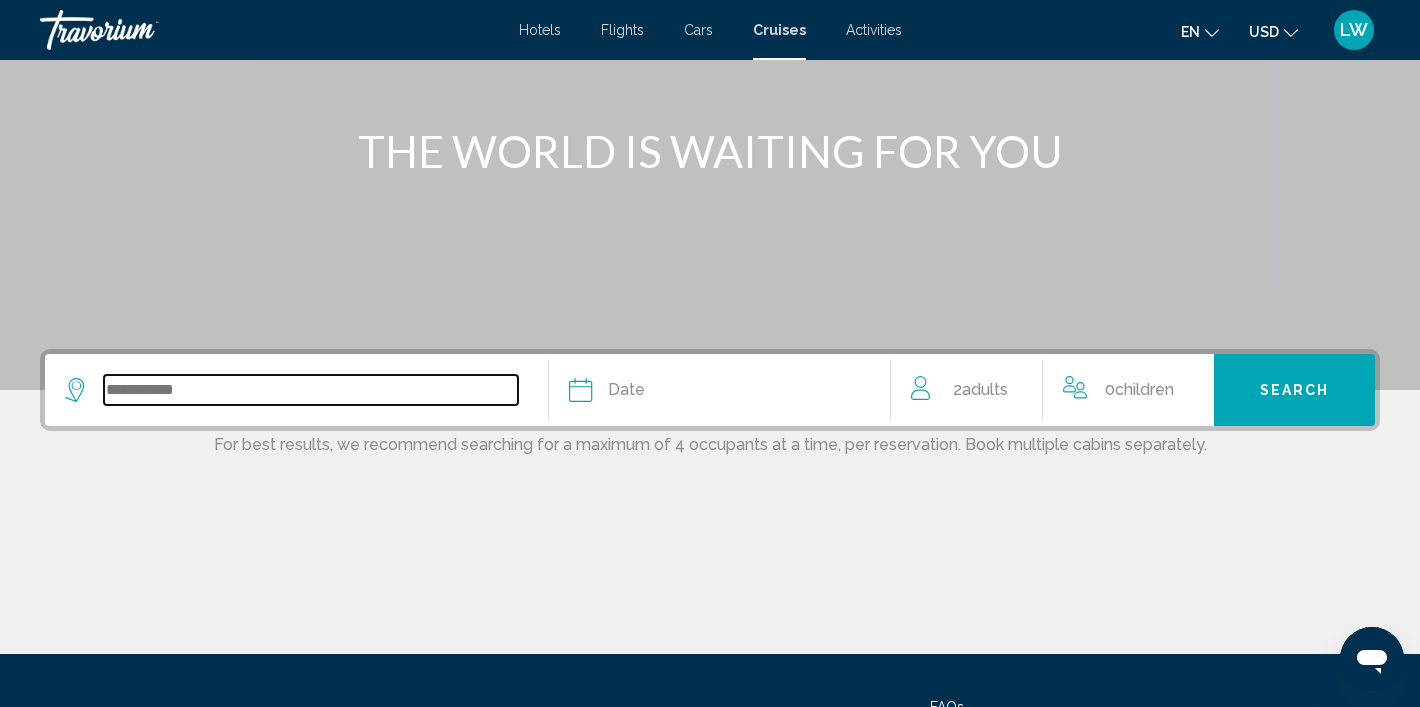 click at bounding box center [311, 390] 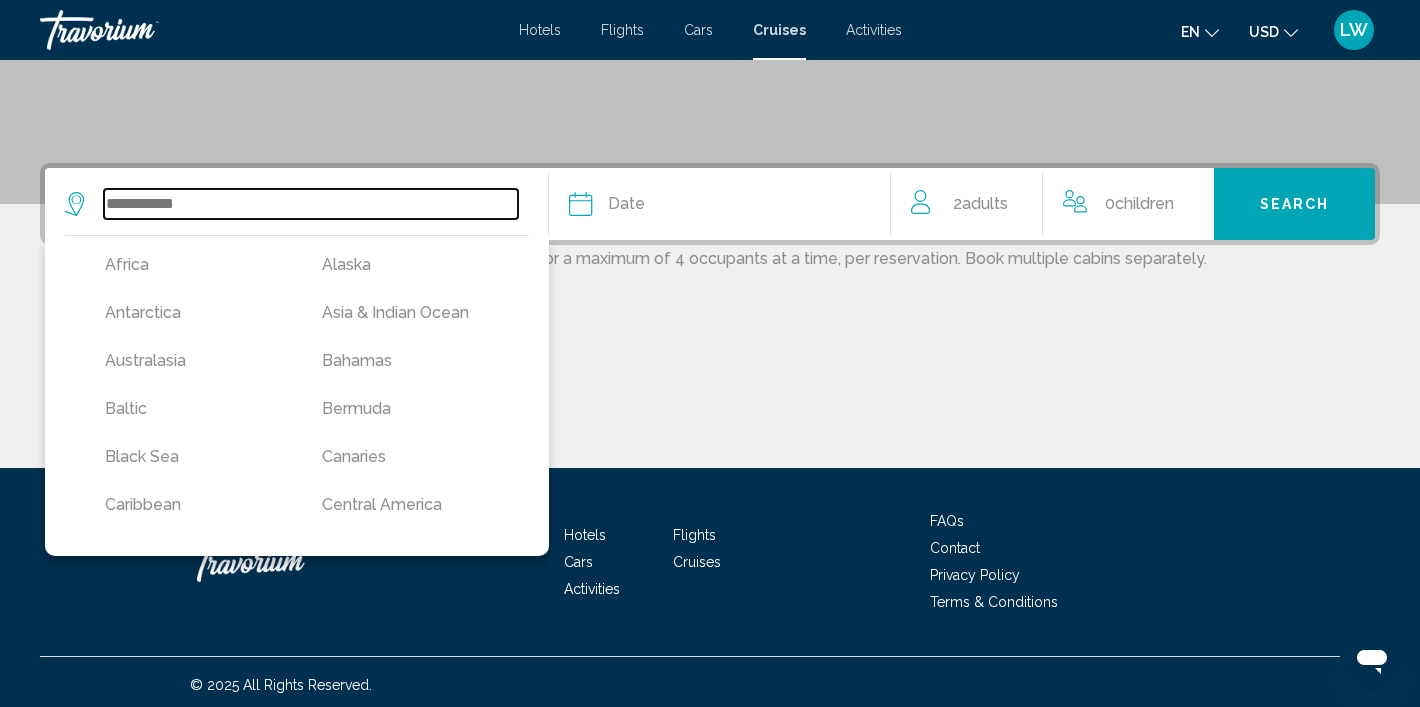 scroll, scrollTop: 402, scrollLeft: 0, axis: vertical 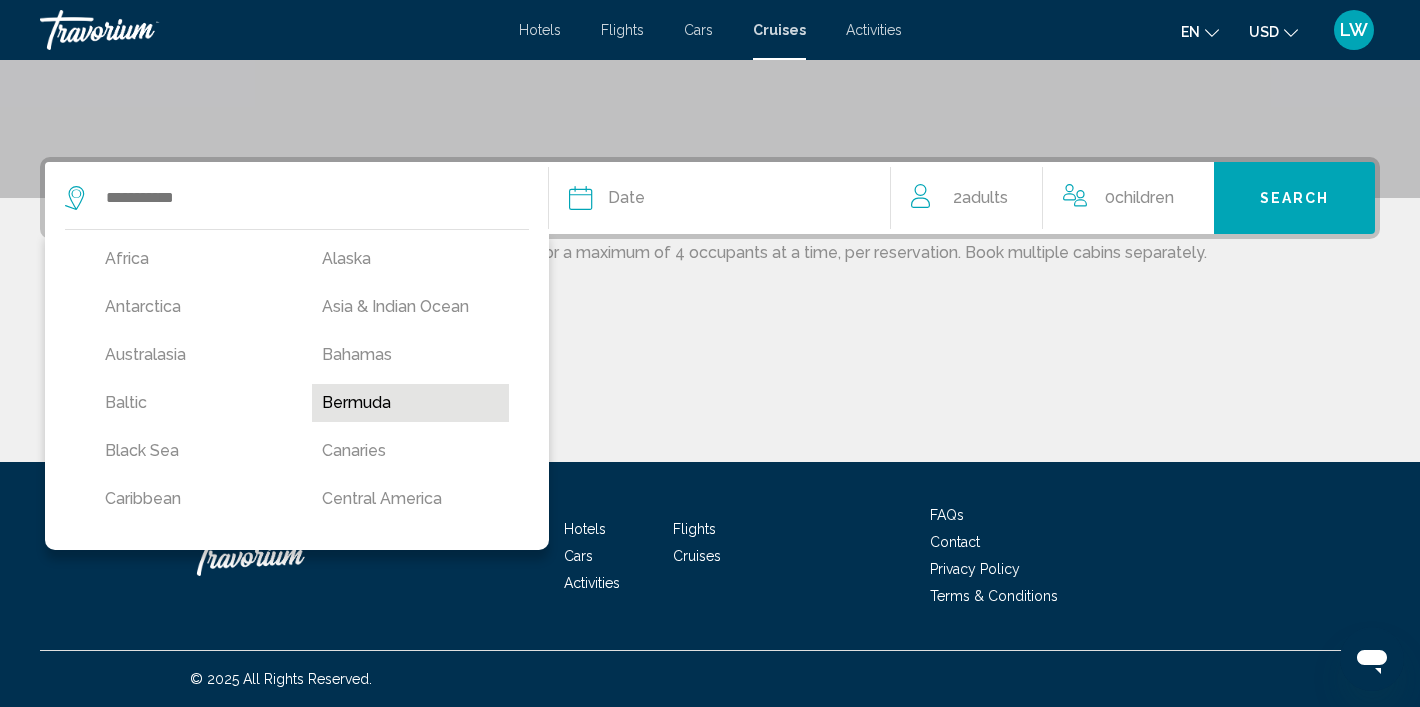 click on "Bermuda" at bounding box center [410, 403] 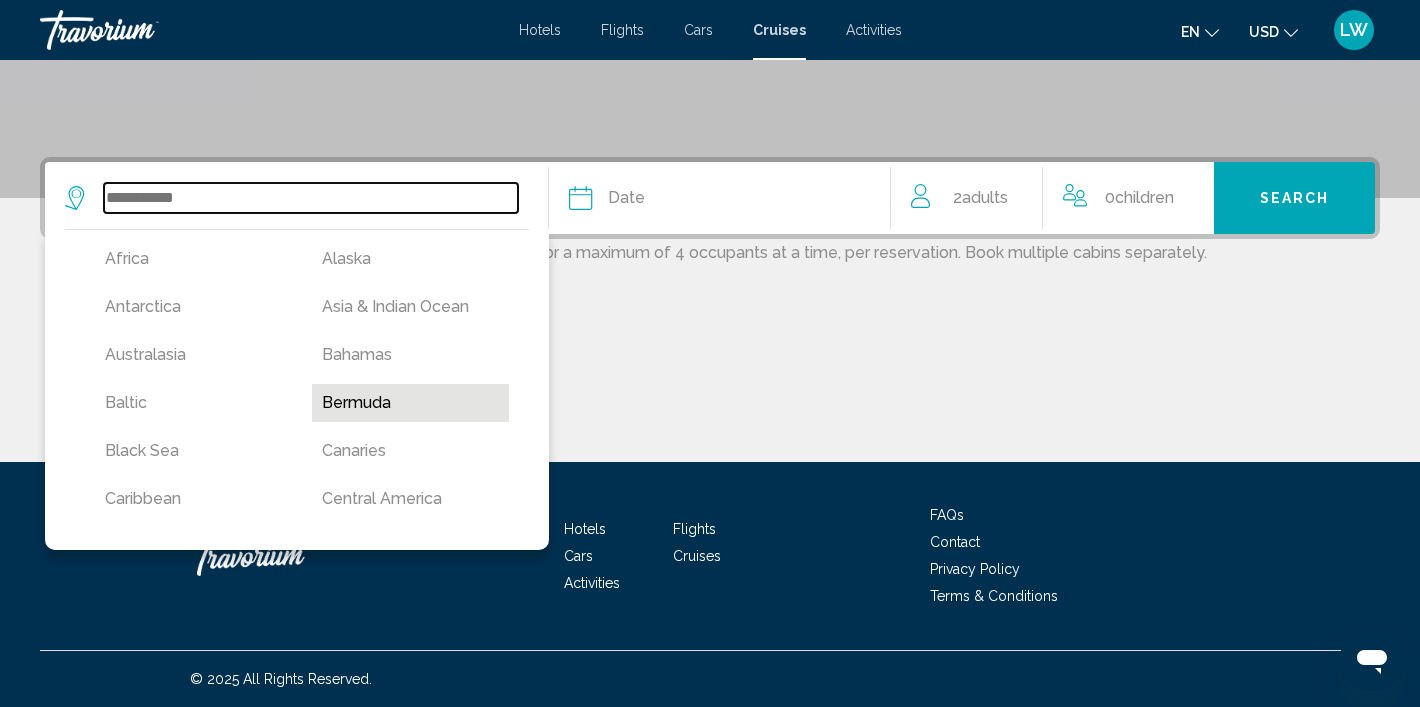type on "*******" 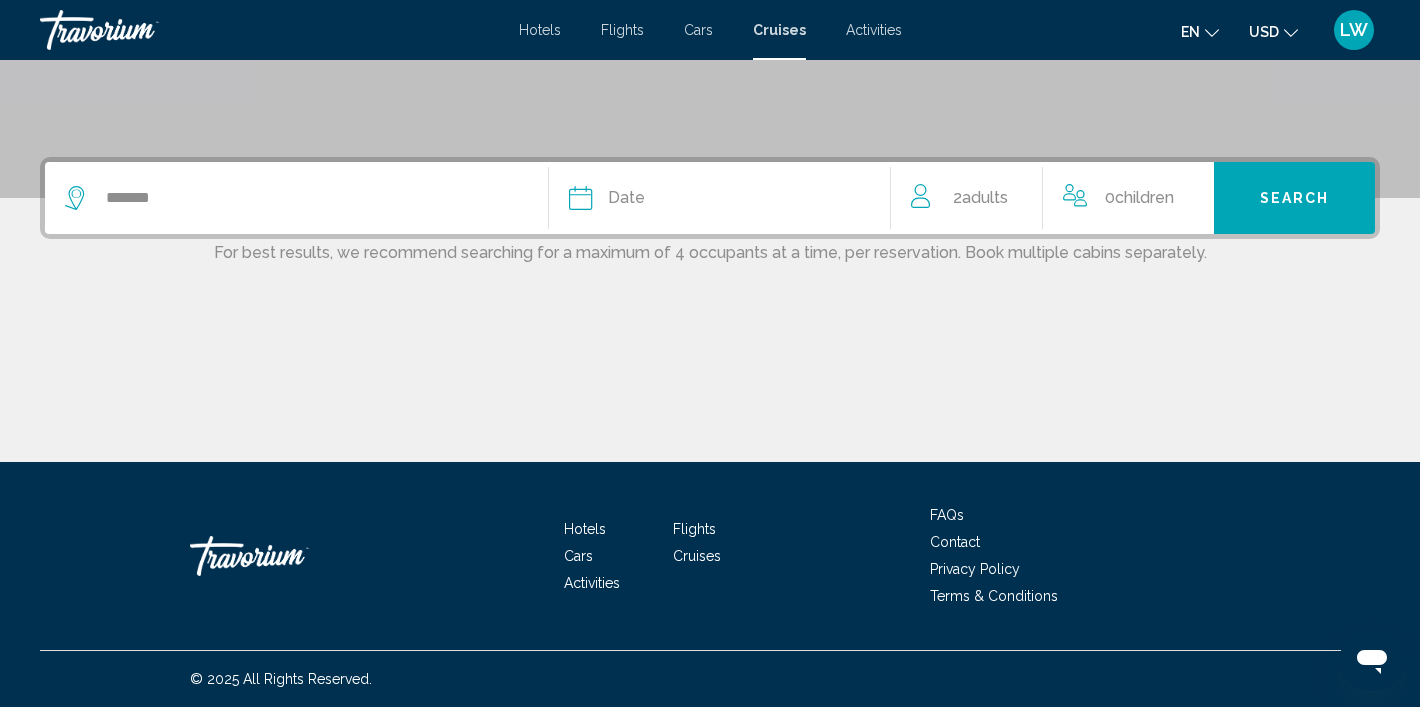click on "Date" 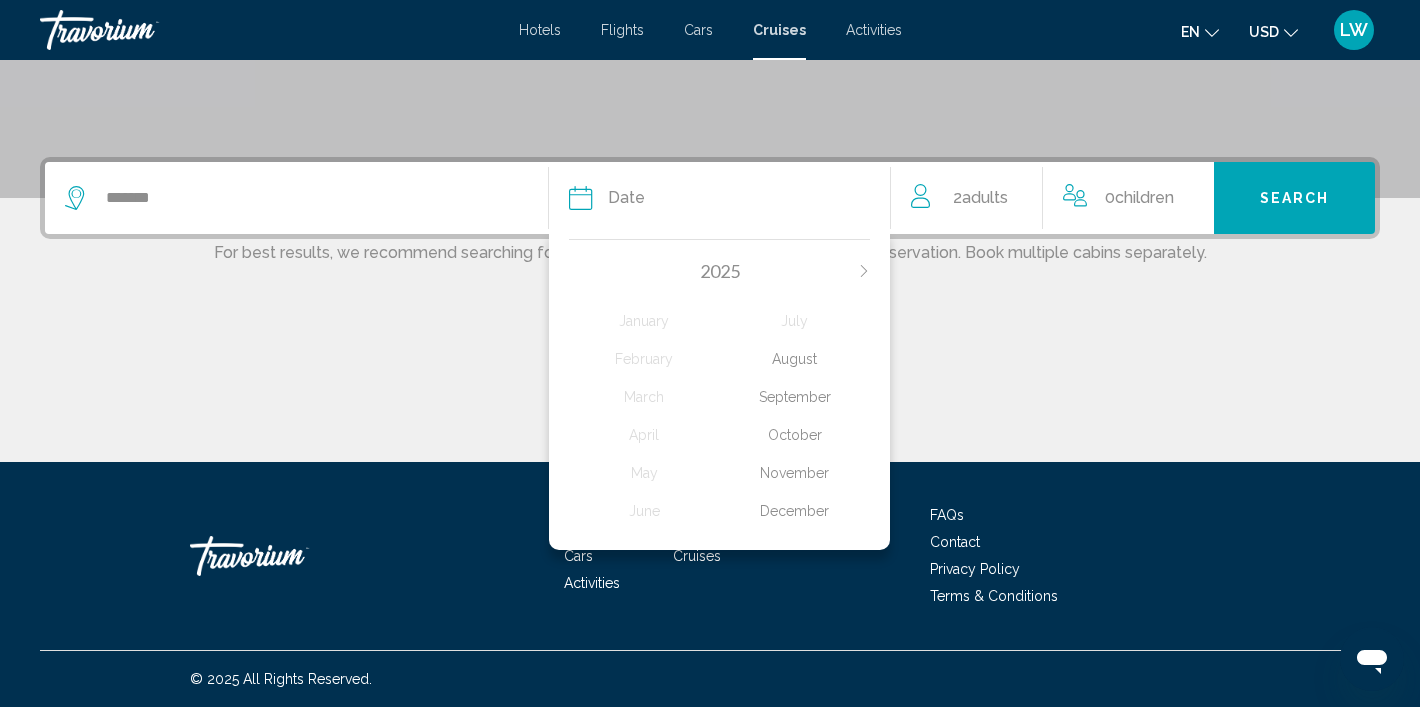 click on "December" 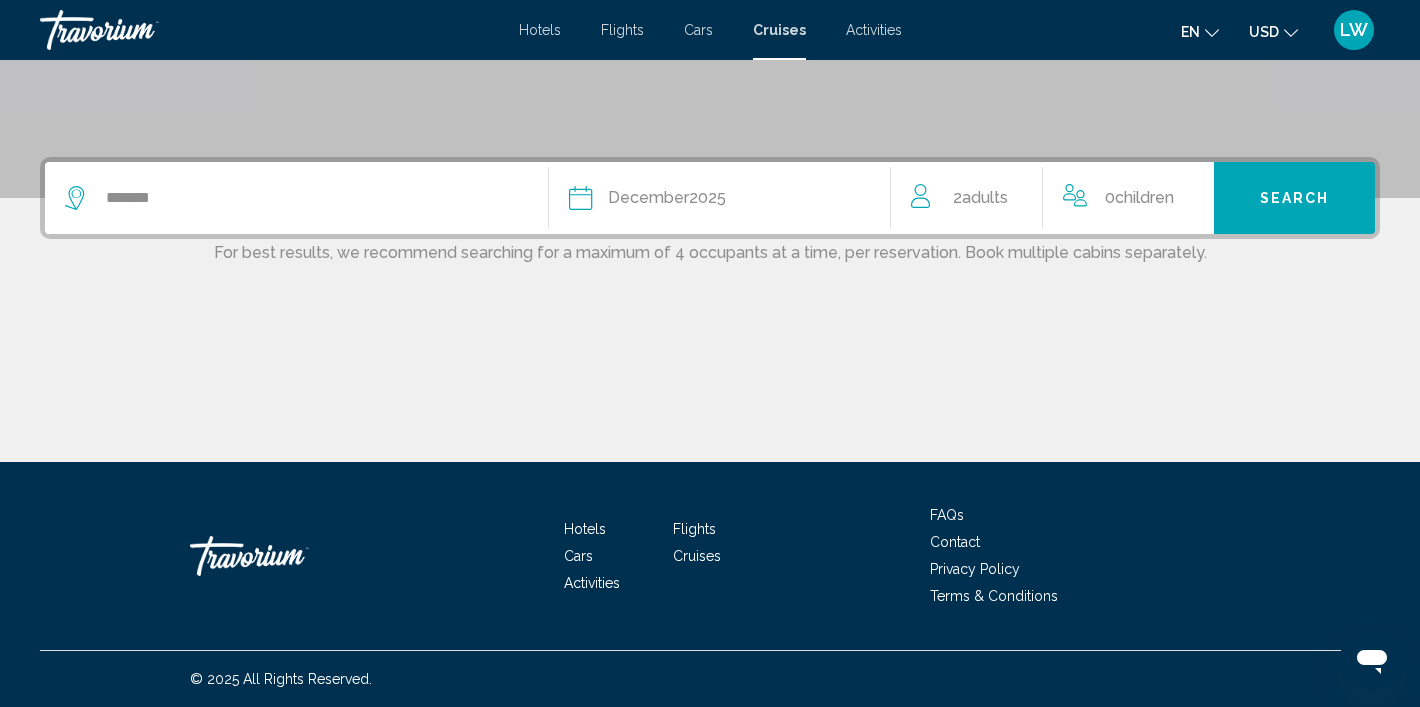 click on "Search" at bounding box center [1294, 198] 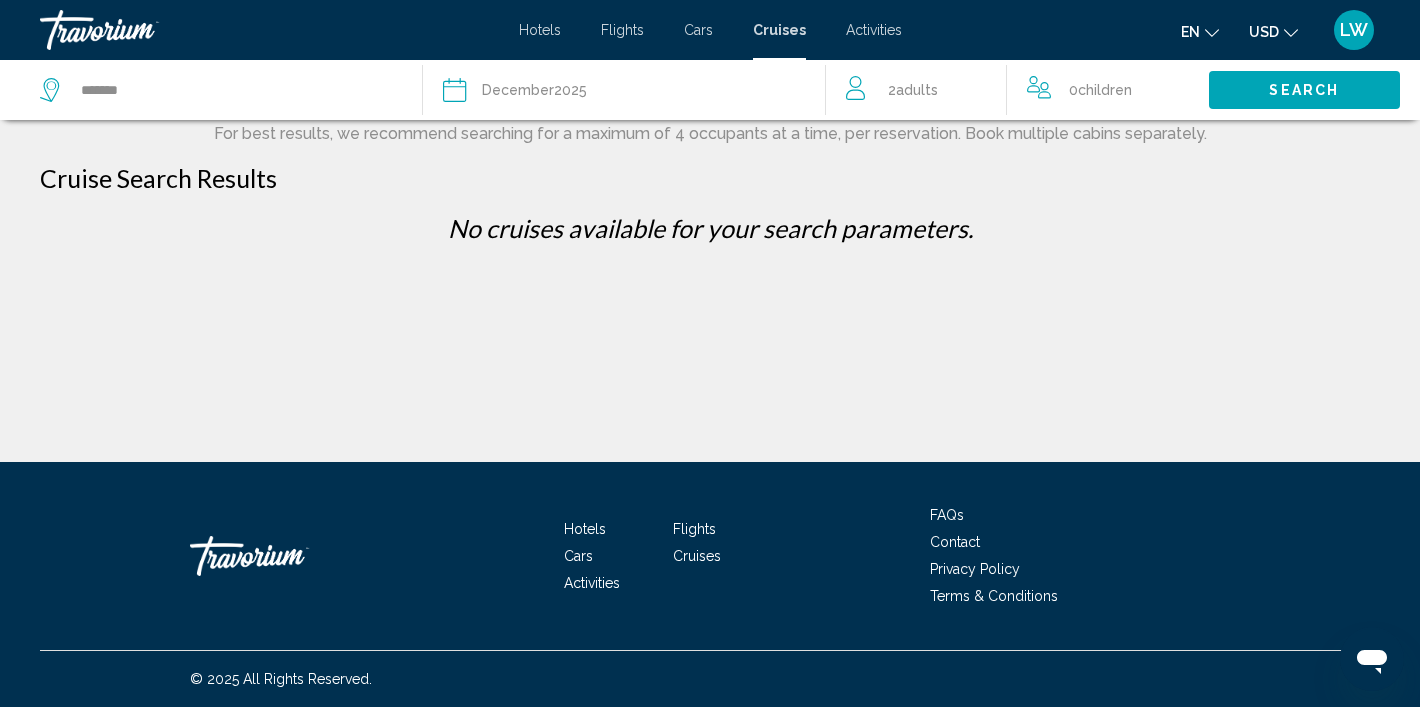 scroll, scrollTop: 0, scrollLeft: 0, axis: both 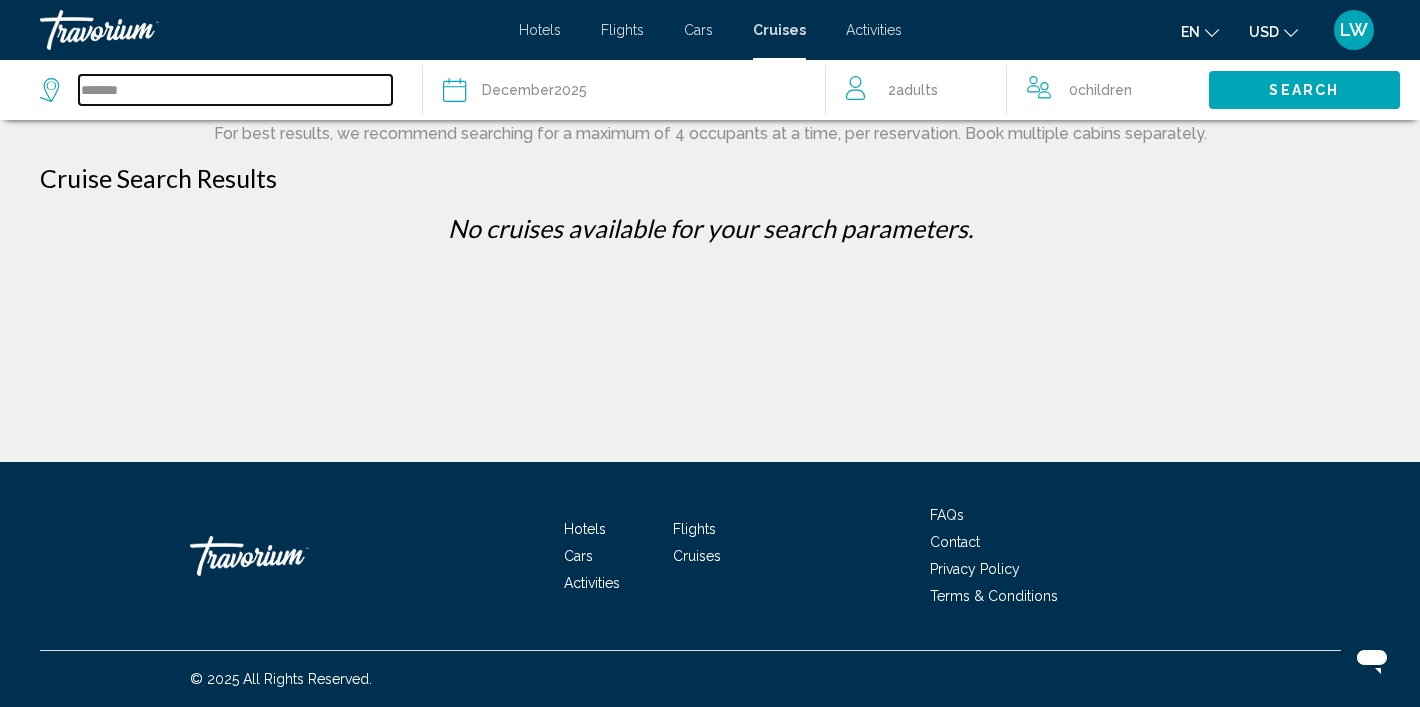 click on "*******" at bounding box center [235, 90] 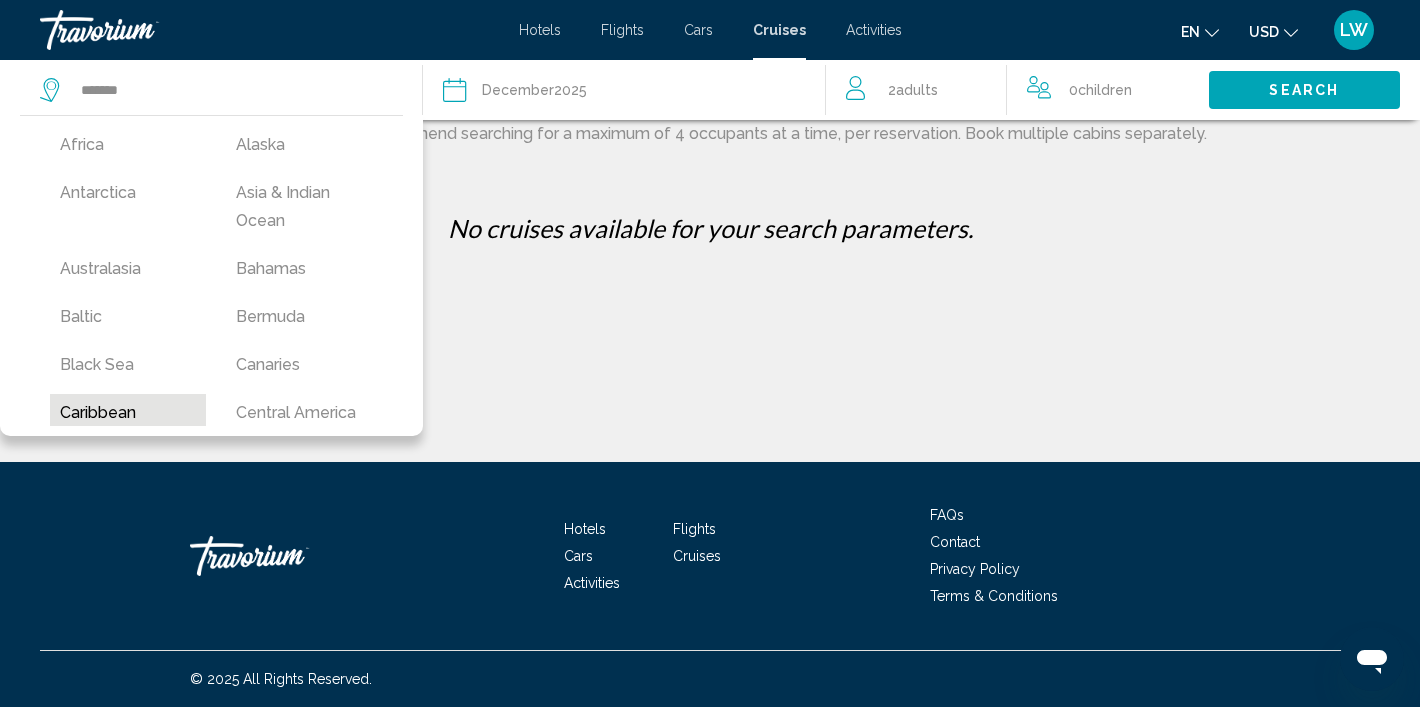 click on "Caribbean" at bounding box center [128, 413] 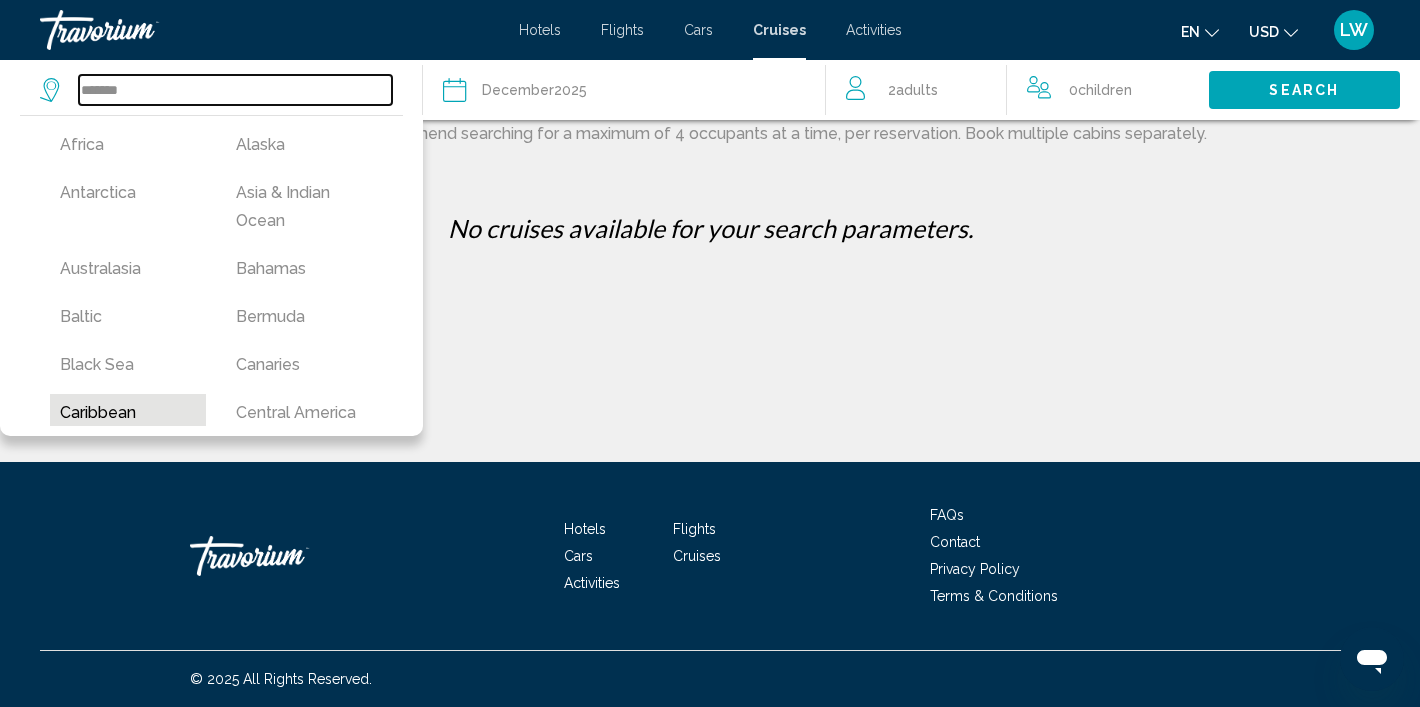 type on "*********" 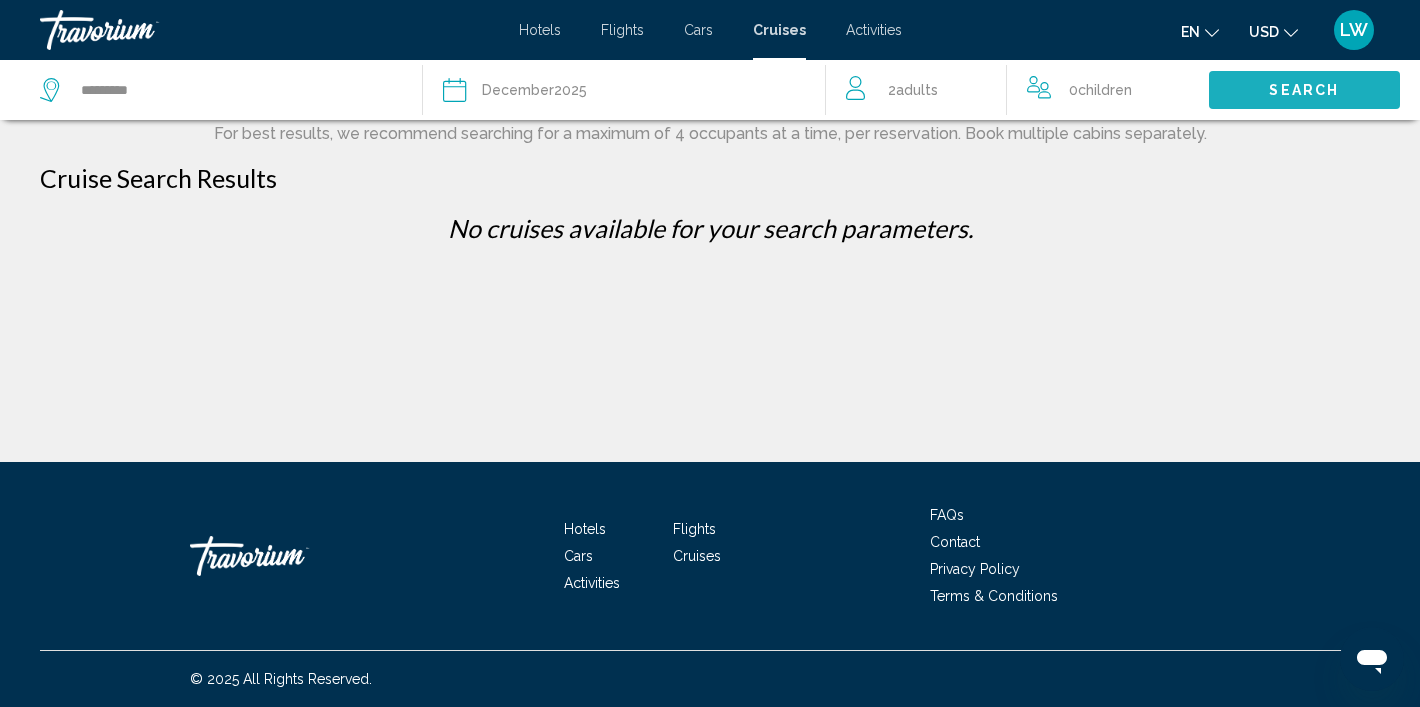 click on "Search" 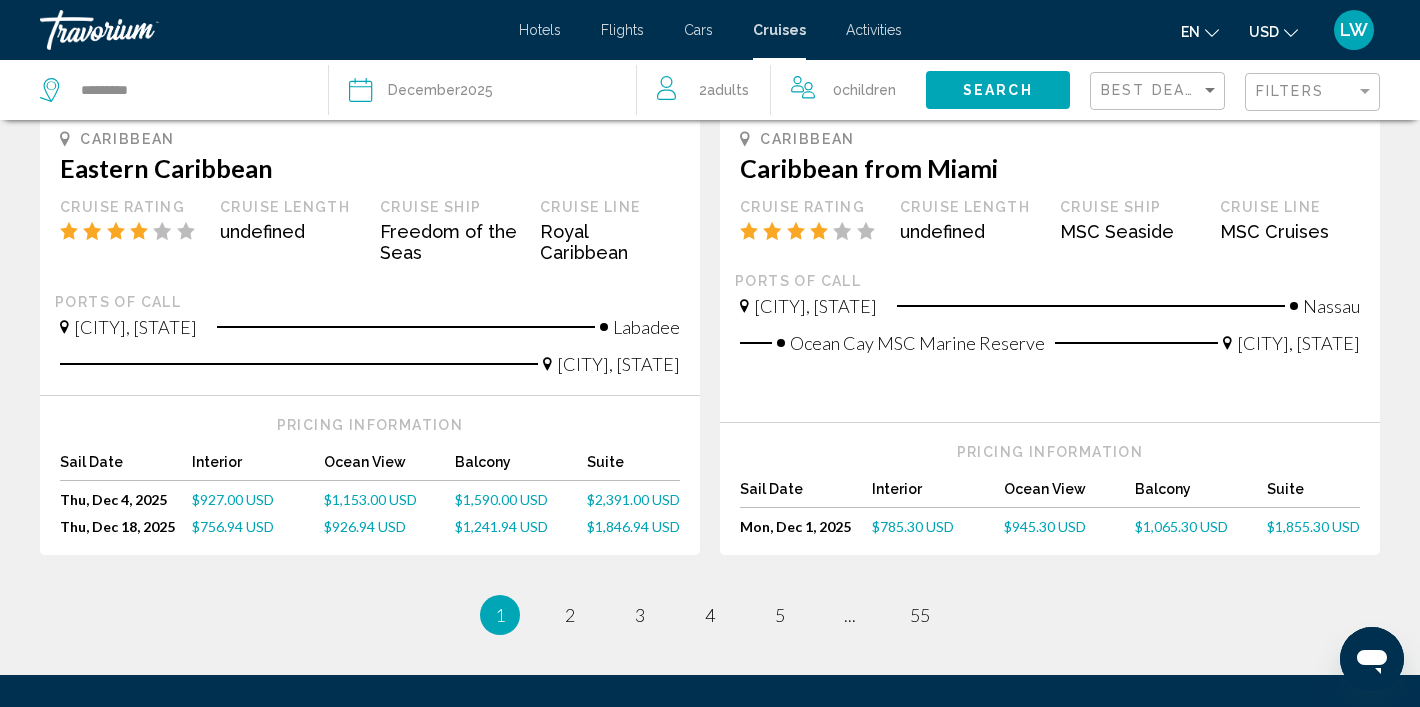 scroll, scrollTop: 2159, scrollLeft: 0, axis: vertical 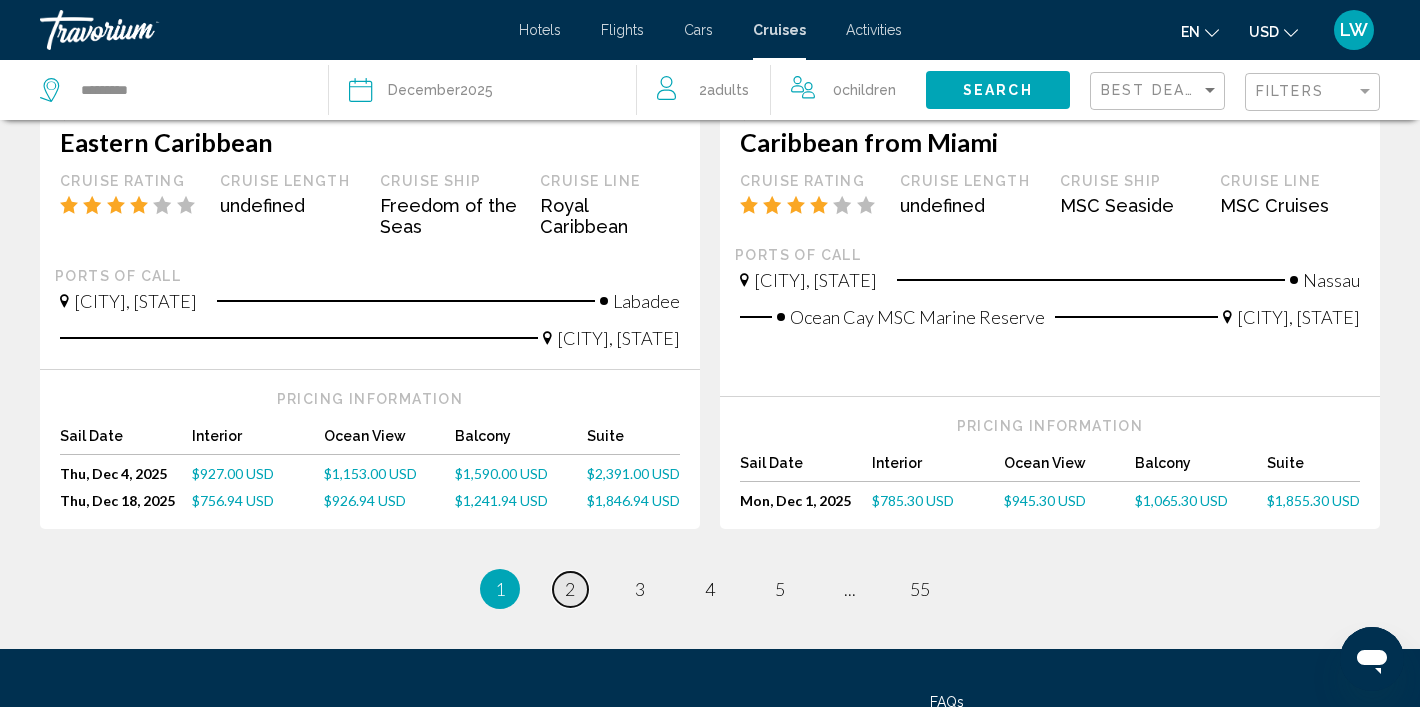 click on "2" at bounding box center [570, 589] 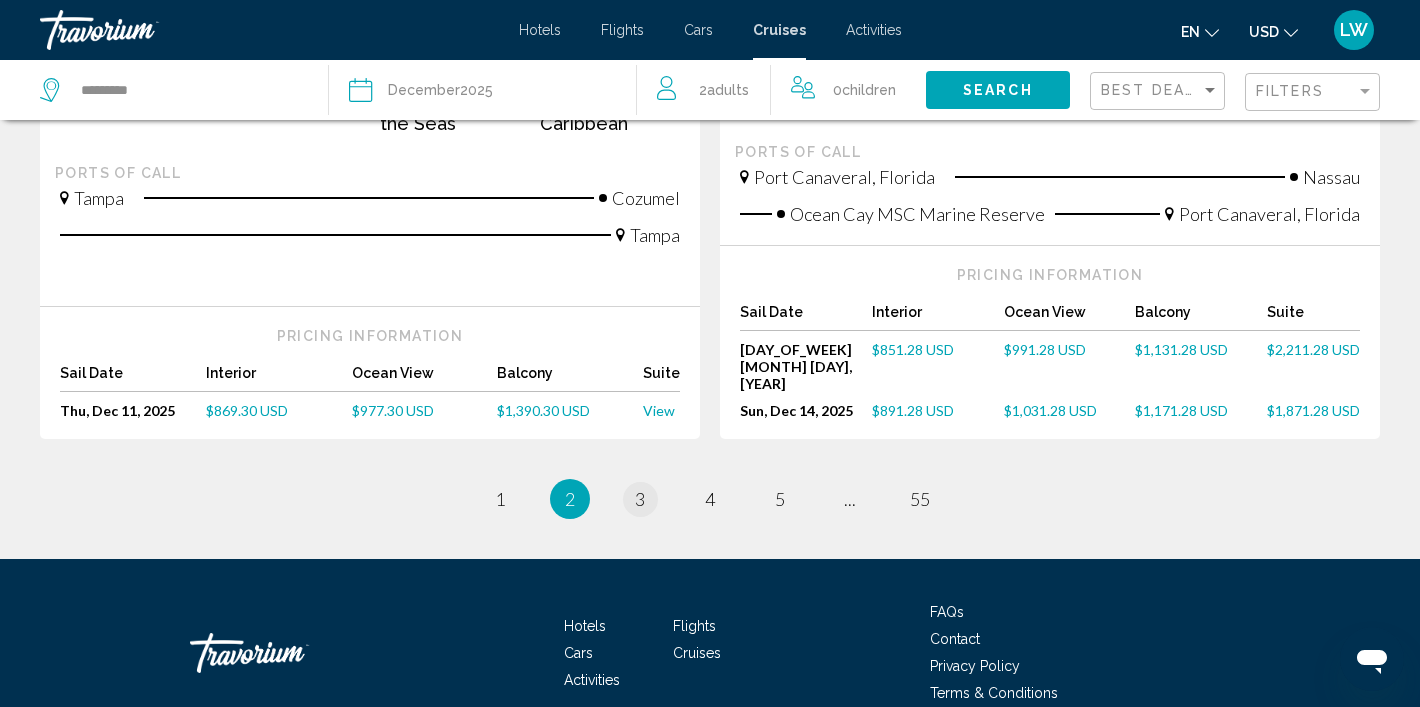 scroll, scrollTop: 2151, scrollLeft: 0, axis: vertical 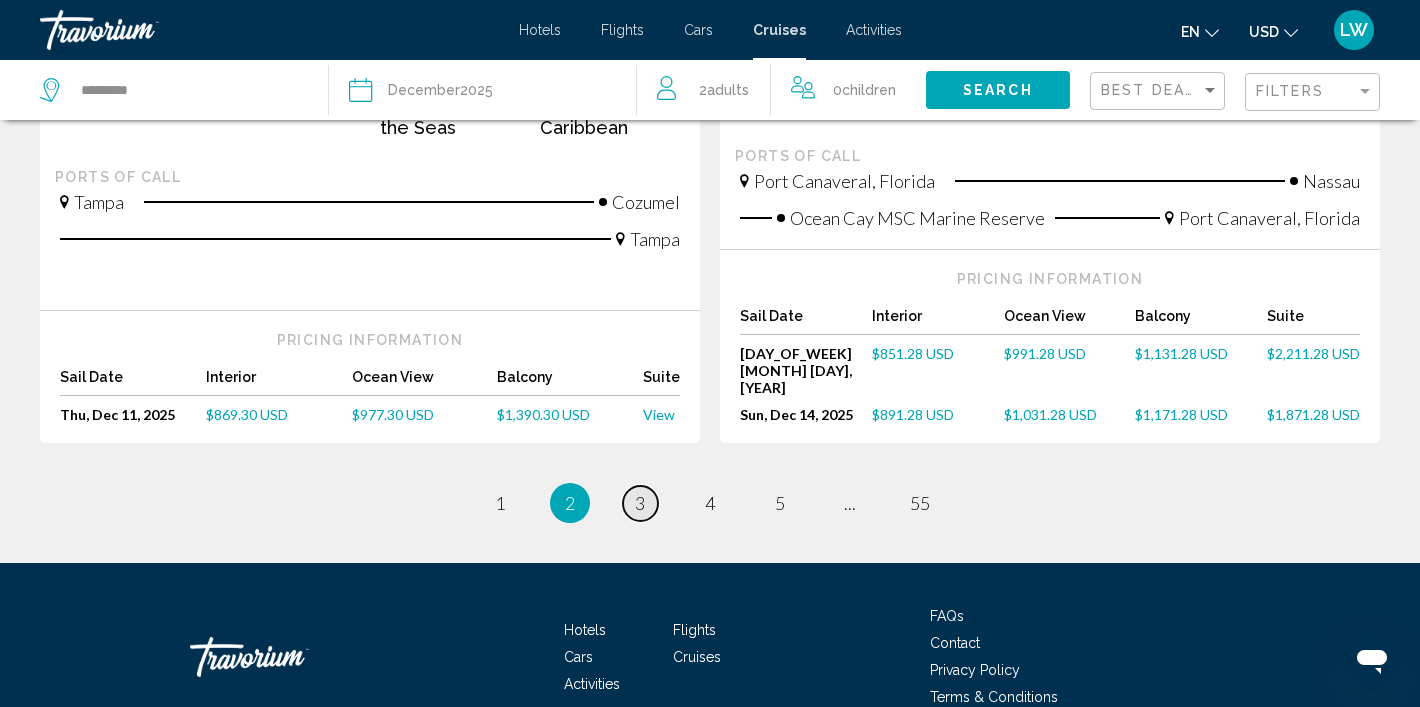 click on "3" at bounding box center (640, 503) 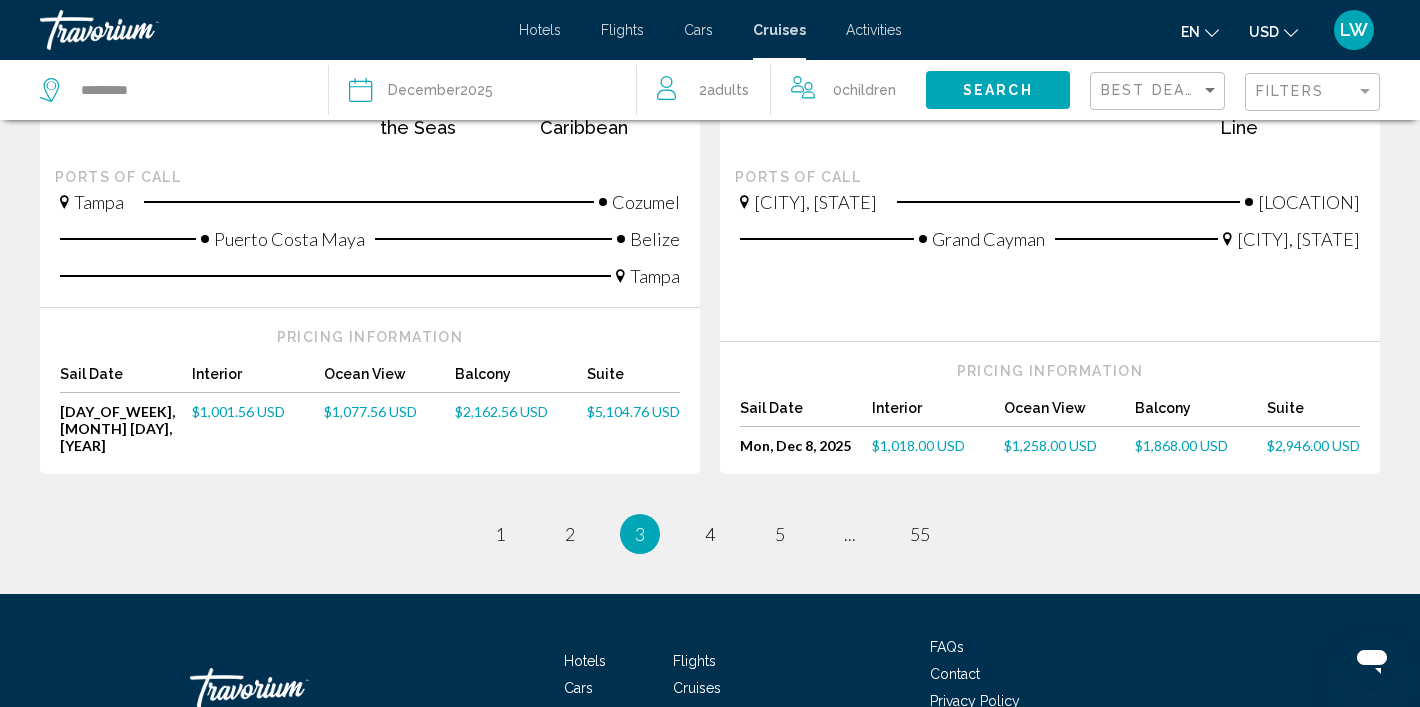 scroll, scrollTop: 2266, scrollLeft: 0, axis: vertical 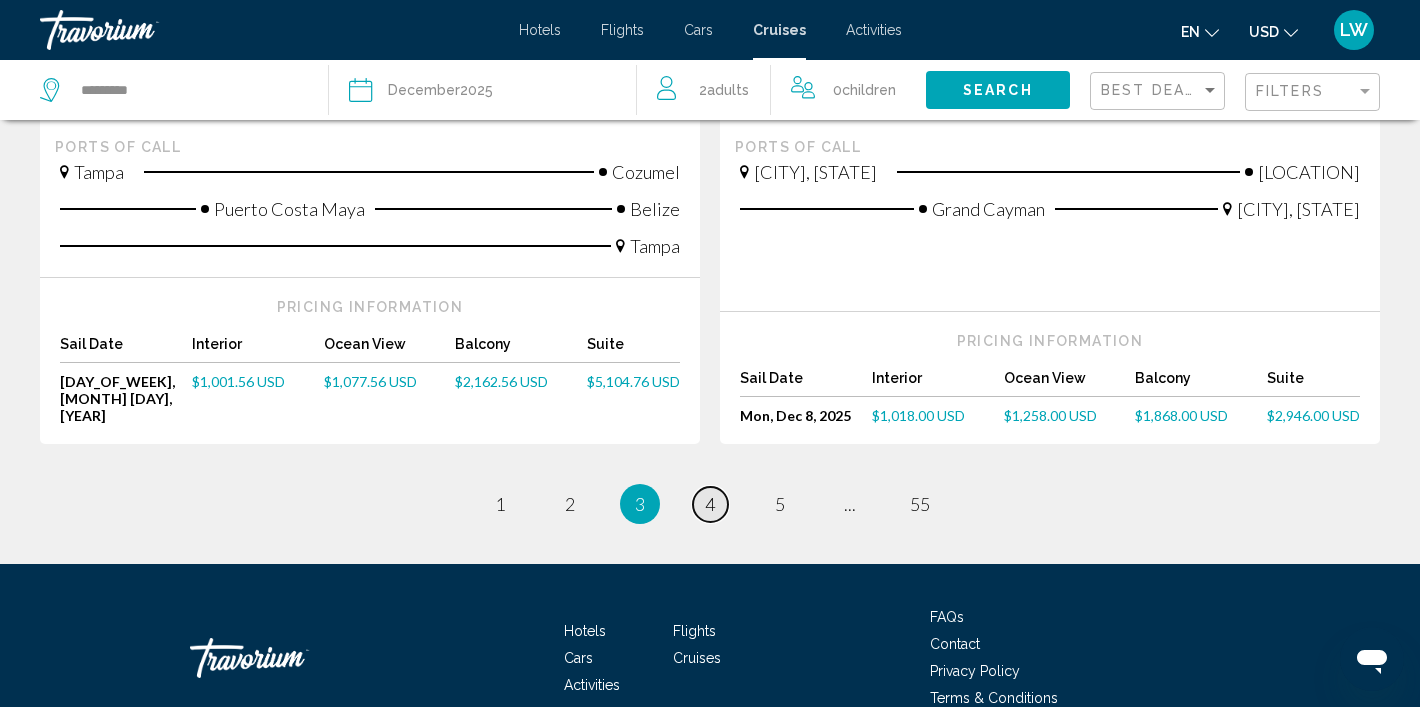 click on "4" at bounding box center [710, 504] 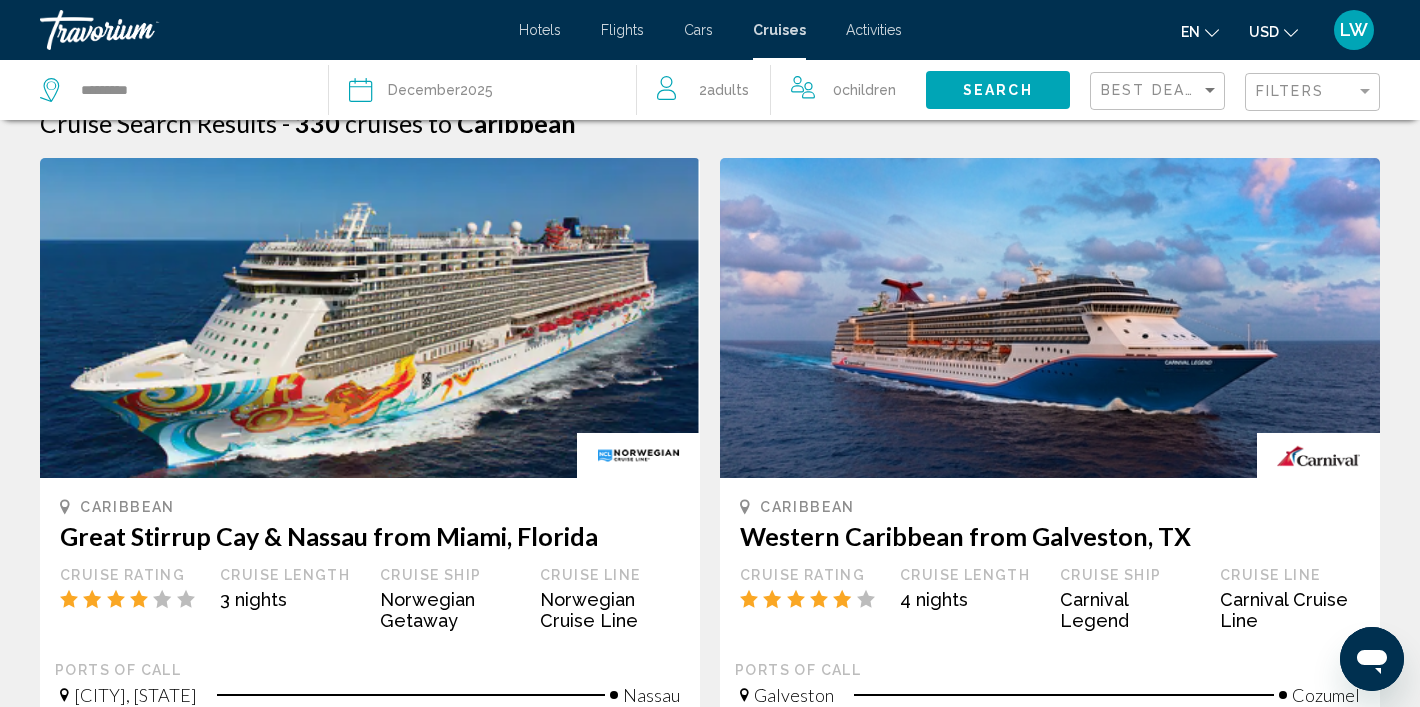scroll, scrollTop: 0, scrollLeft: 0, axis: both 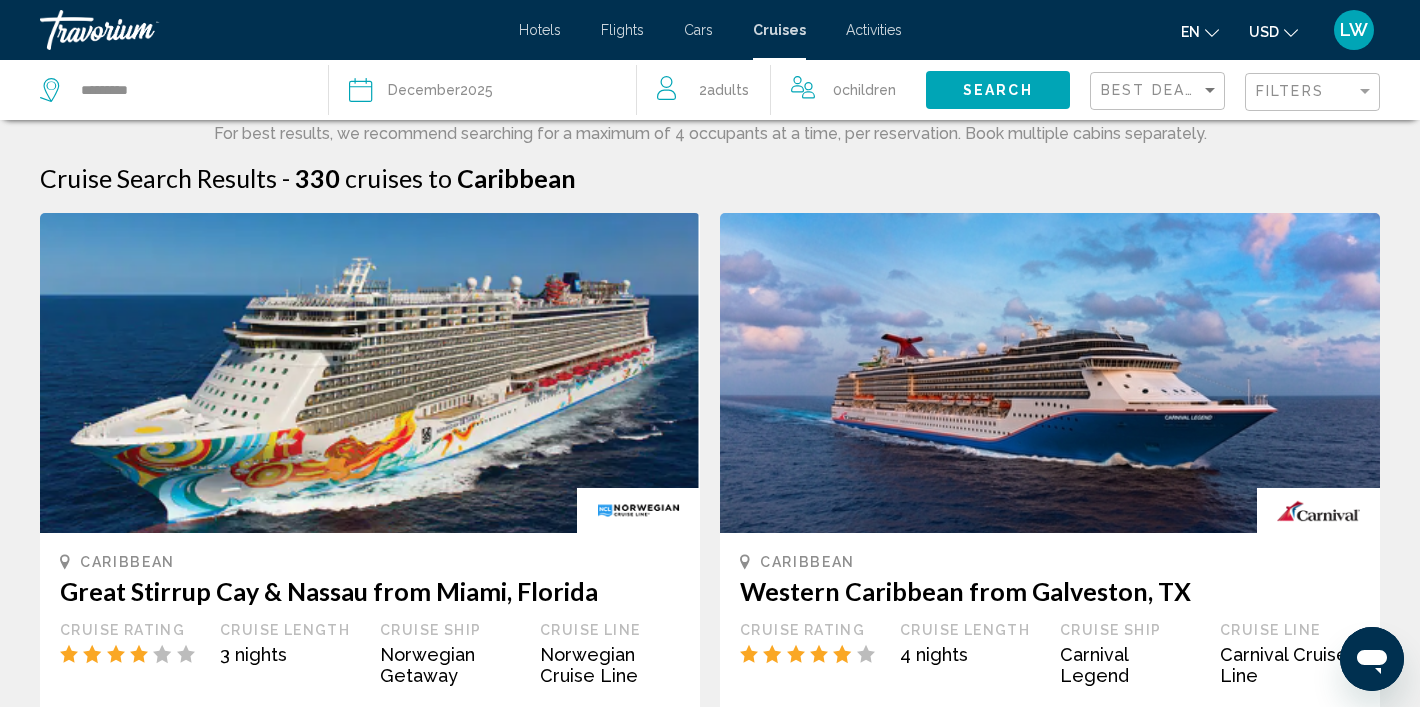 click on "Activities" at bounding box center (874, 30) 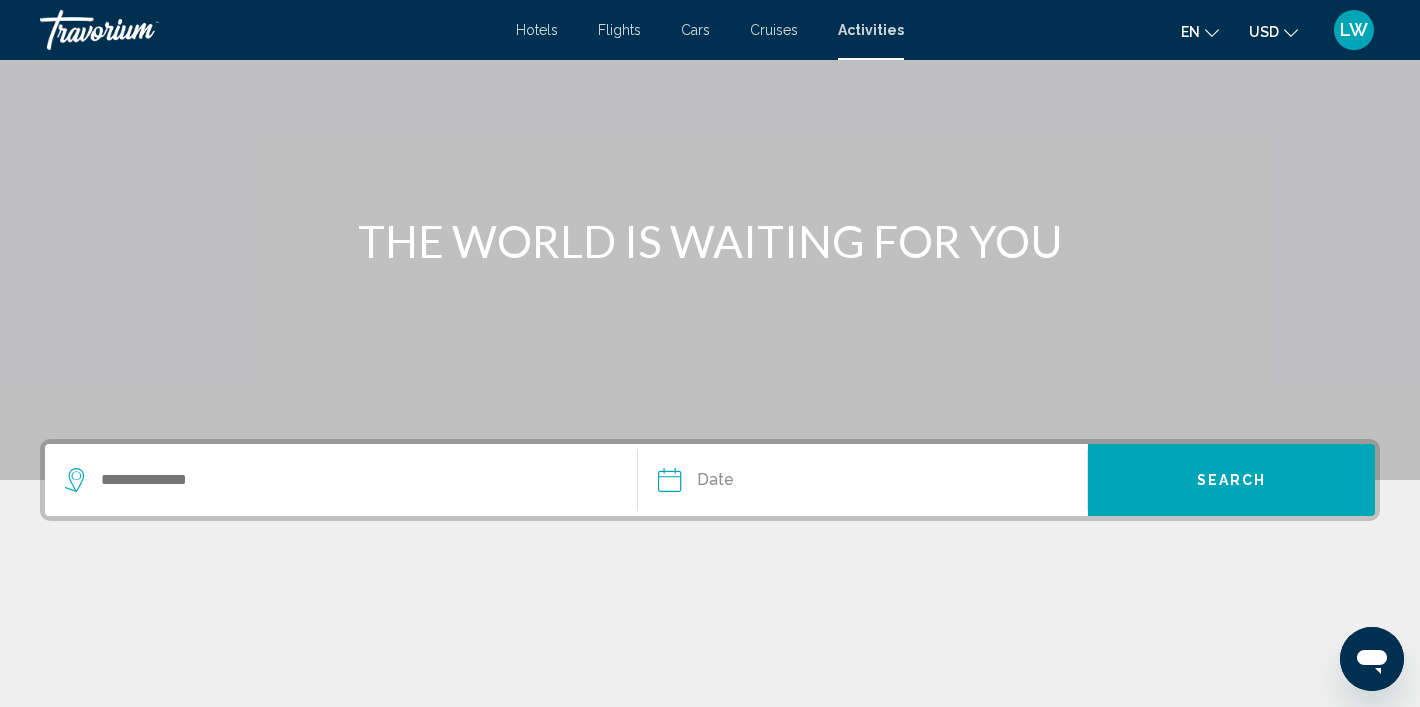 scroll, scrollTop: 276, scrollLeft: 0, axis: vertical 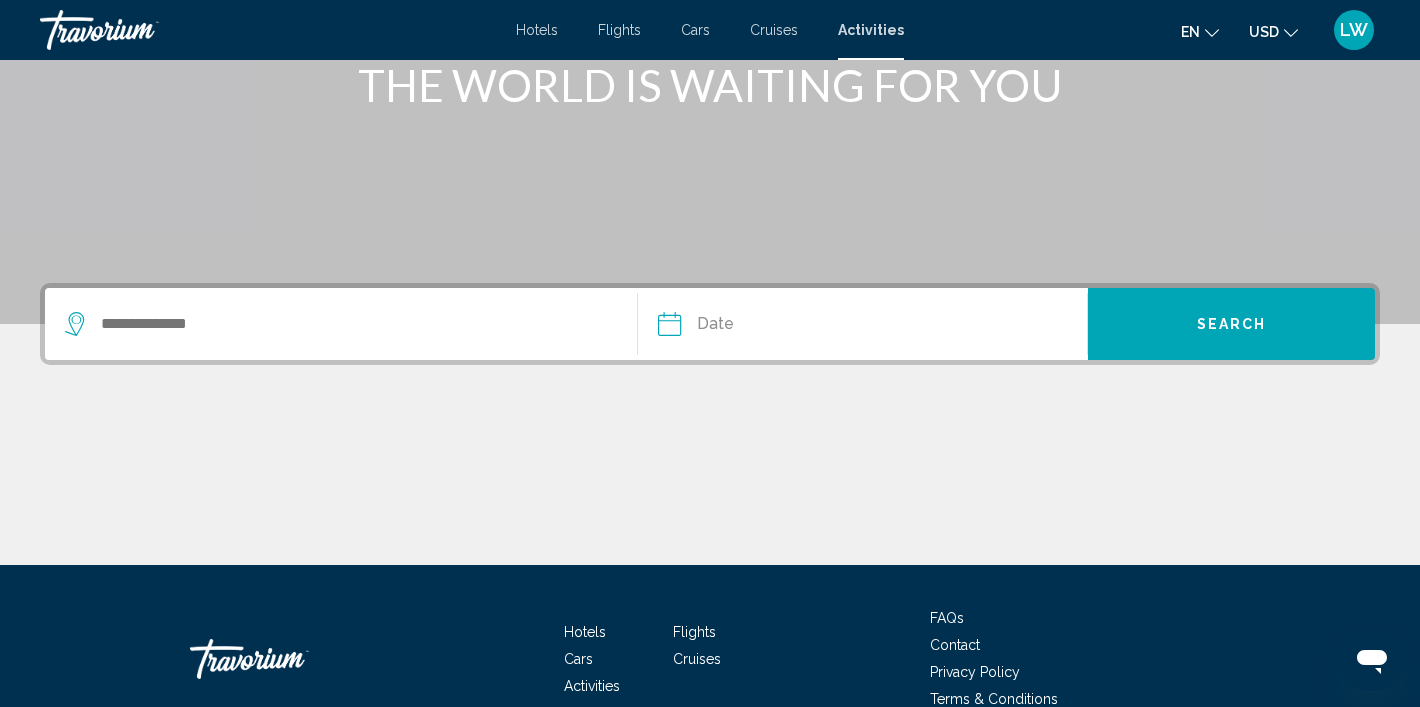 click at bounding box center [341, 324] 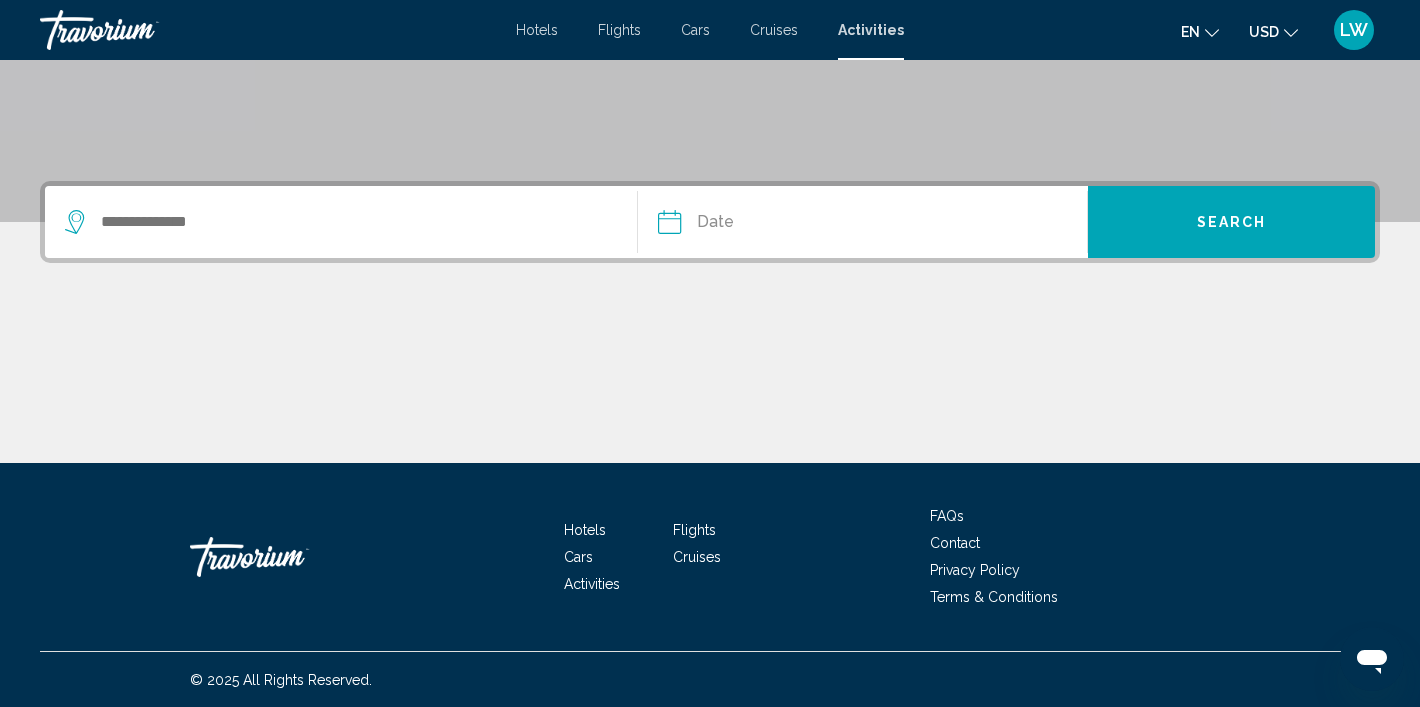 scroll, scrollTop: 379, scrollLeft: 0, axis: vertical 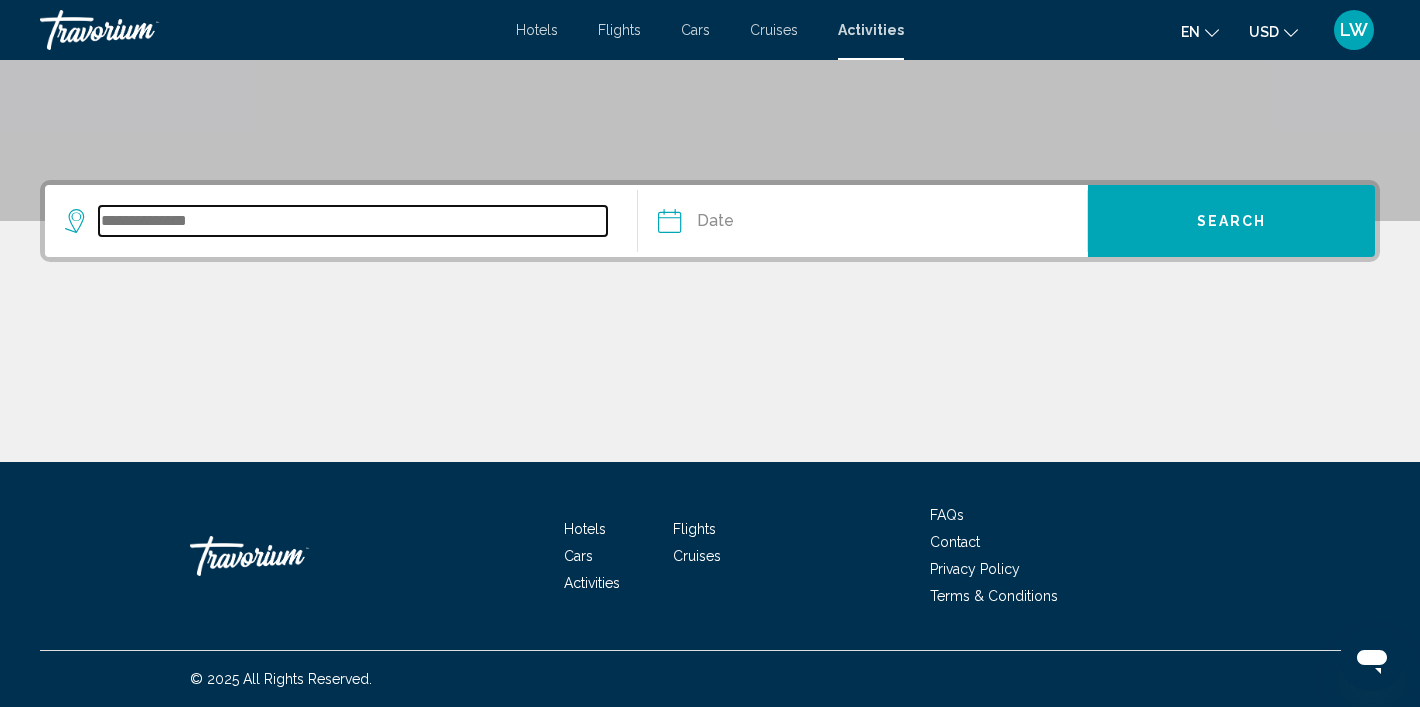 click at bounding box center (353, 221) 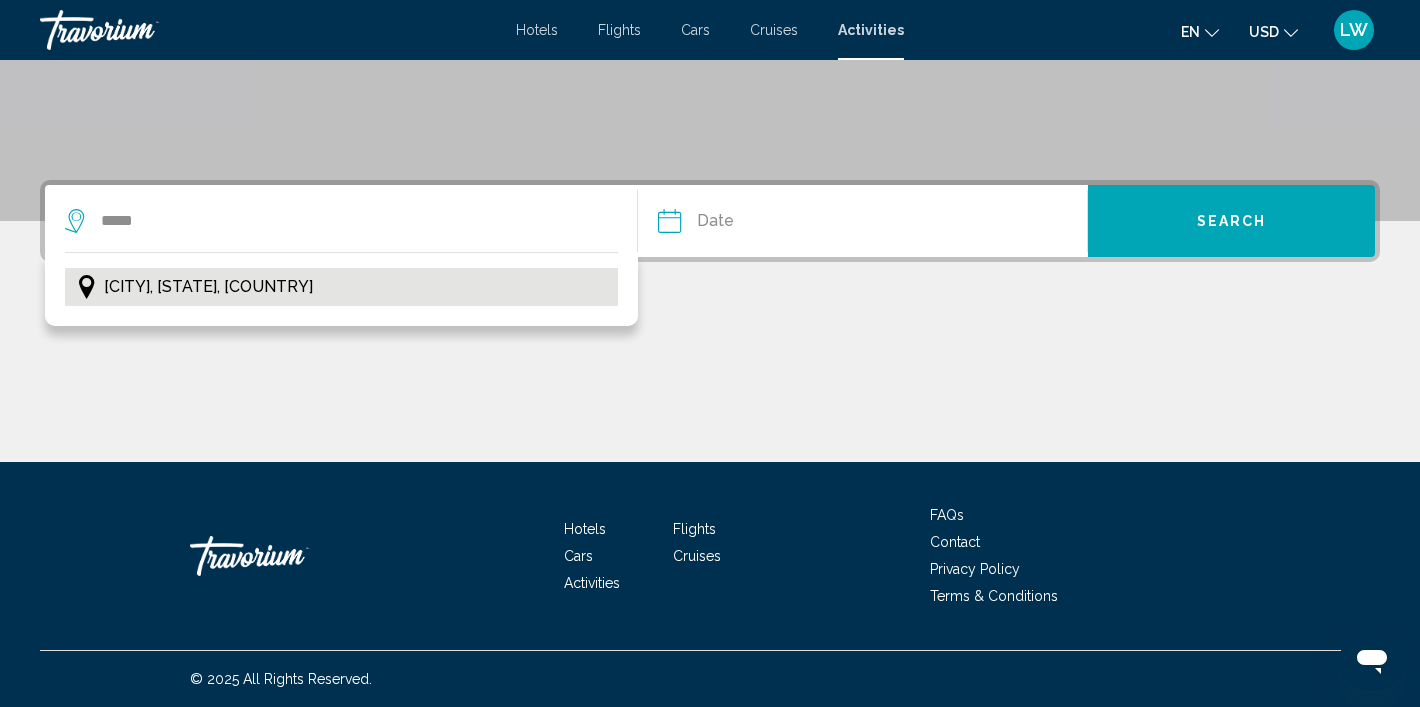 click on "[CITY], [STATE], [COUNTRY]" at bounding box center [208, 287] 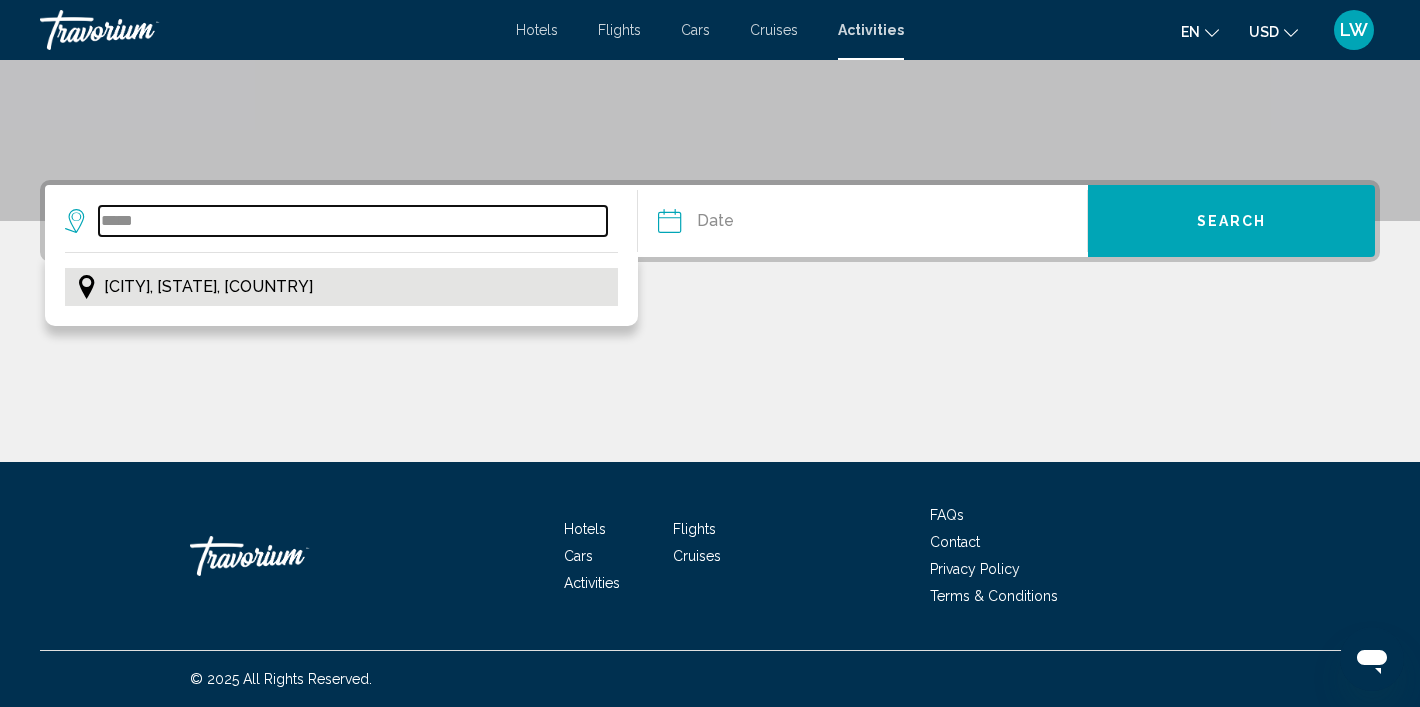 type on "**********" 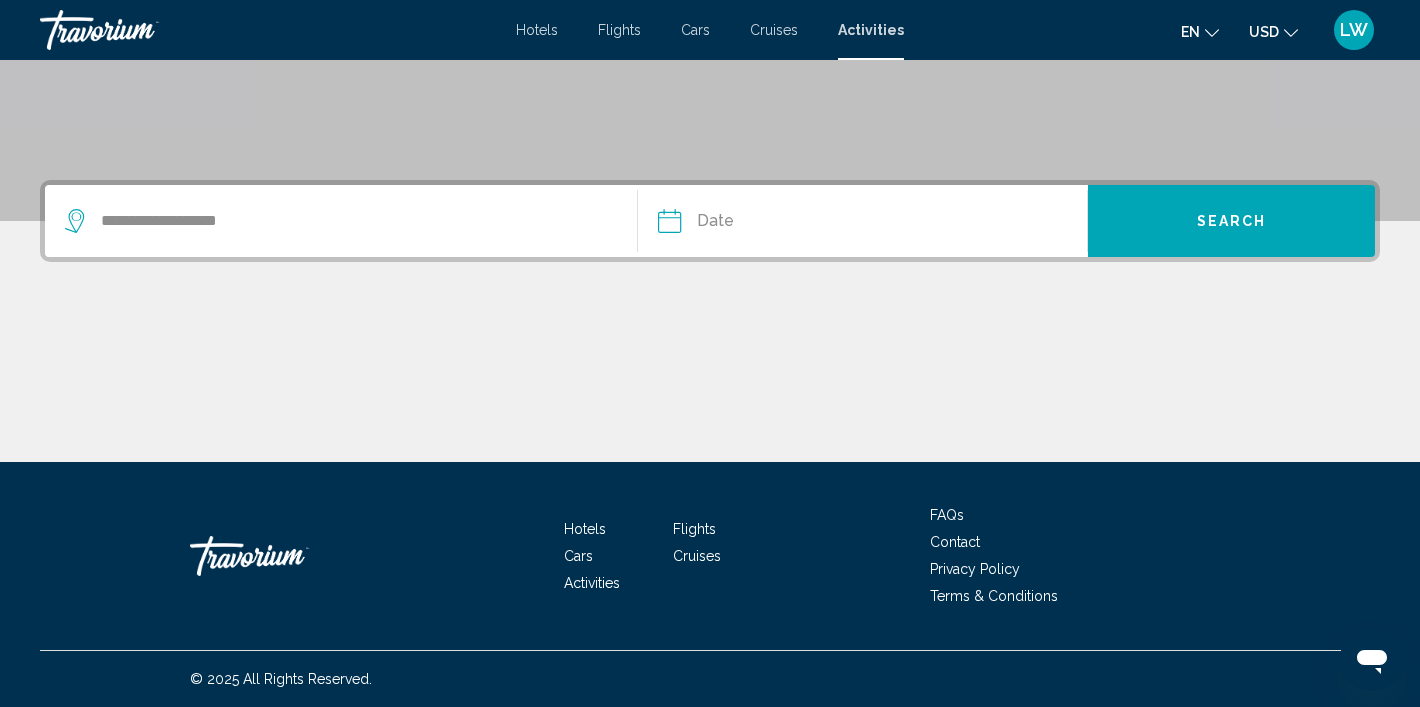 click at bounding box center (764, 224) 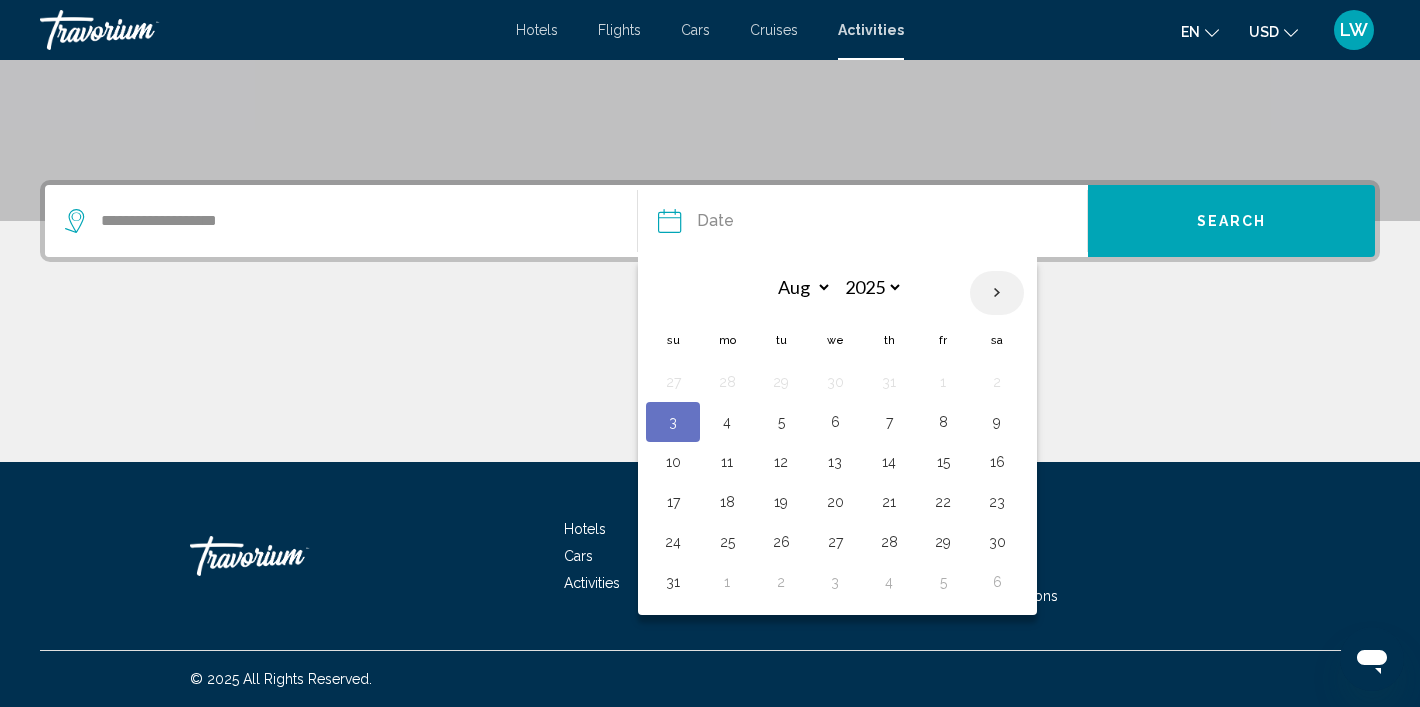 click at bounding box center [997, 293] 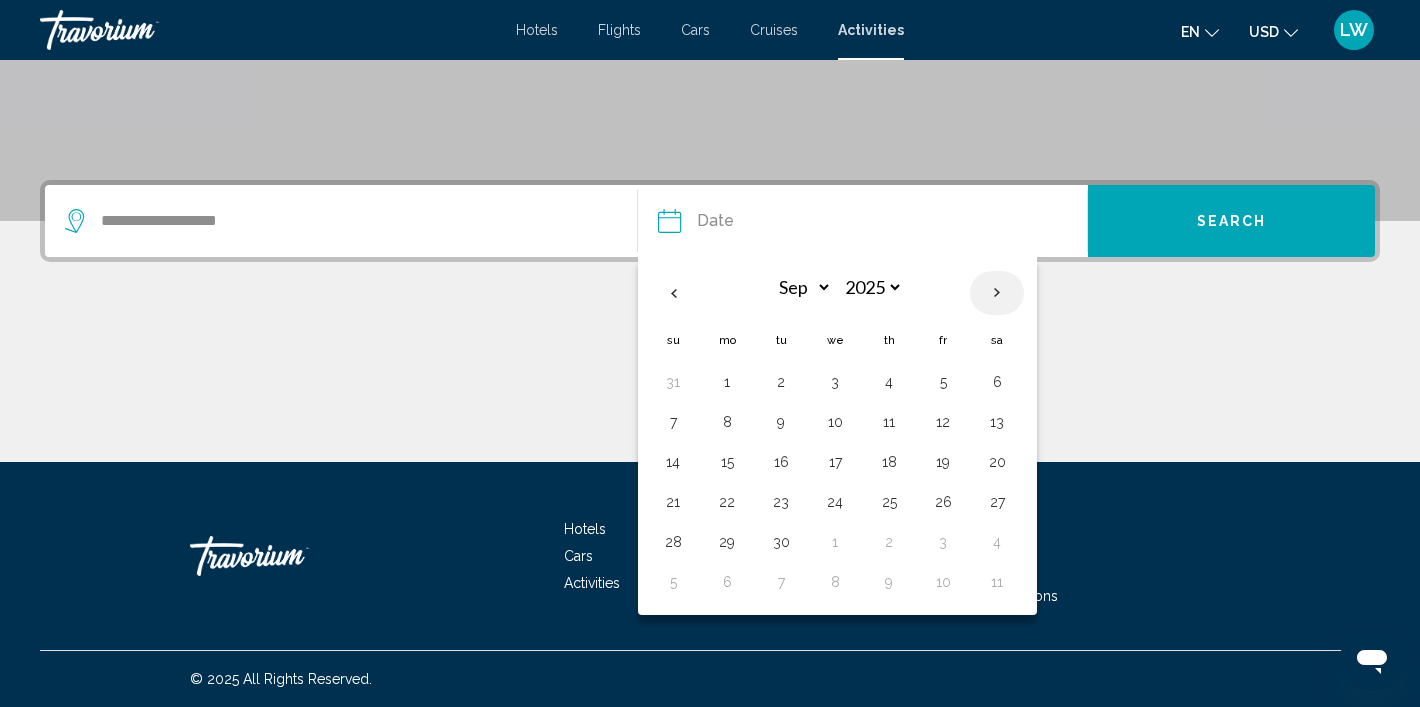 click at bounding box center [997, 293] 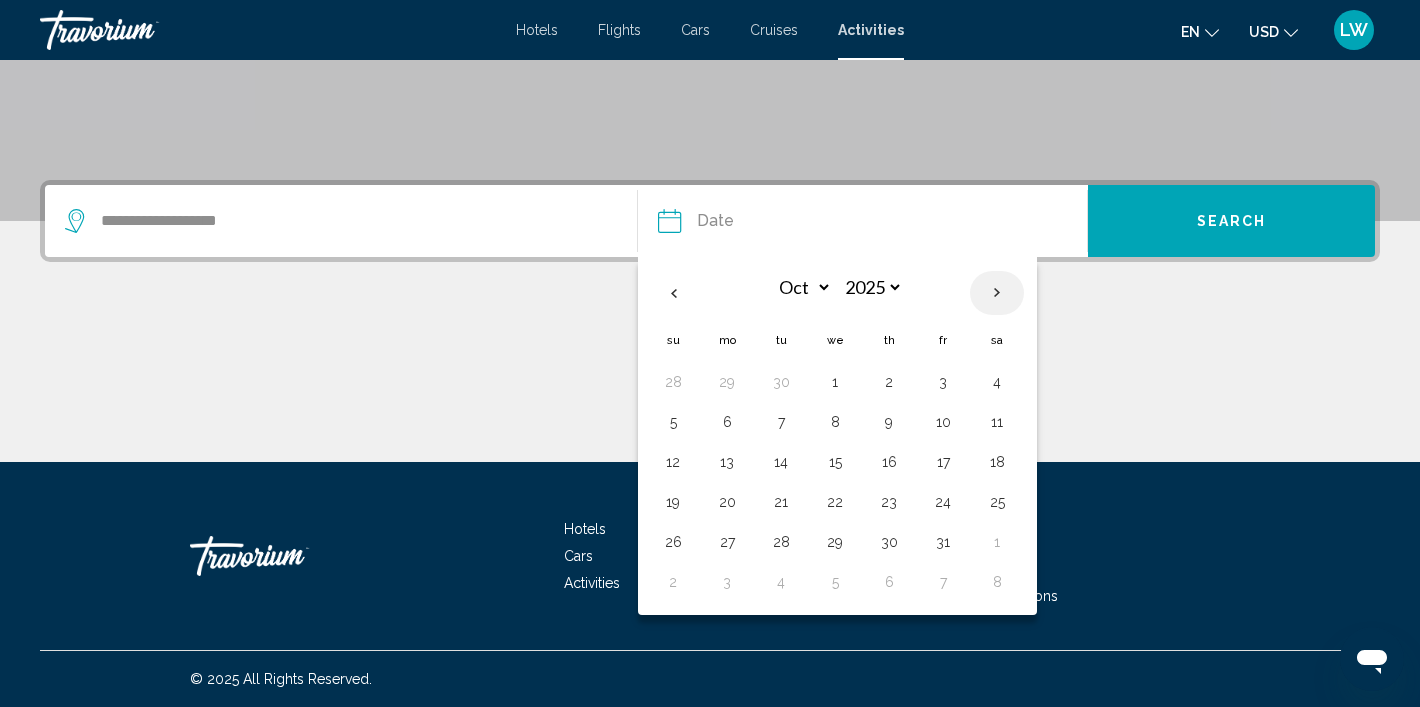 click at bounding box center [997, 293] 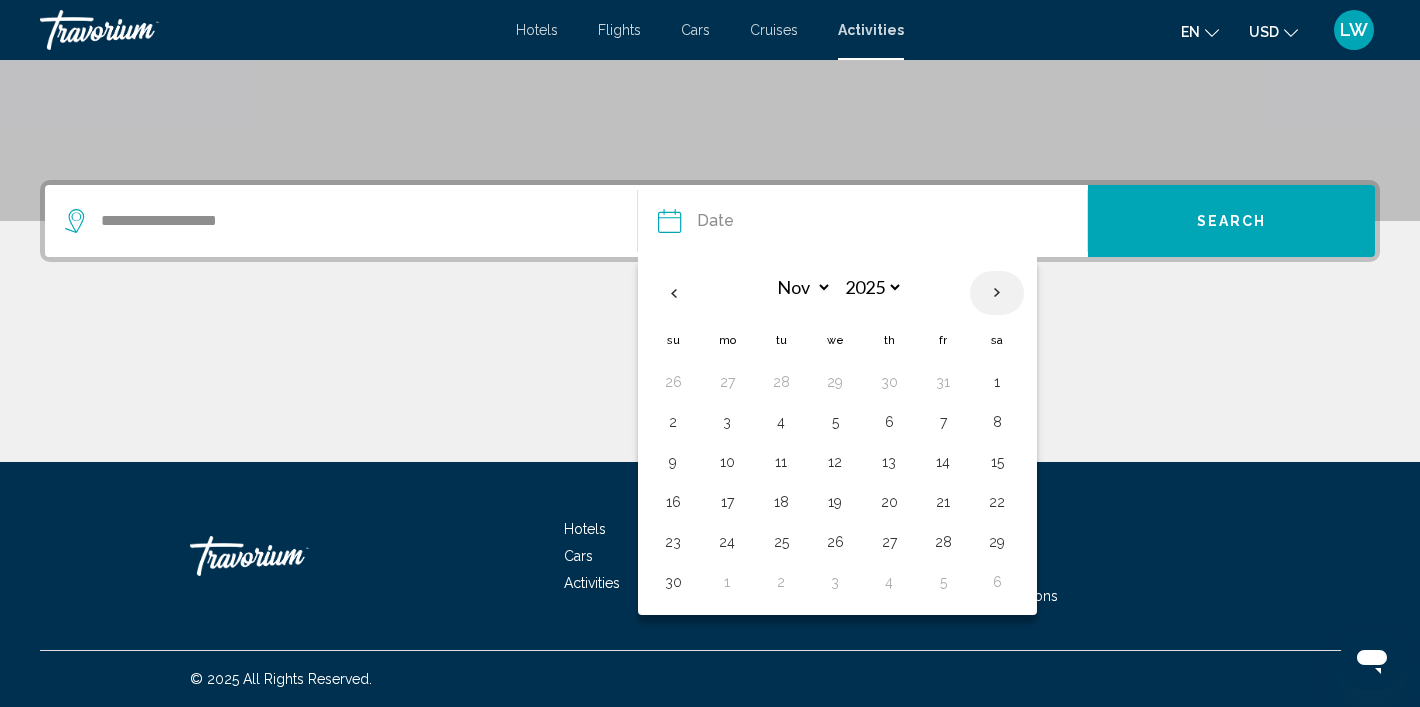 click at bounding box center [997, 293] 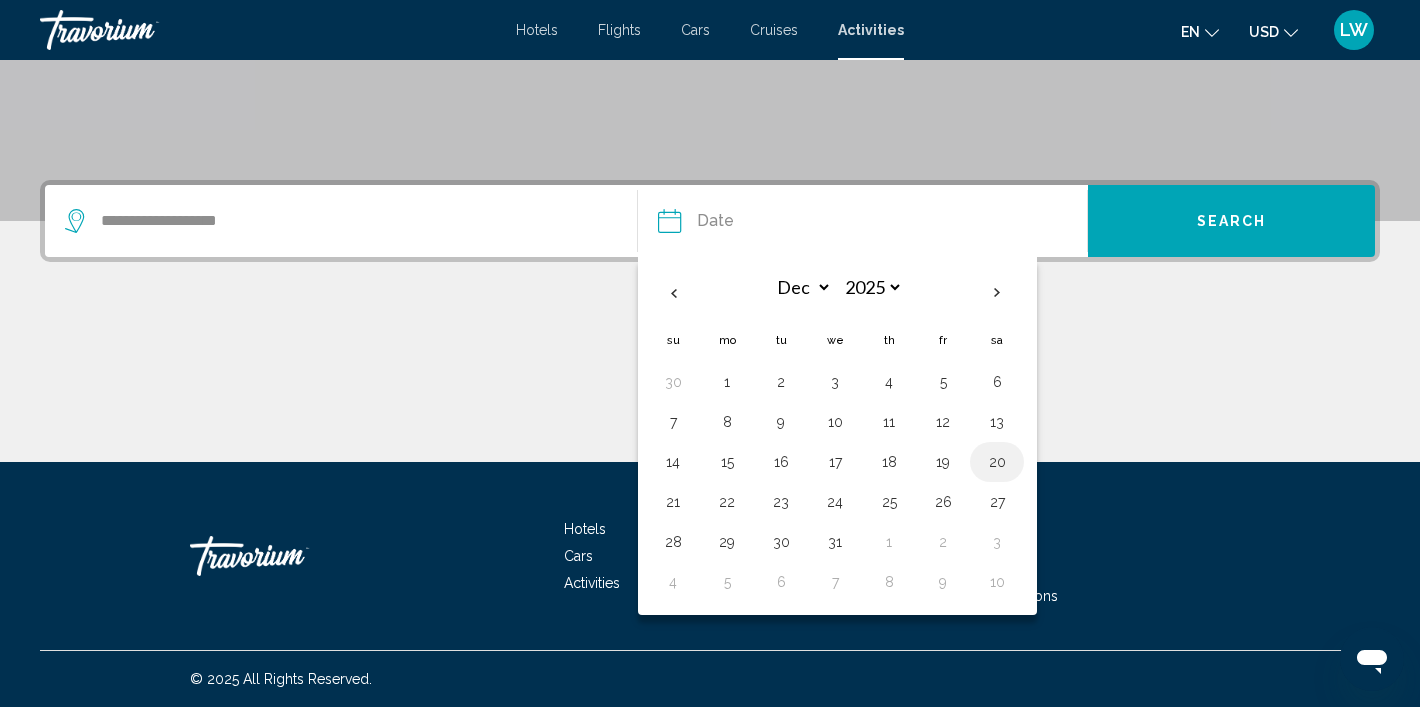 click on "20" at bounding box center (997, 462) 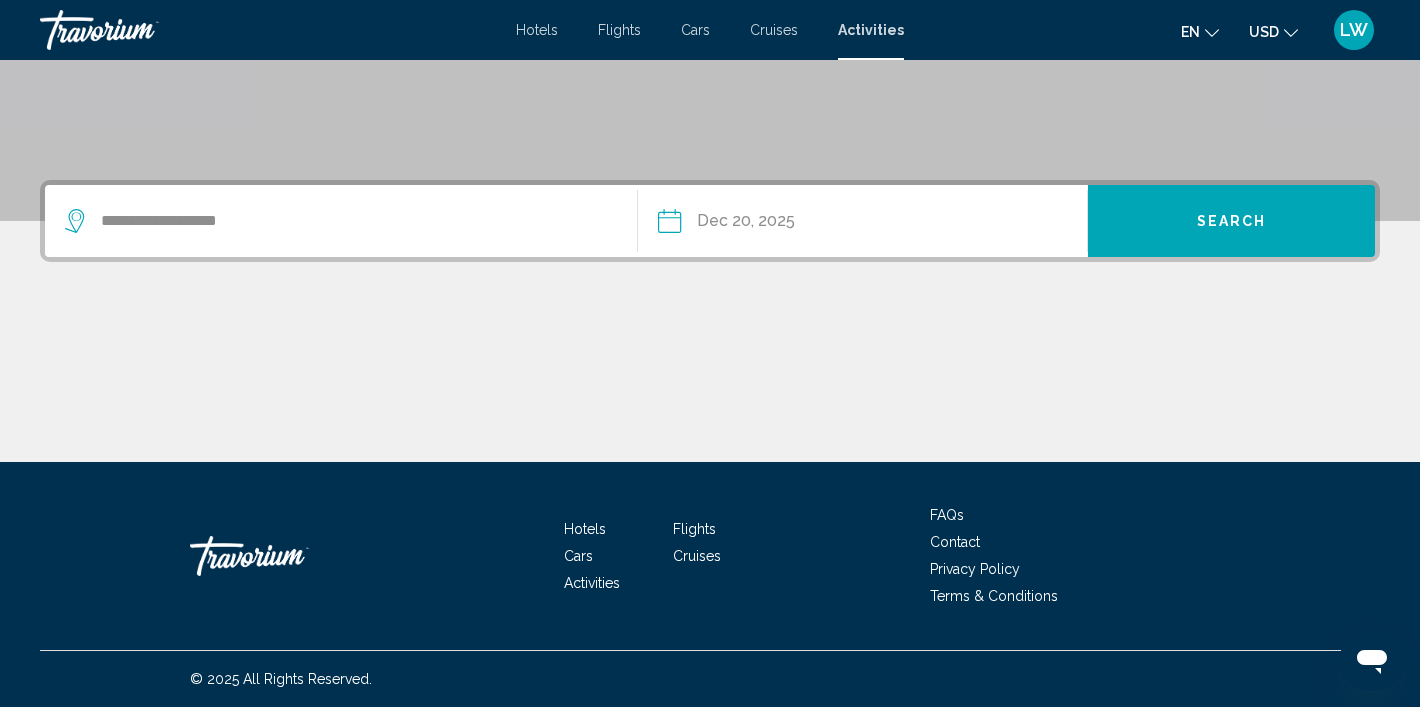 click on "Search" at bounding box center [1231, 221] 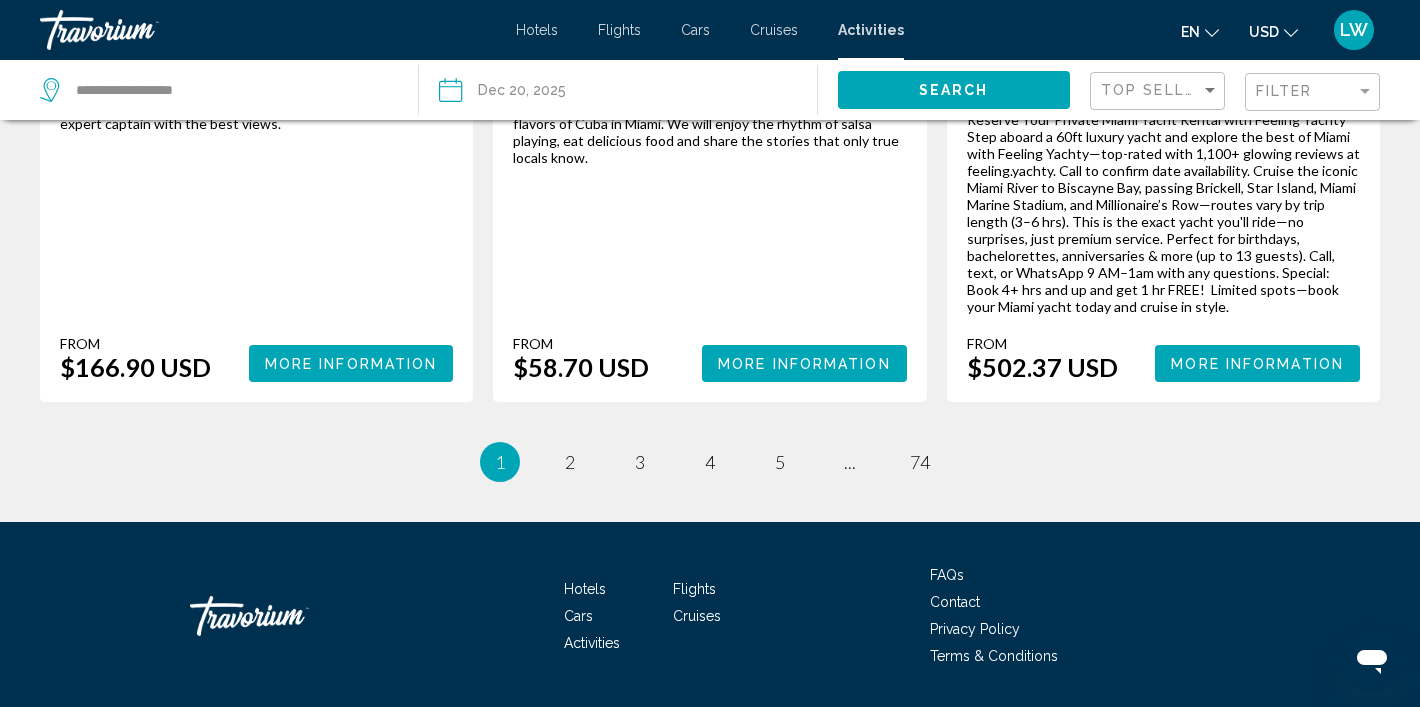 scroll, scrollTop: 3326, scrollLeft: 0, axis: vertical 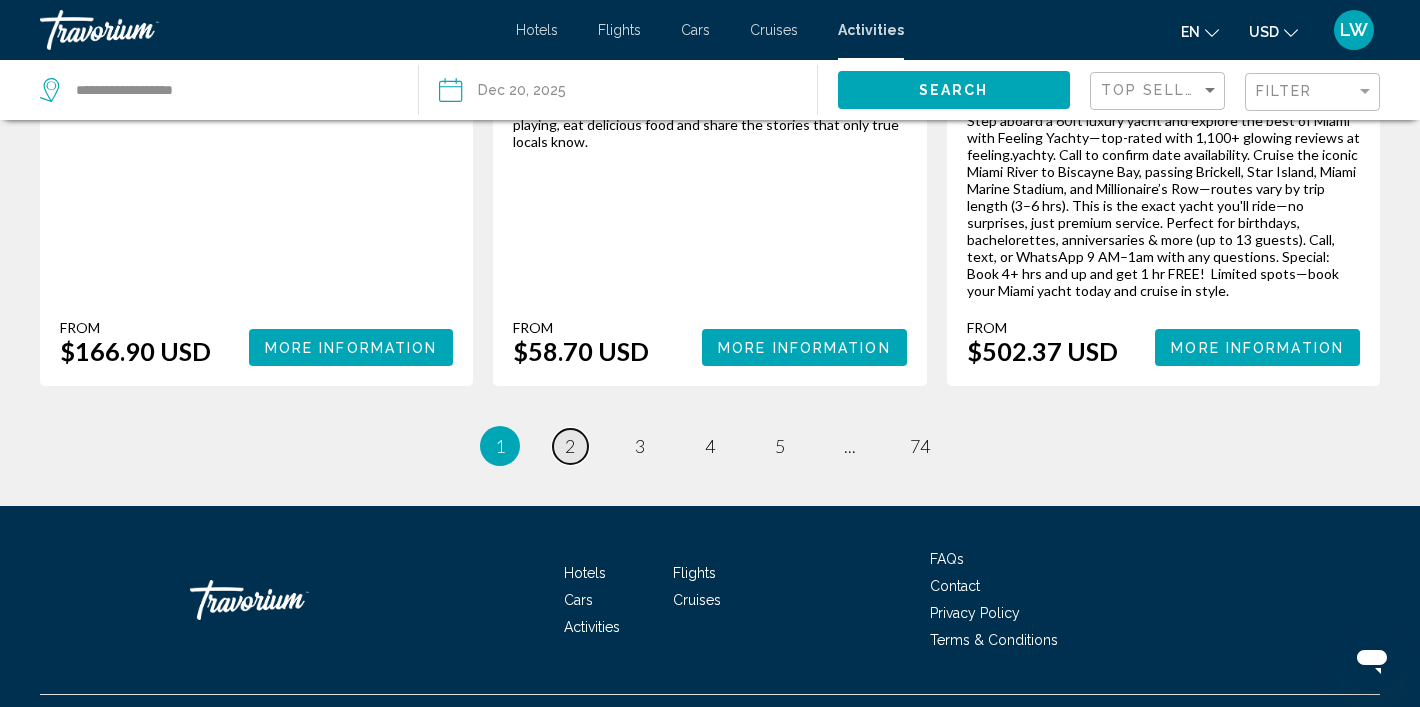 click on "2" at bounding box center [570, 446] 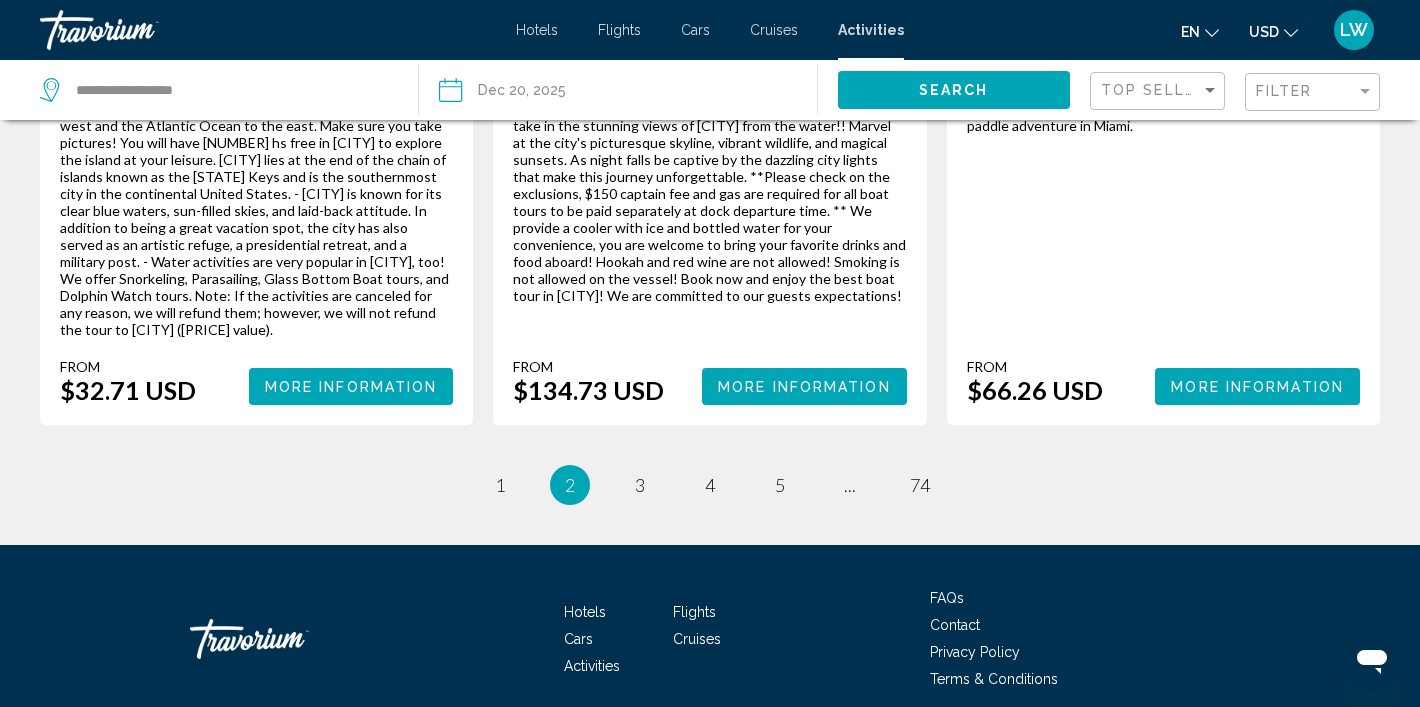 scroll, scrollTop: 3470, scrollLeft: 0, axis: vertical 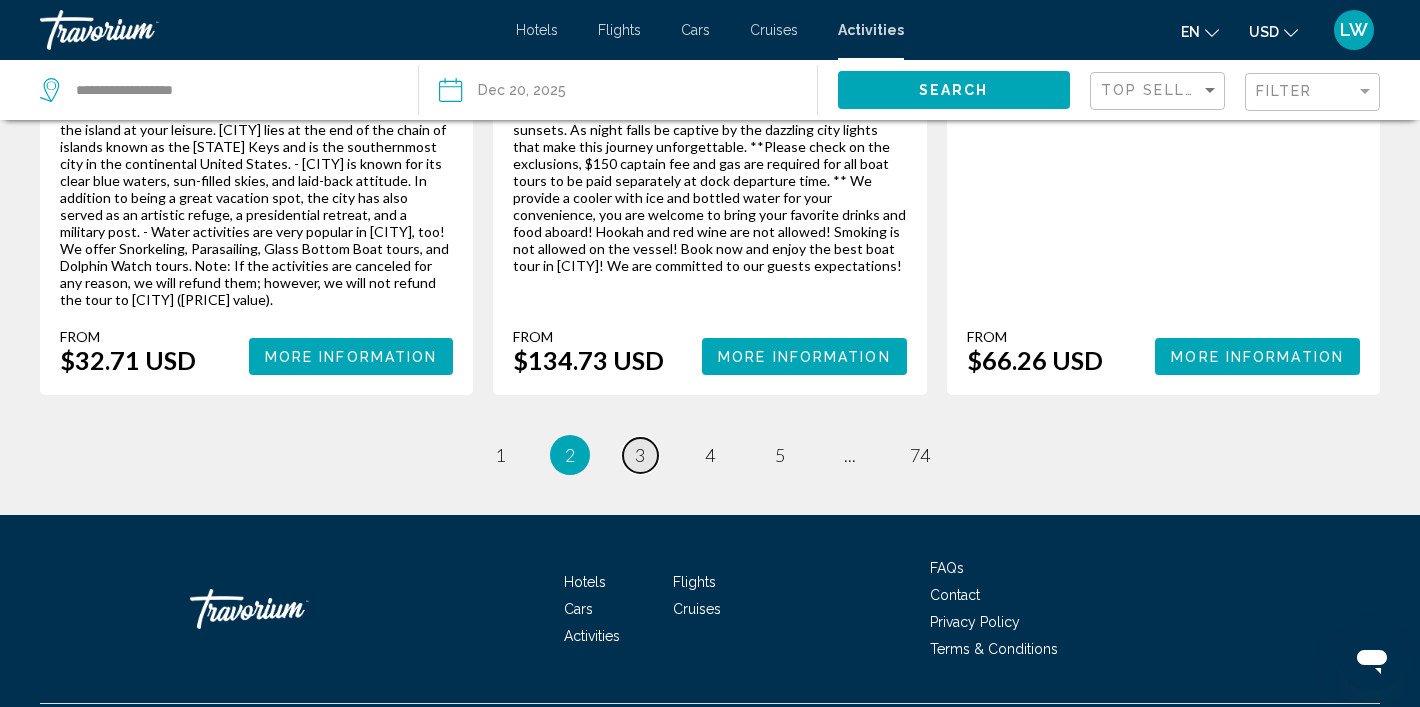 click on "3" at bounding box center (640, 455) 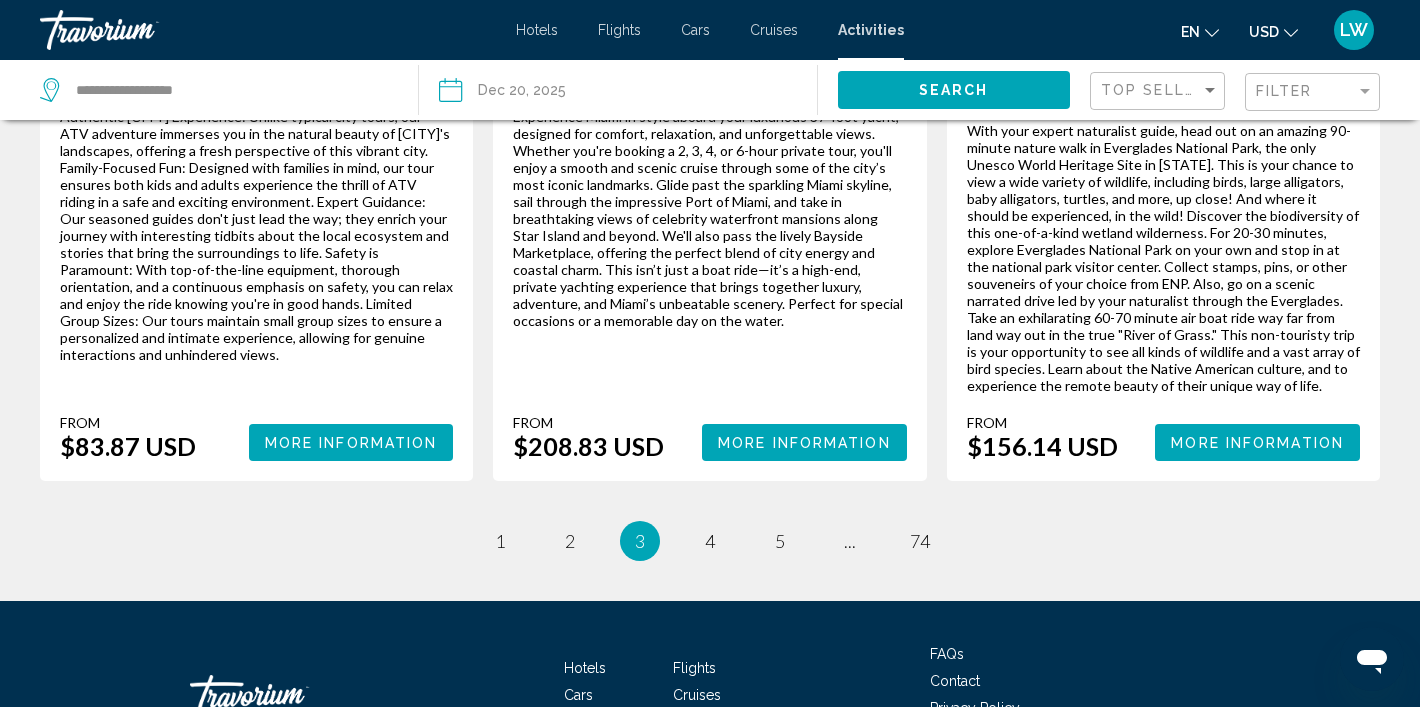 scroll, scrollTop: 3290, scrollLeft: 0, axis: vertical 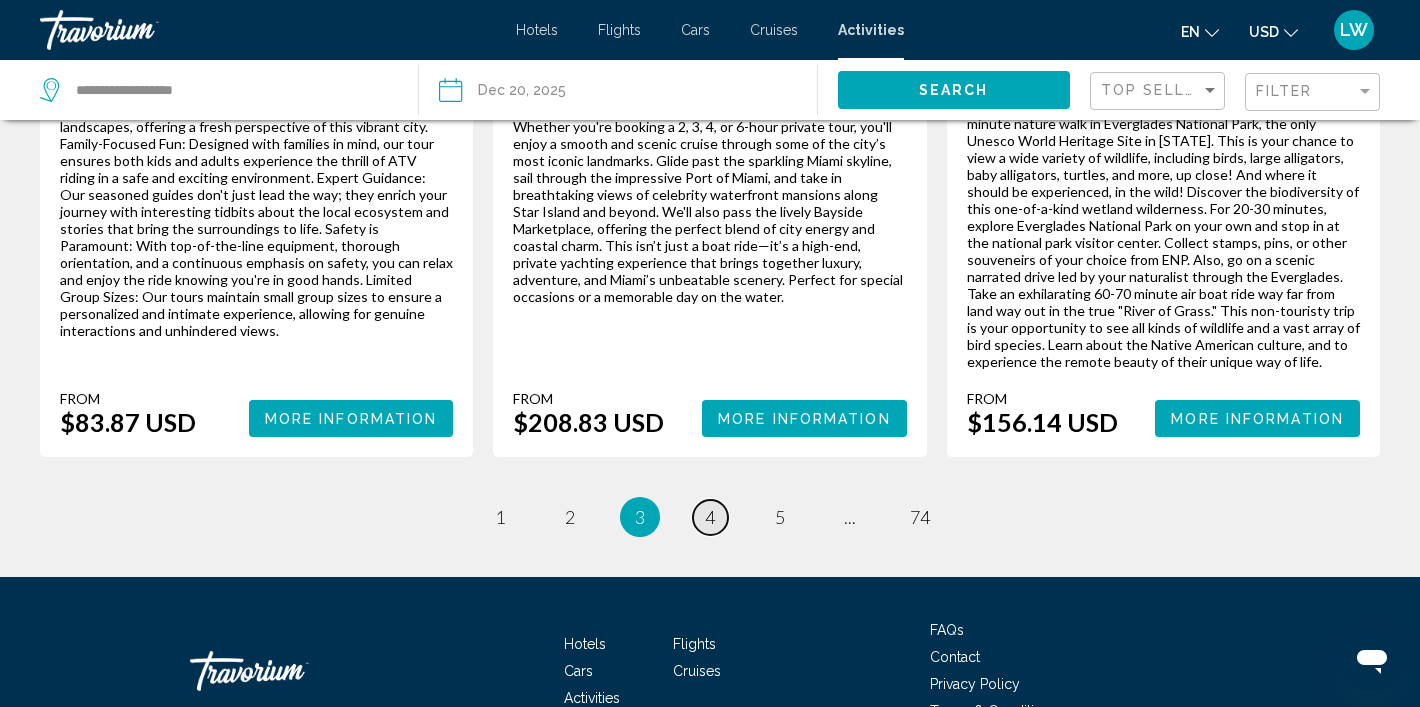 click on "4" at bounding box center (710, 517) 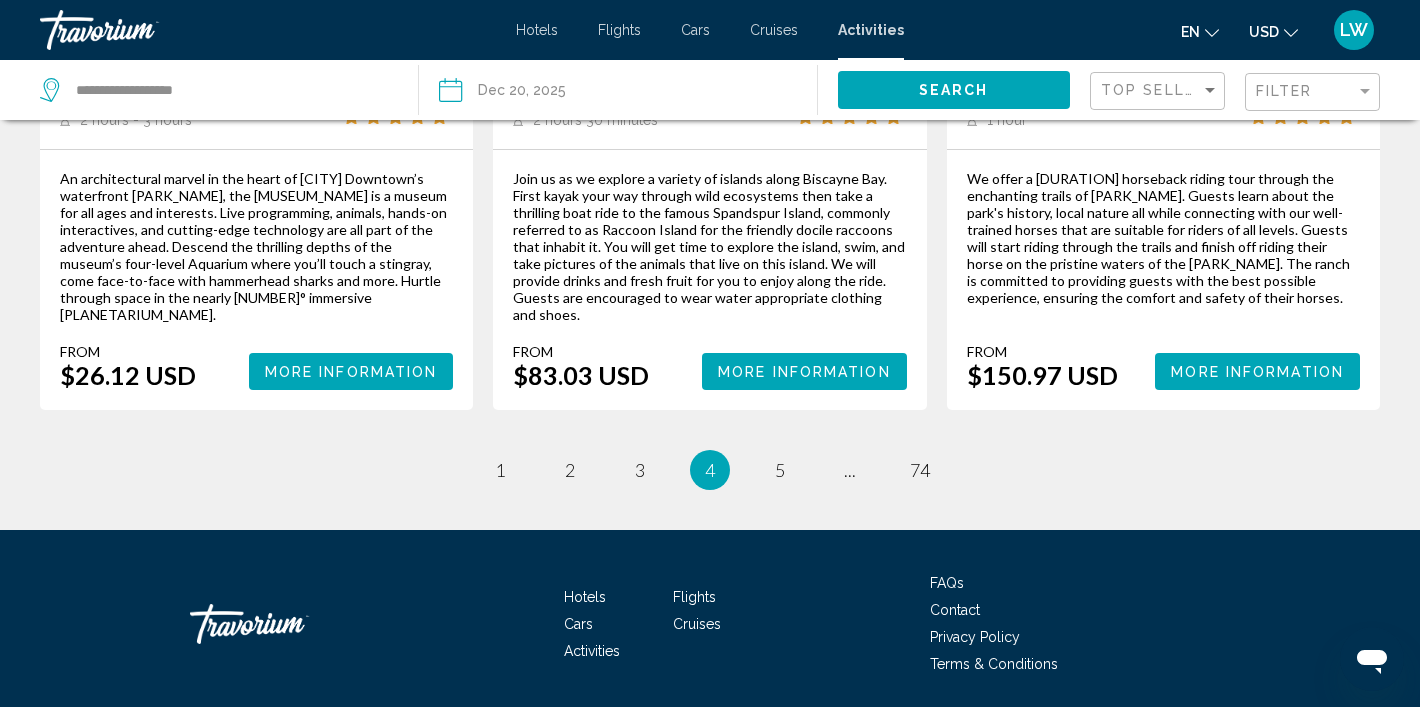 scroll, scrollTop: 3225, scrollLeft: 0, axis: vertical 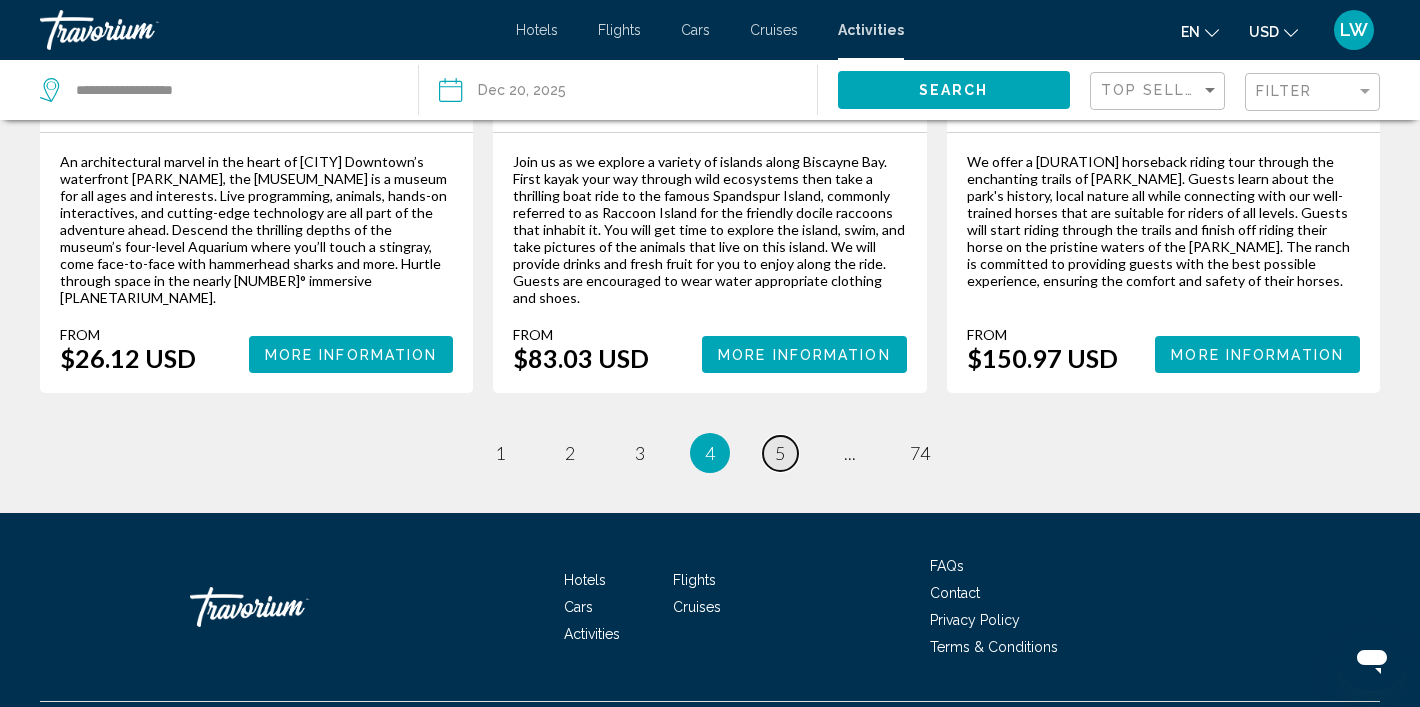 click on "page  5" at bounding box center (780, 453) 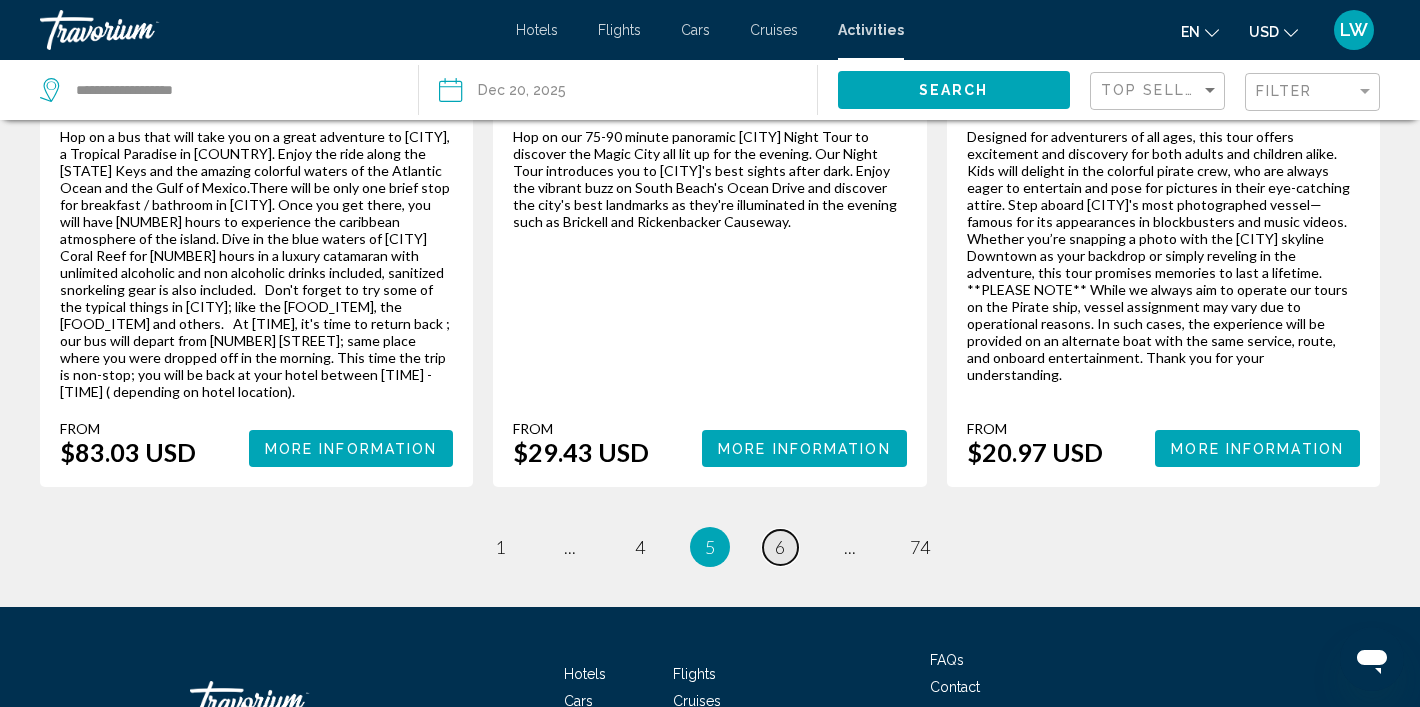scroll, scrollTop: 3442, scrollLeft: 0, axis: vertical 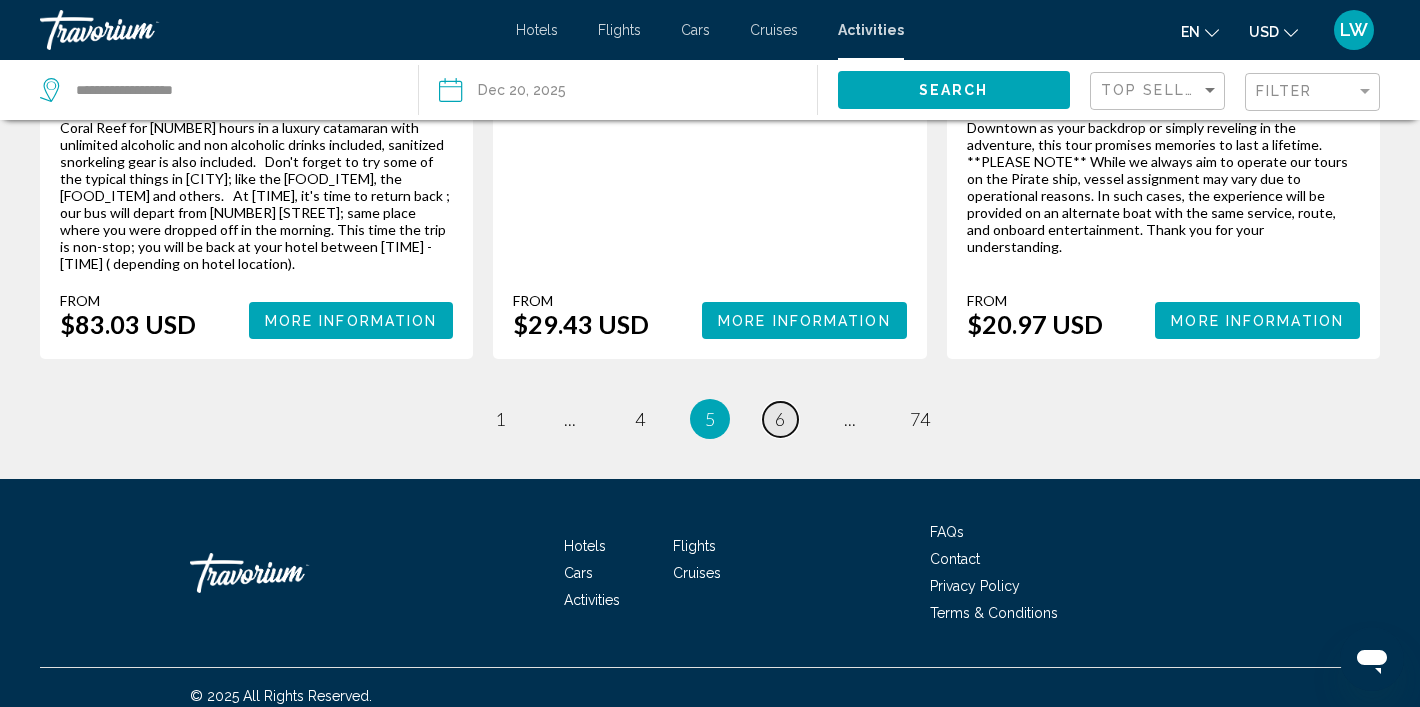 click on "6" at bounding box center (780, 419) 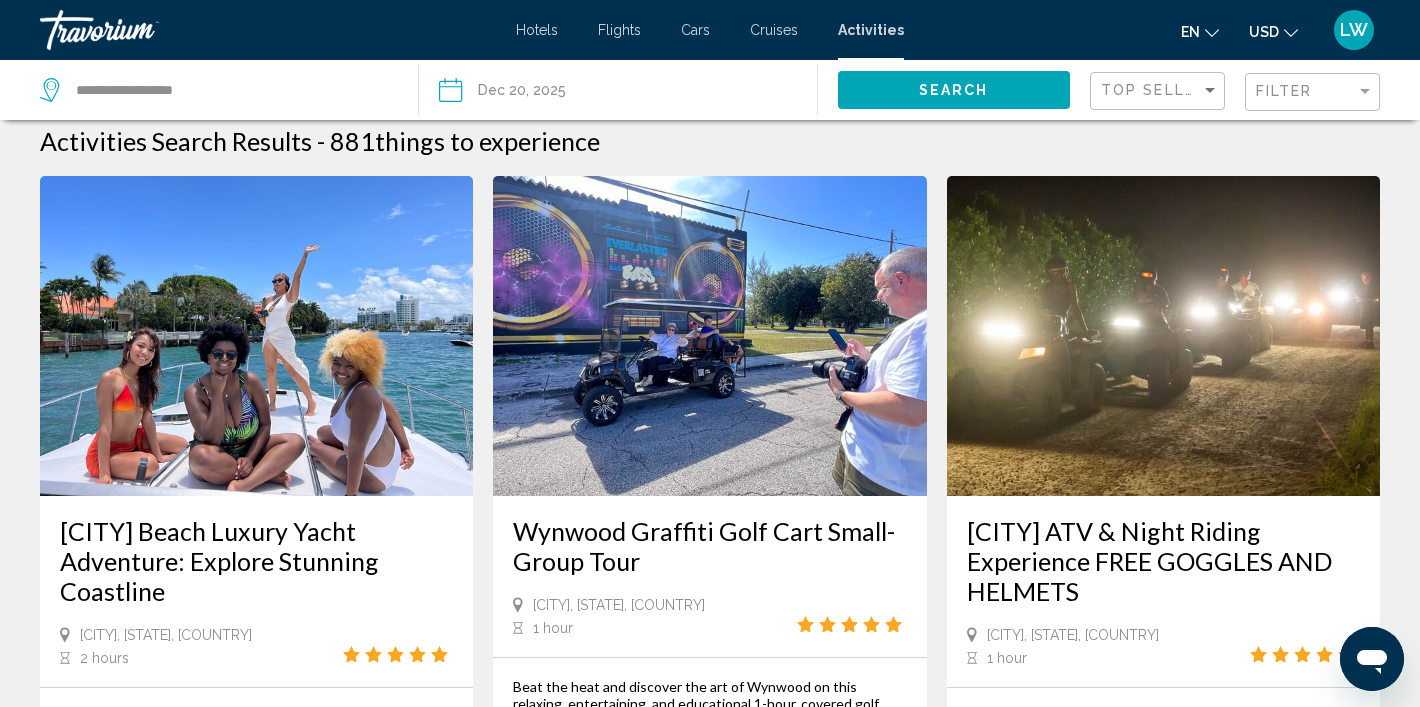 scroll, scrollTop: 0, scrollLeft: 0, axis: both 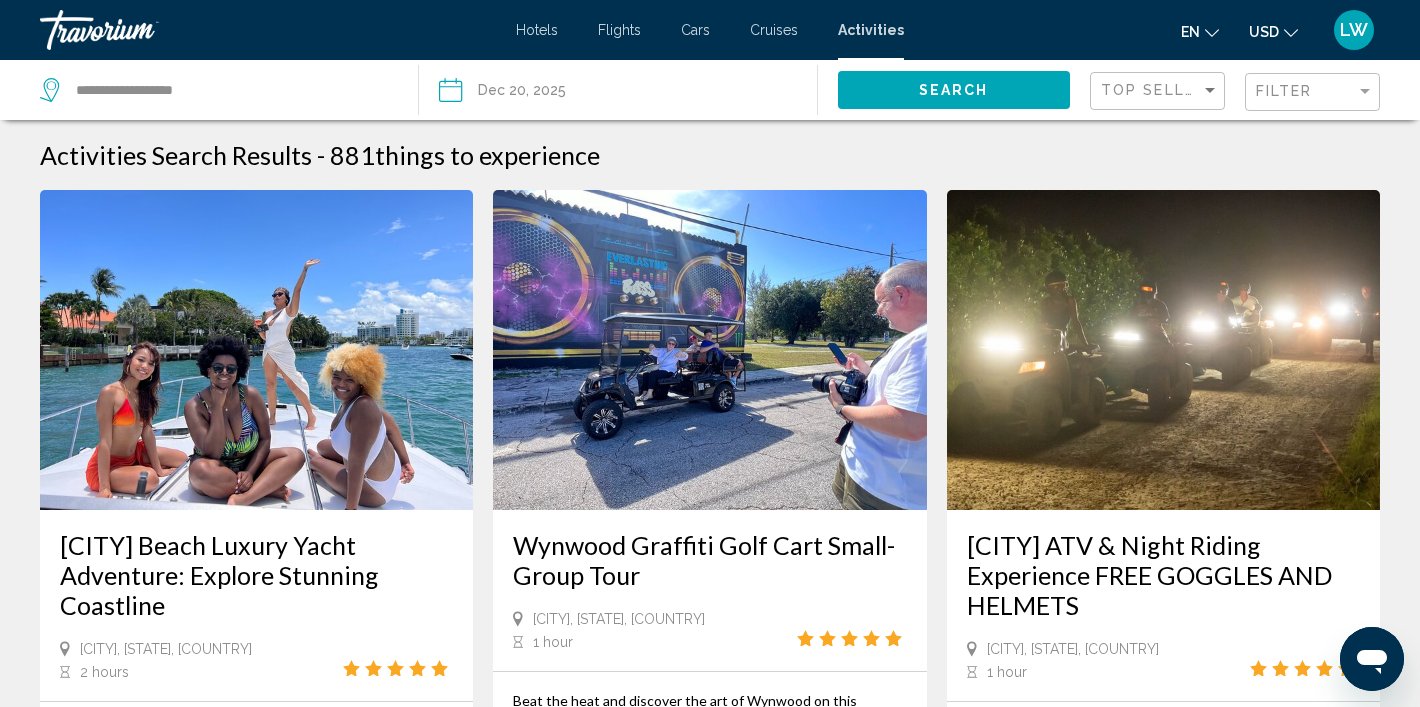 click at bounding box center [140, 30] 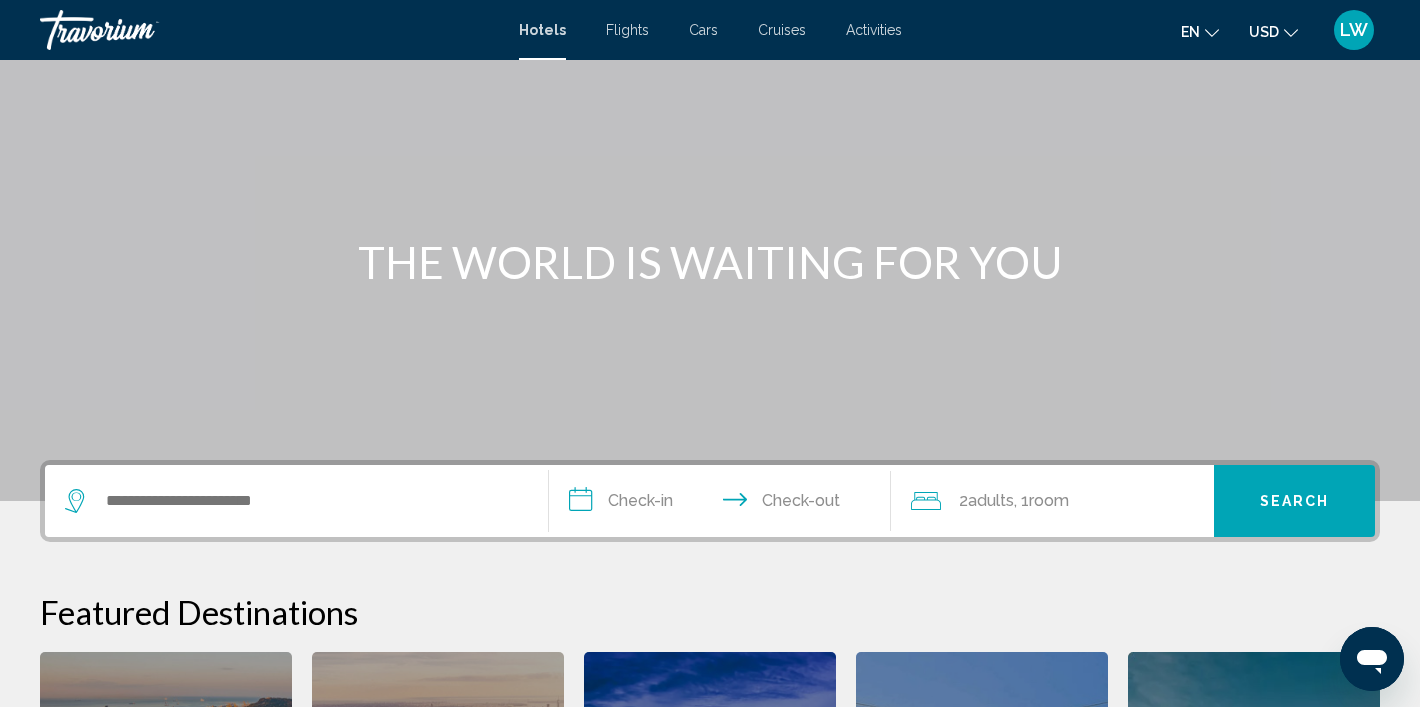 scroll, scrollTop: 0, scrollLeft: 0, axis: both 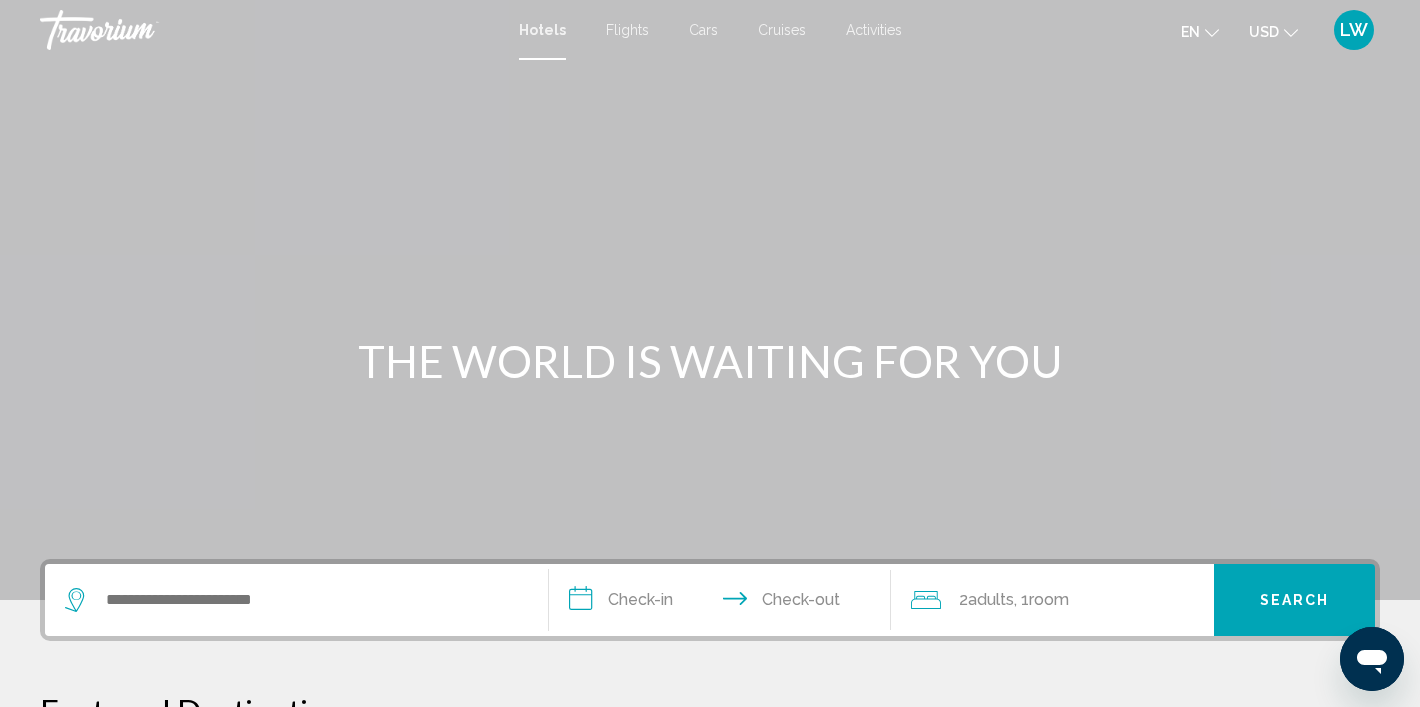 click at bounding box center (140, 30) 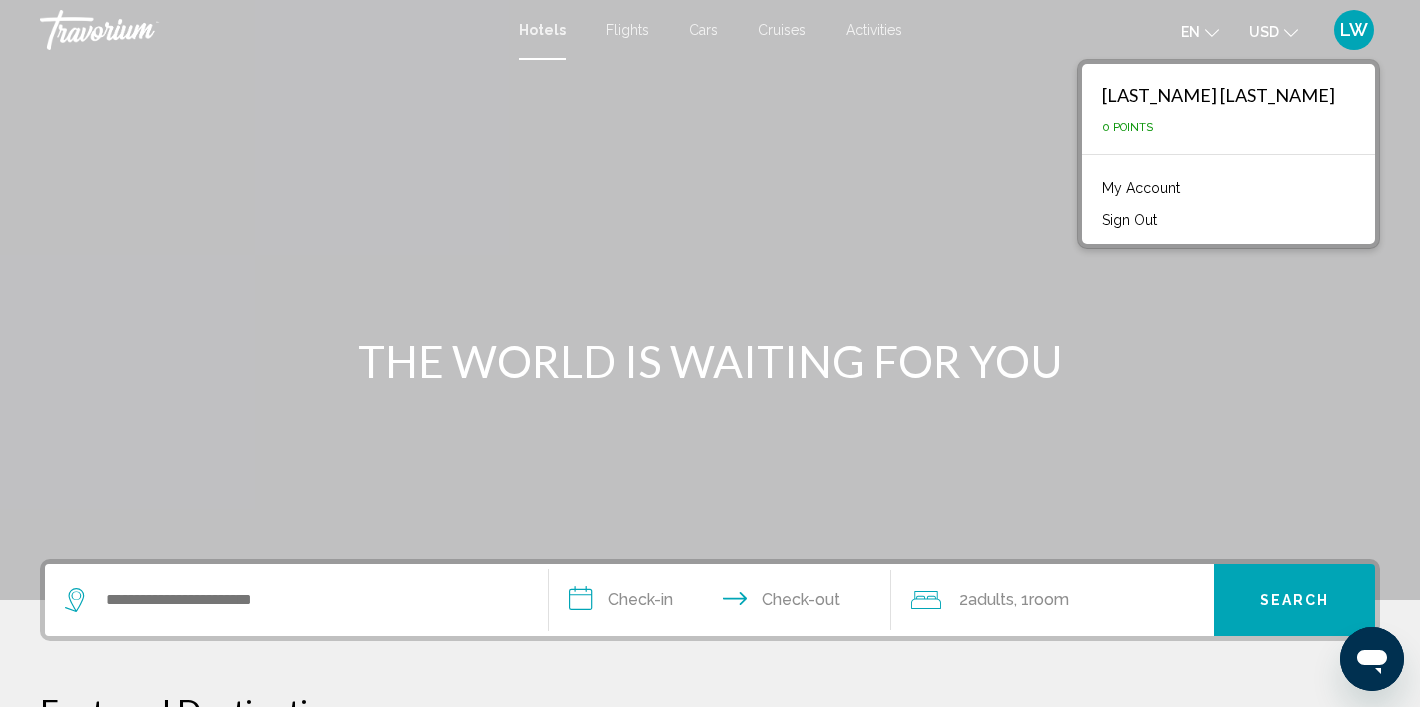 click on "0  Points" at bounding box center [1127, 127] 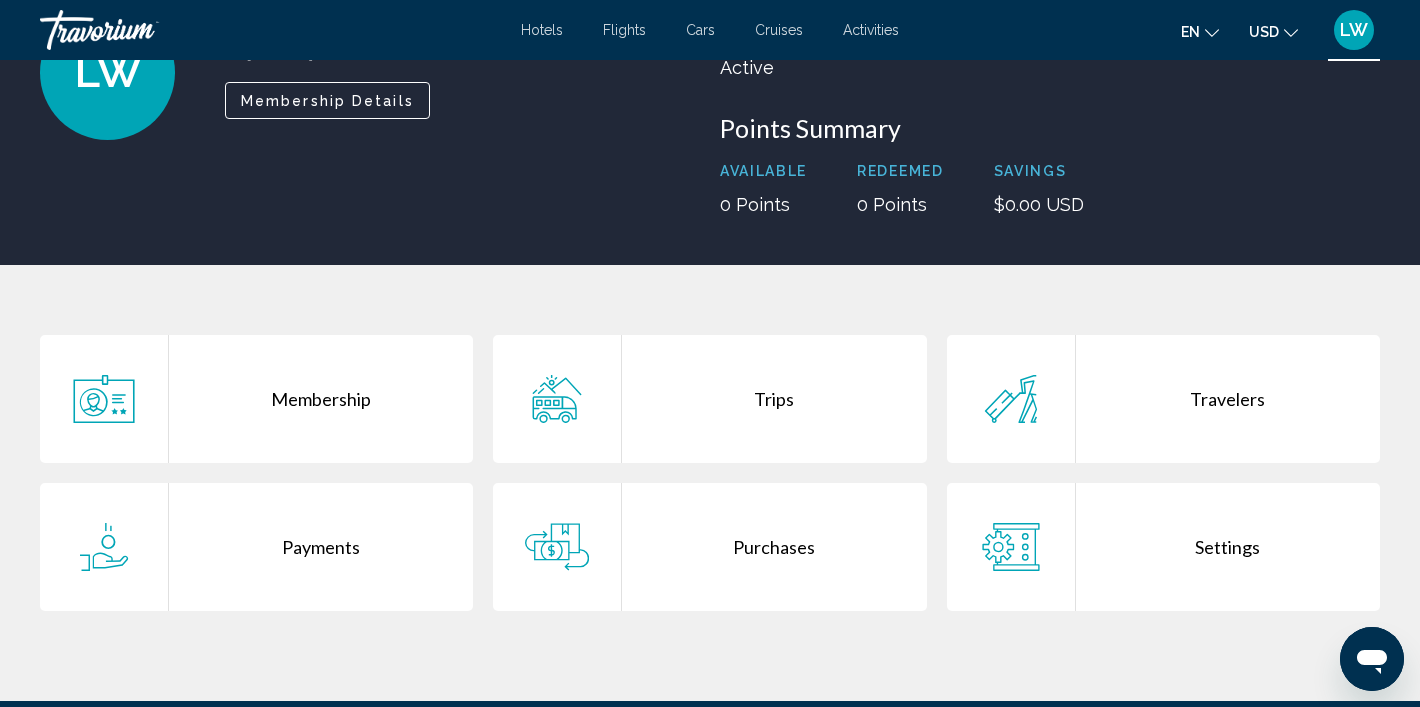 scroll, scrollTop: 186, scrollLeft: 0, axis: vertical 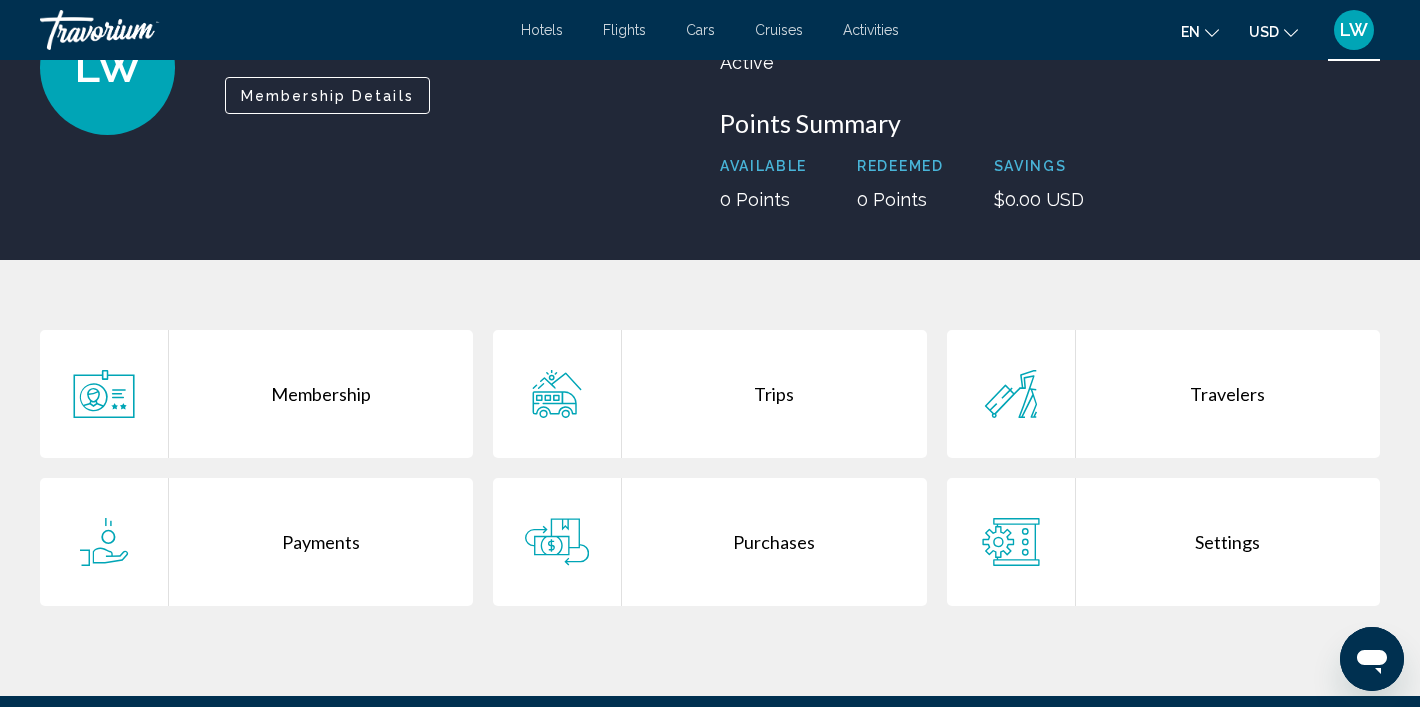 click on "Membership" at bounding box center (321, 394) 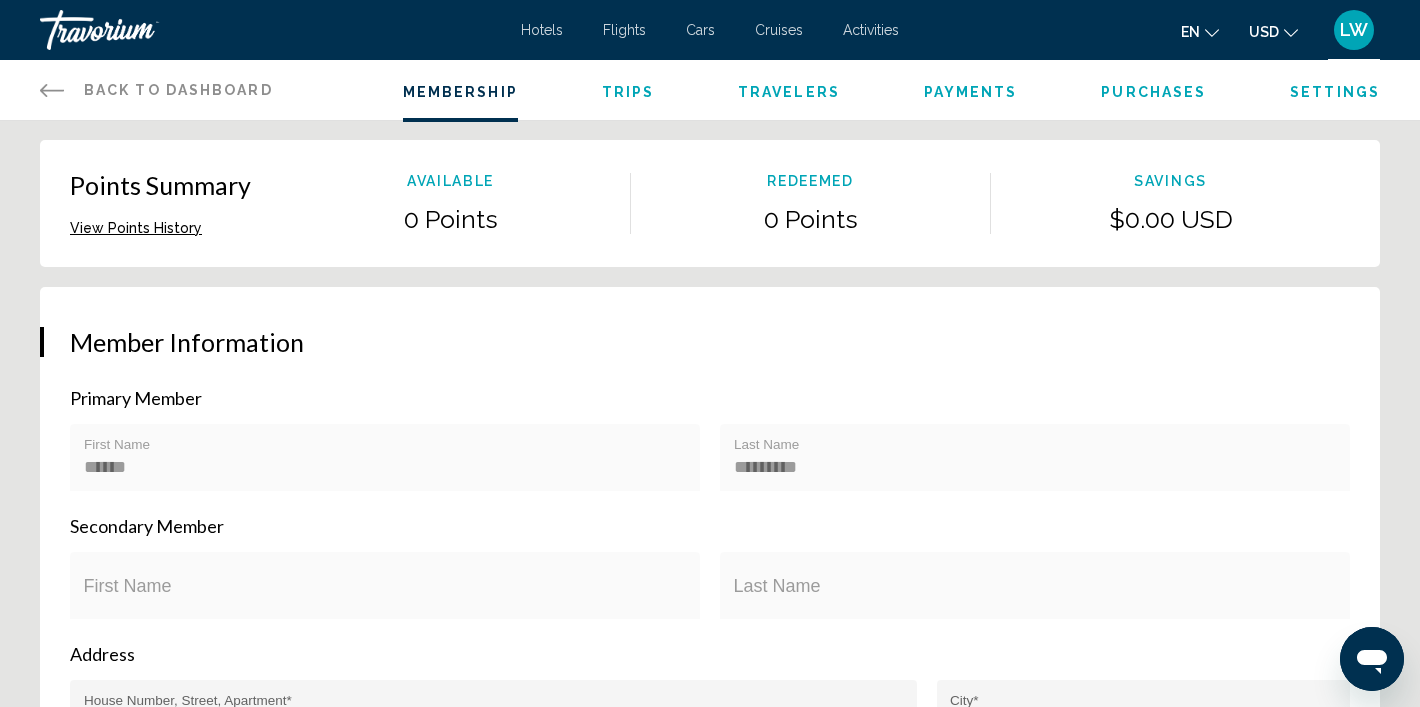 scroll, scrollTop: 0, scrollLeft: 0, axis: both 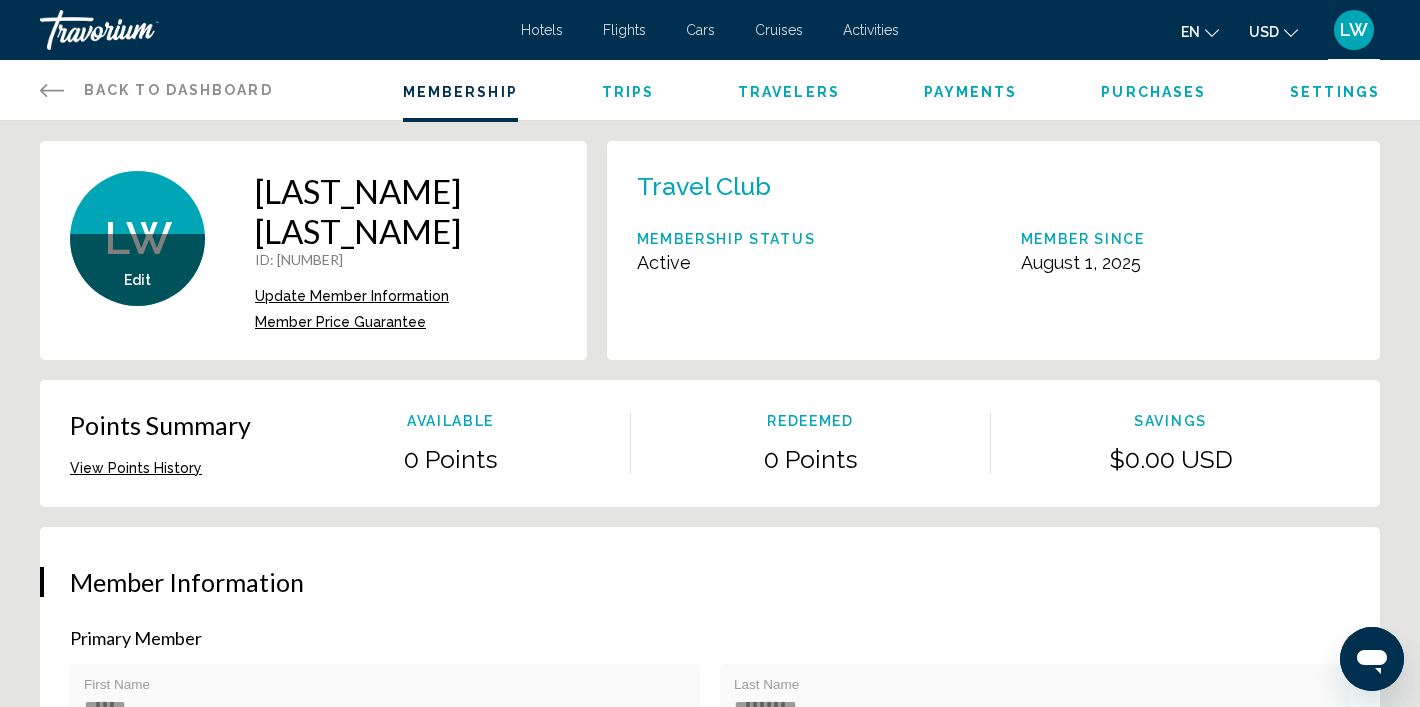 click on "Trips" at bounding box center [628, 92] 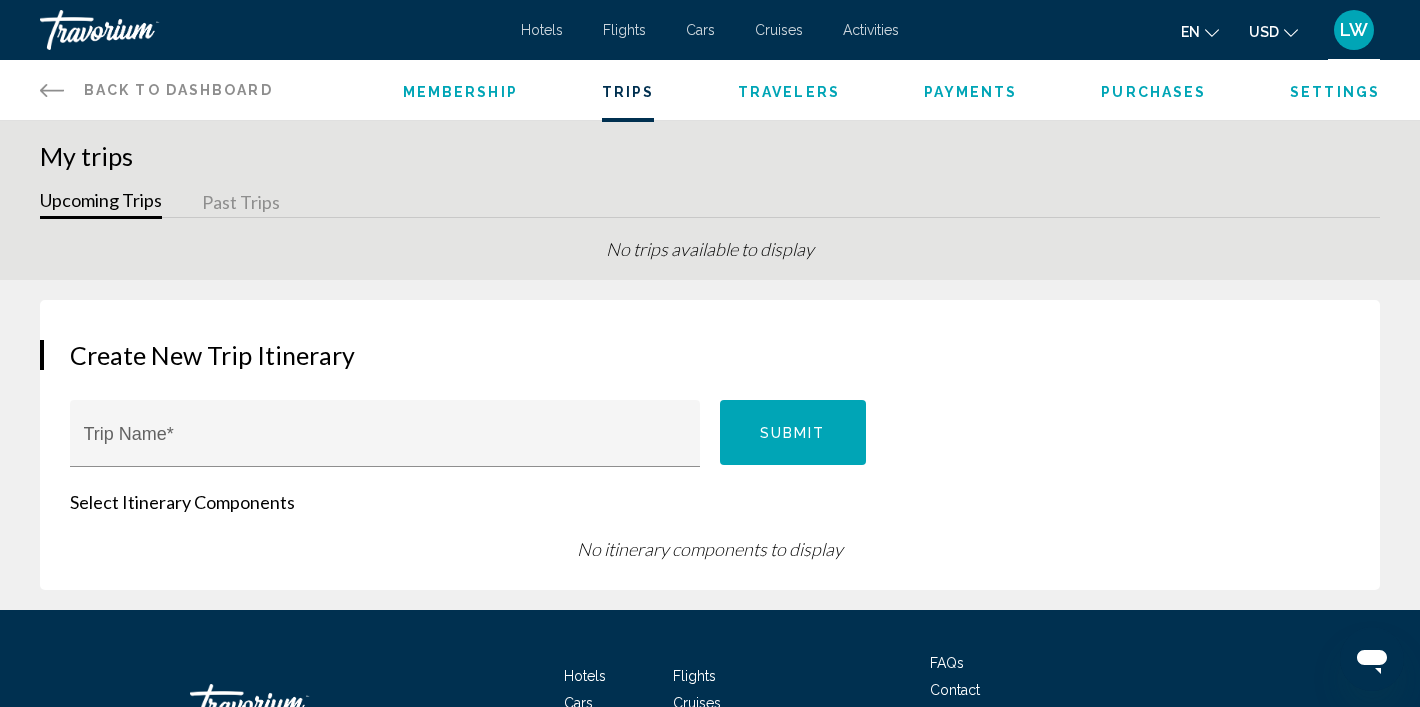 click on "Travelers" at bounding box center (789, 92) 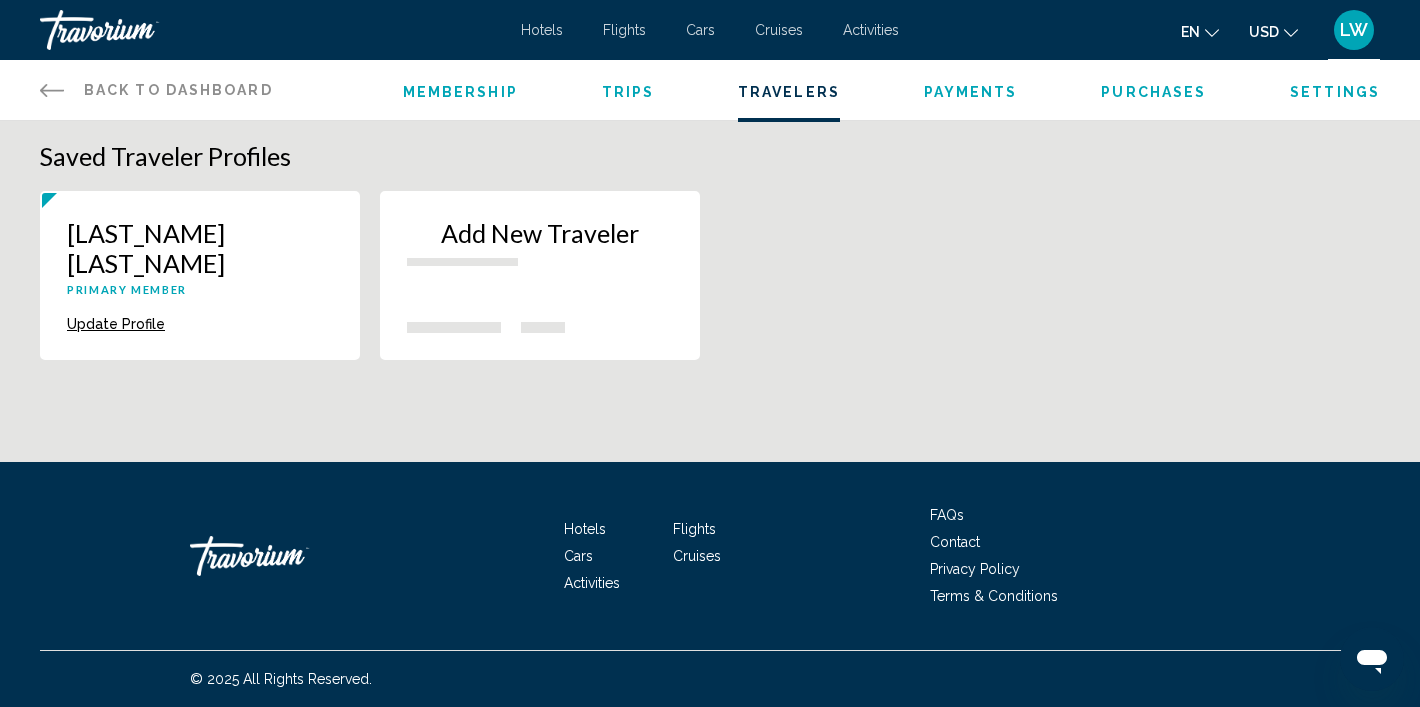 click on "Payments" at bounding box center [971, 92] 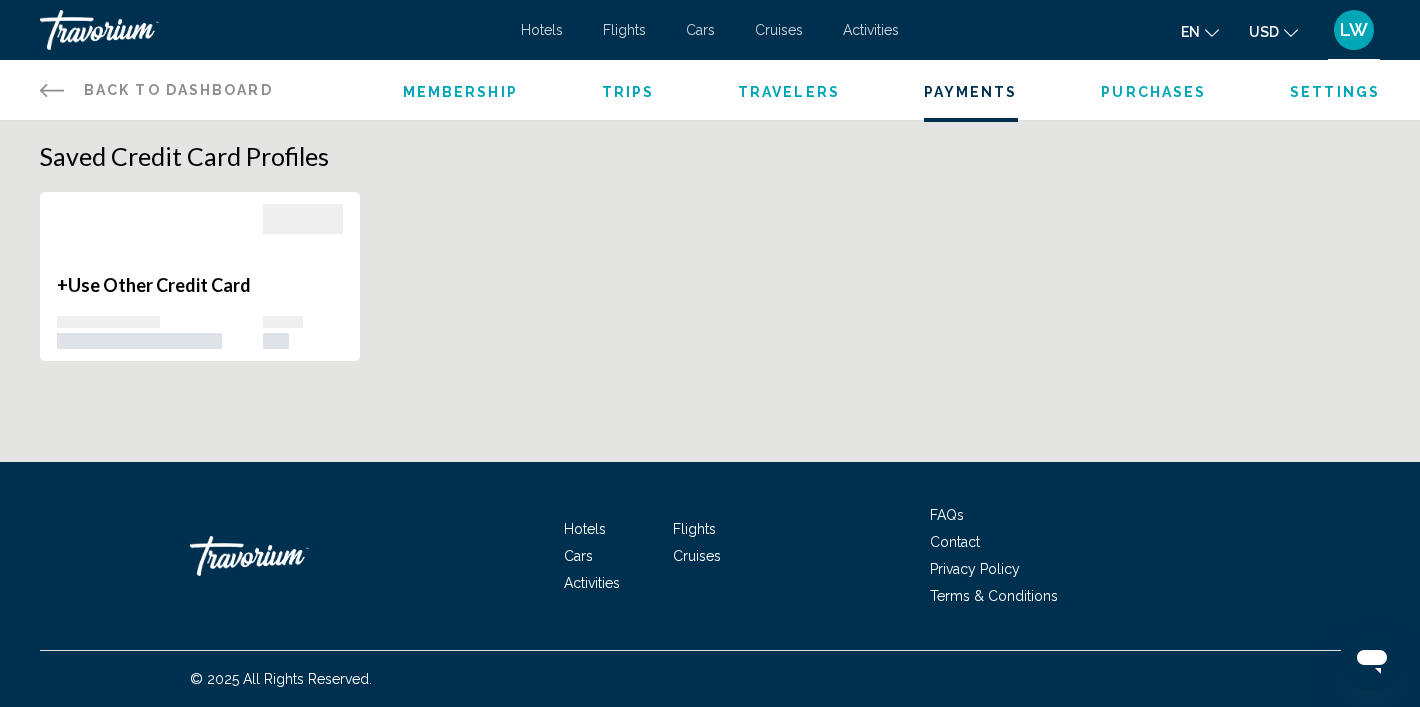 click on "Purchases" at bounding box center [1153, 92] 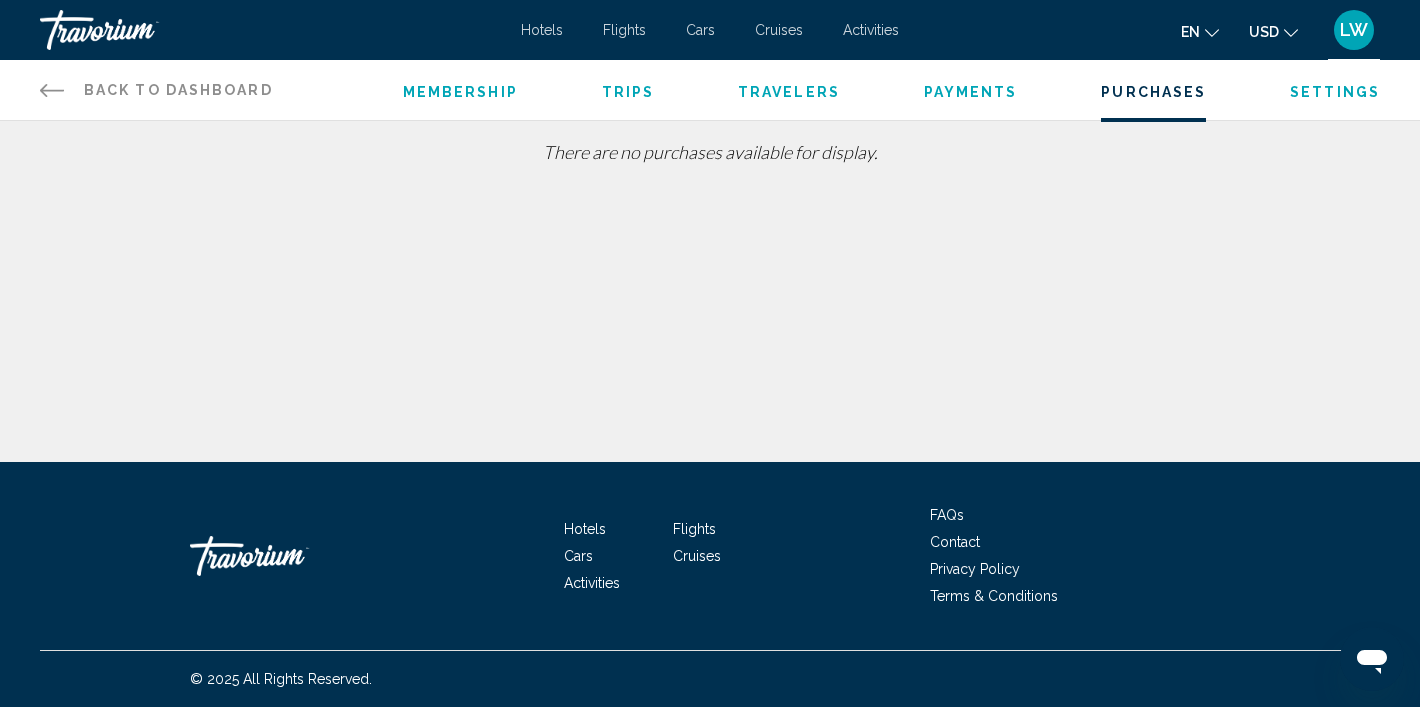click on "Hotels" at bounding box center (542, 30) 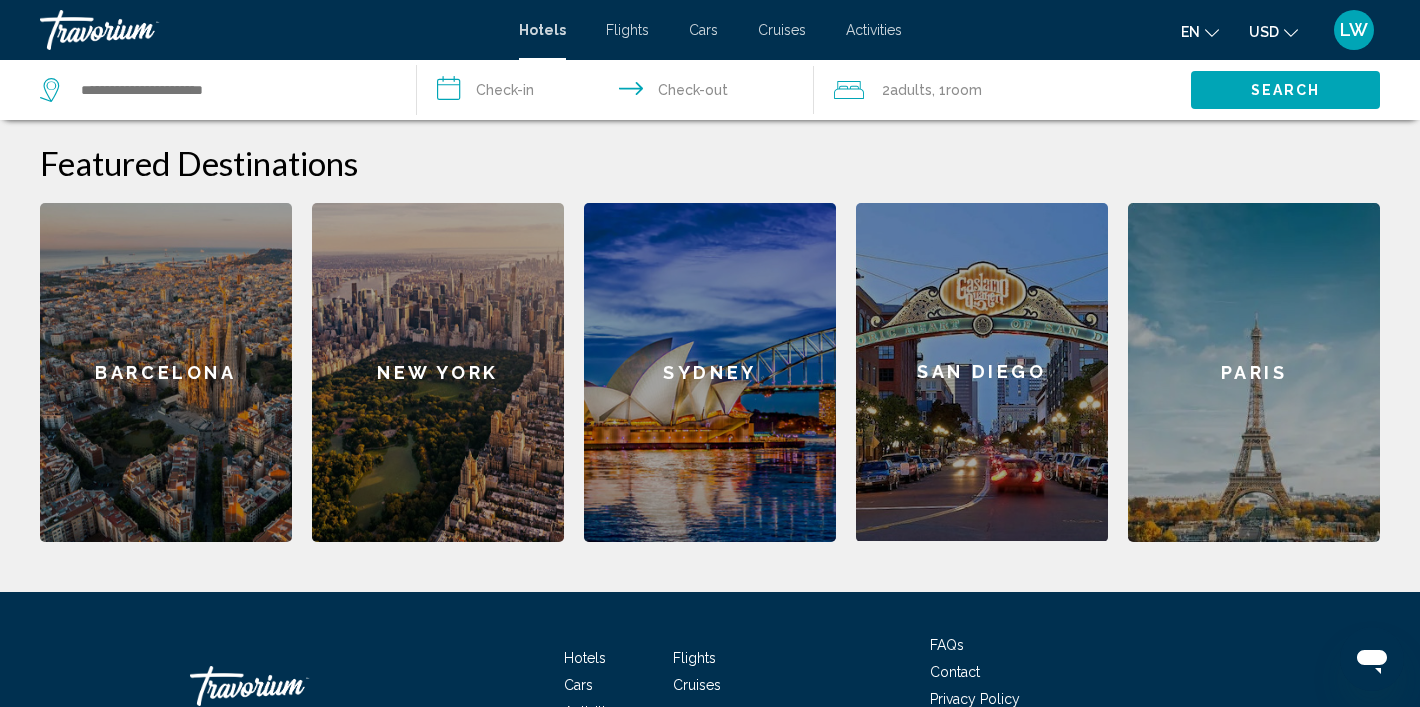 scroll, scrollTop: 577, scrollLeft: 0, axis: vertical 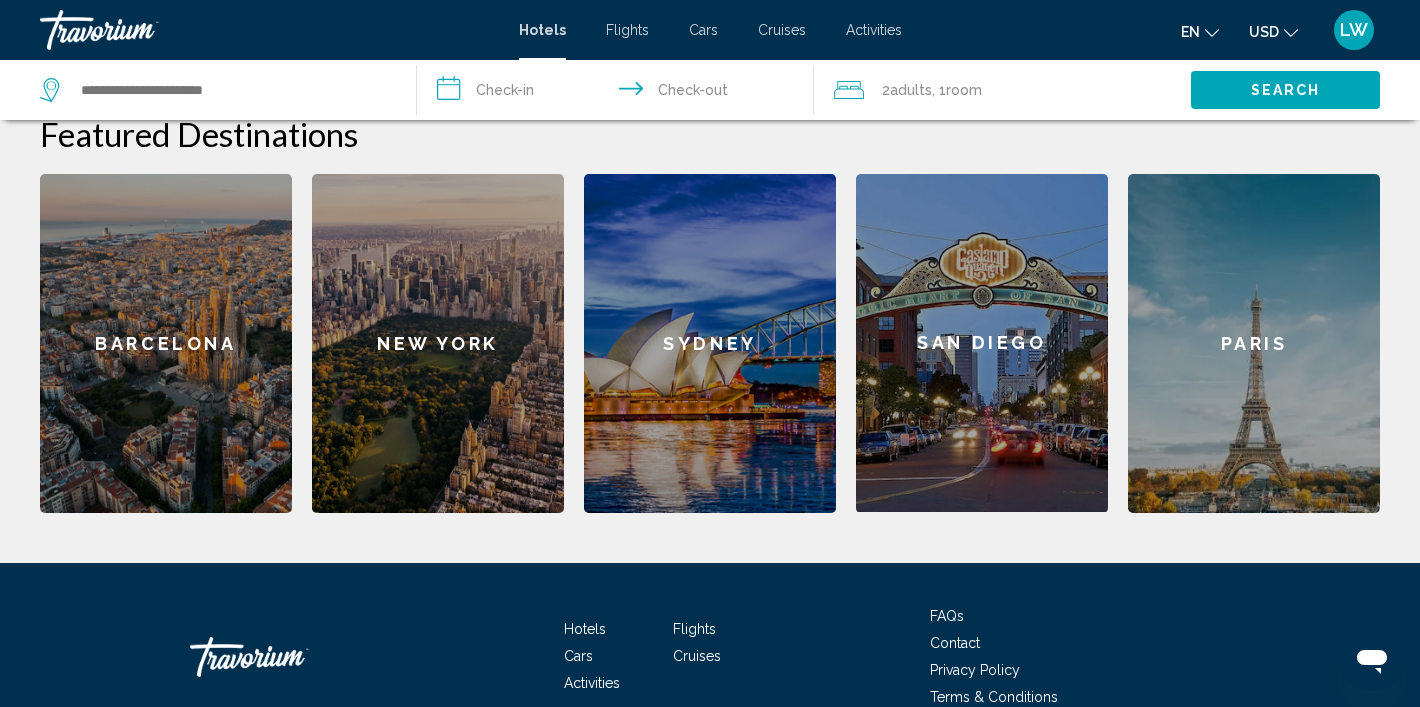 click on "San Diego" at bounding box center (982, 343) 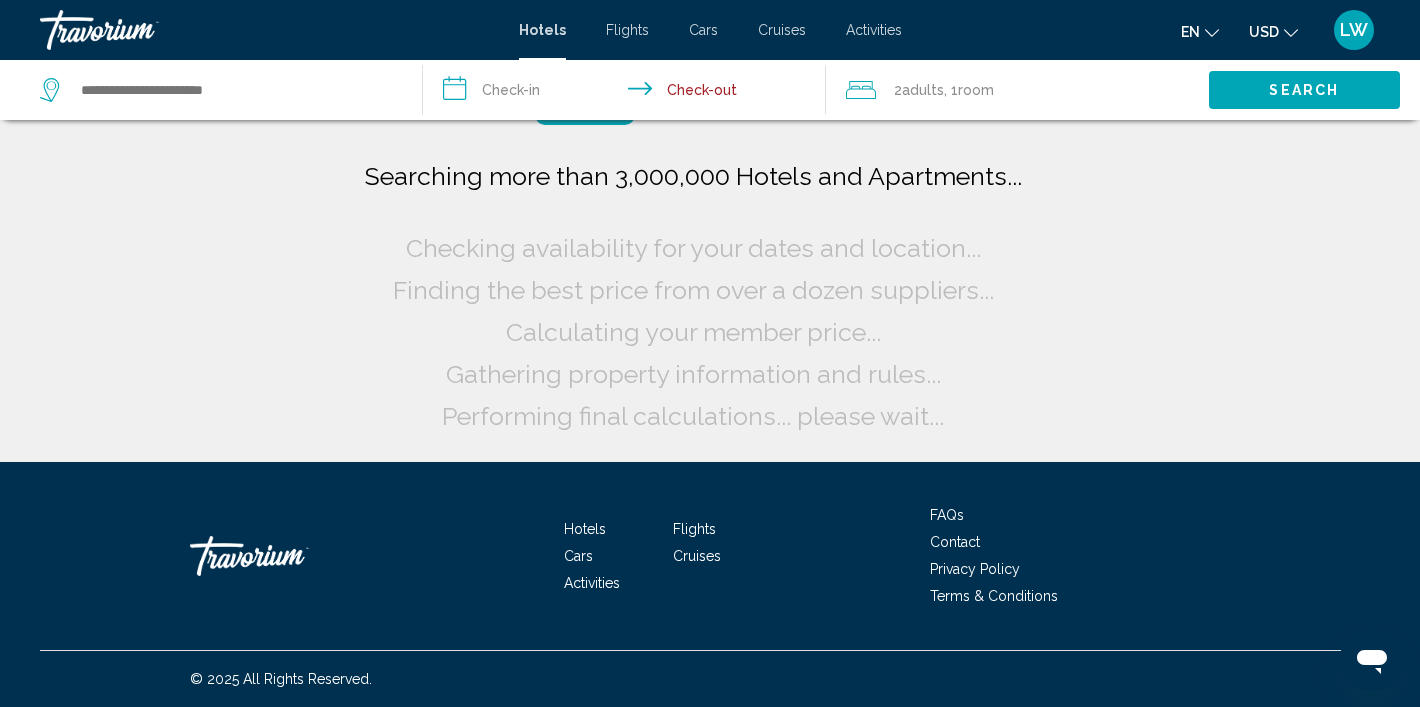 scroll, scrollTop: 0, scrollLeft: 0, axis: both 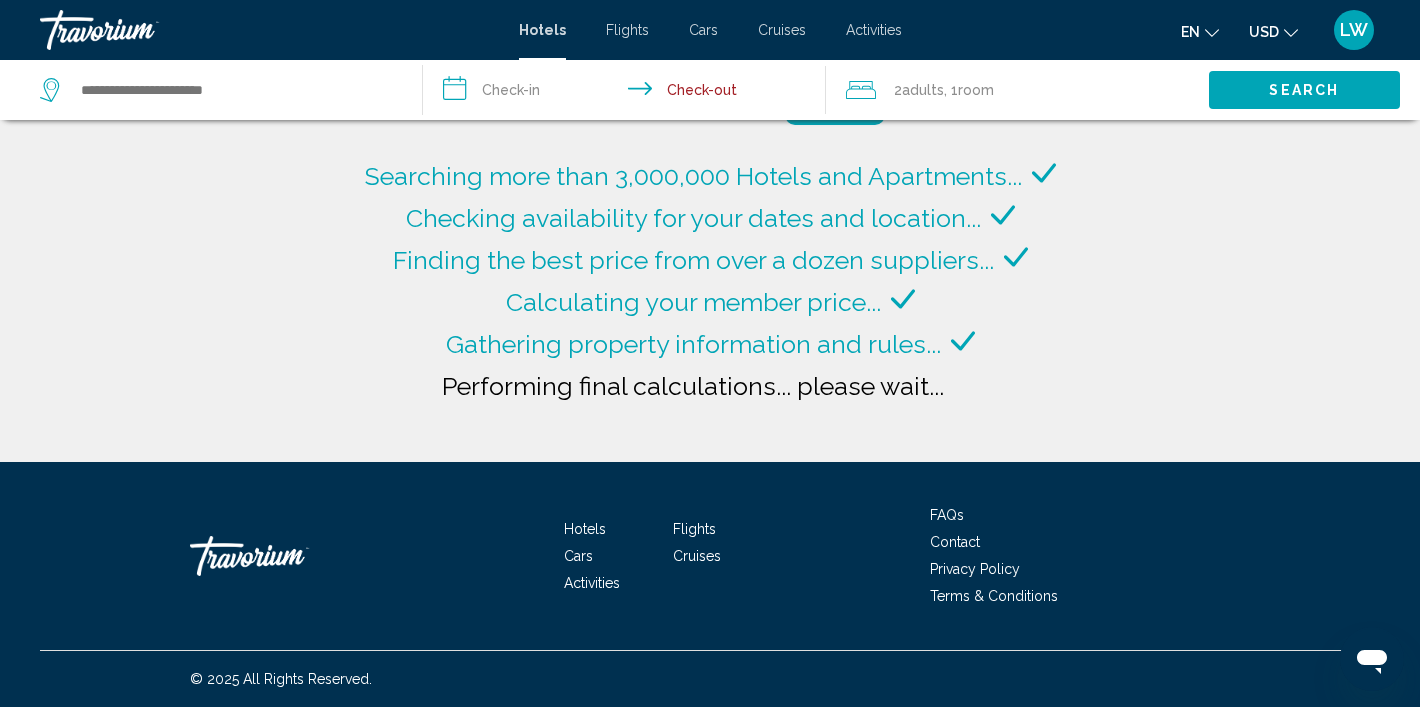 type on "**********" 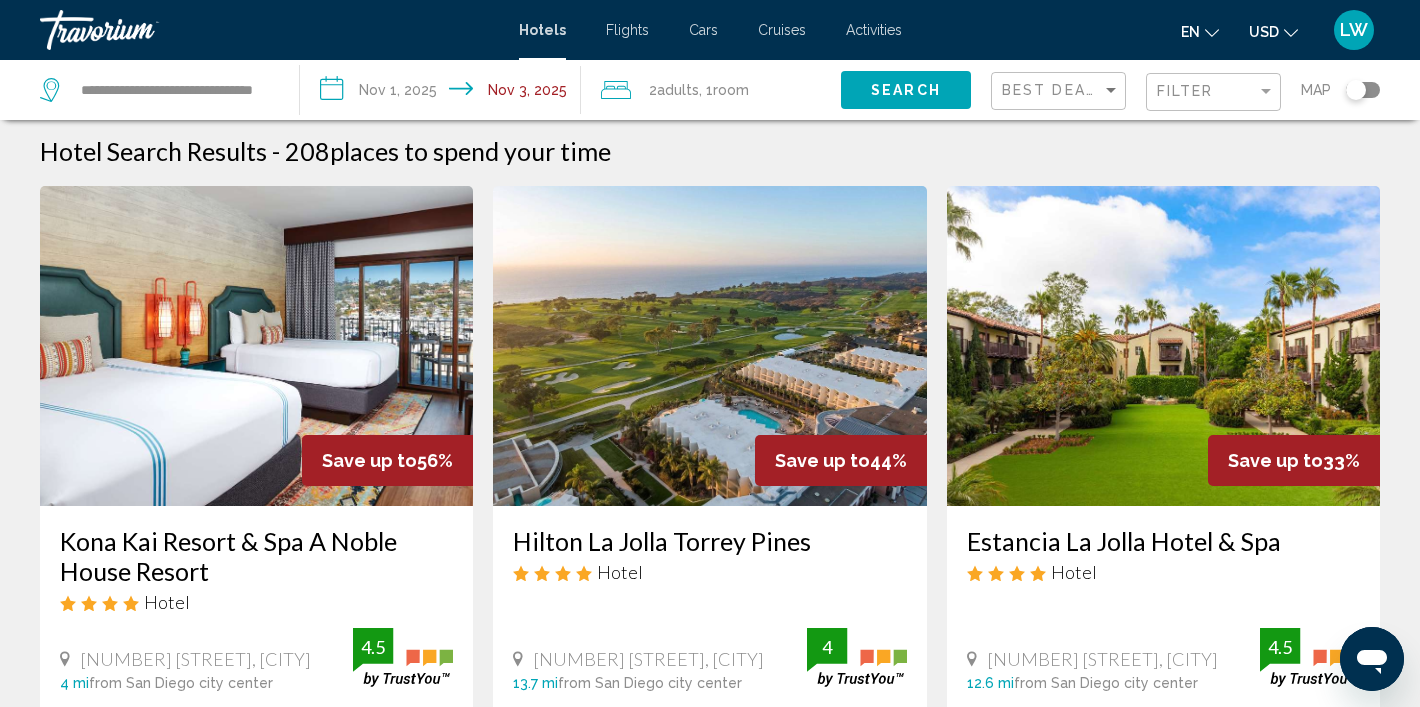 scroll, scrollTop: 0, scrollLeft: 0, axis: both 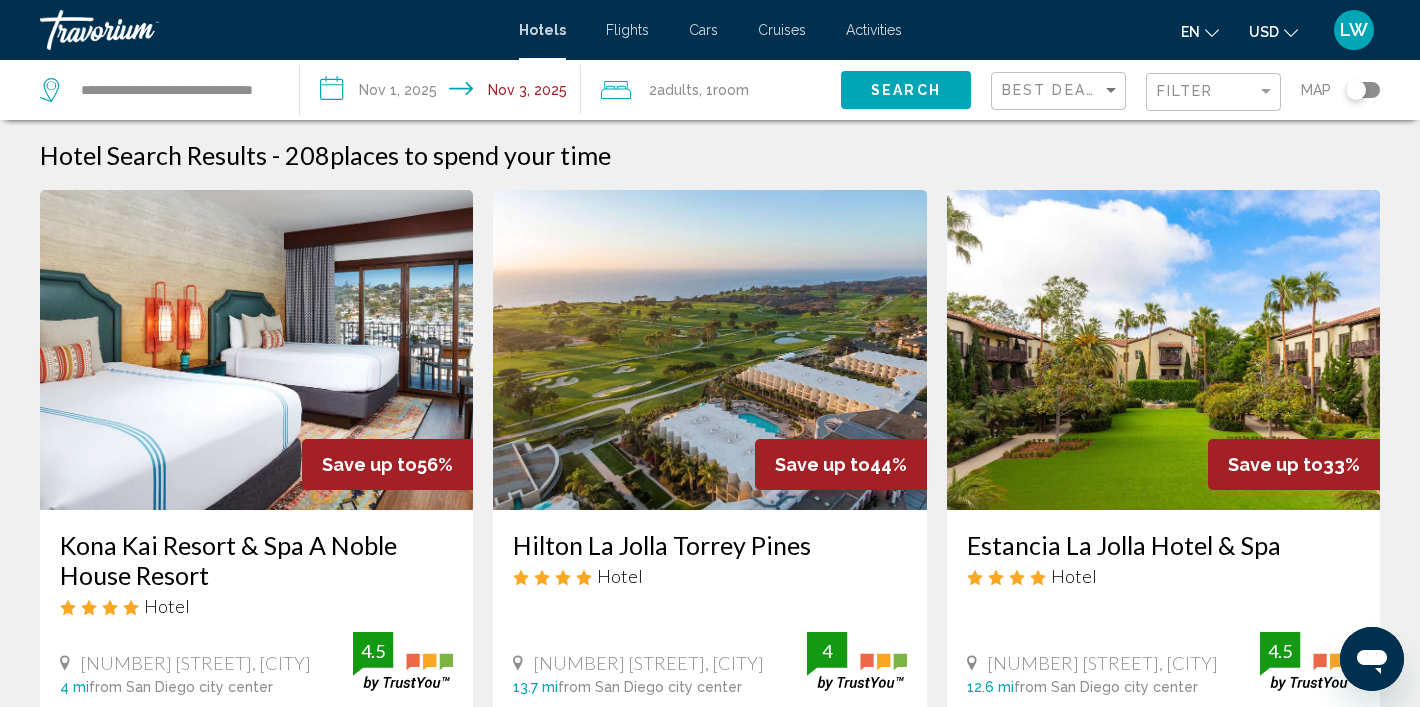 click at bounding box center [140, 30] 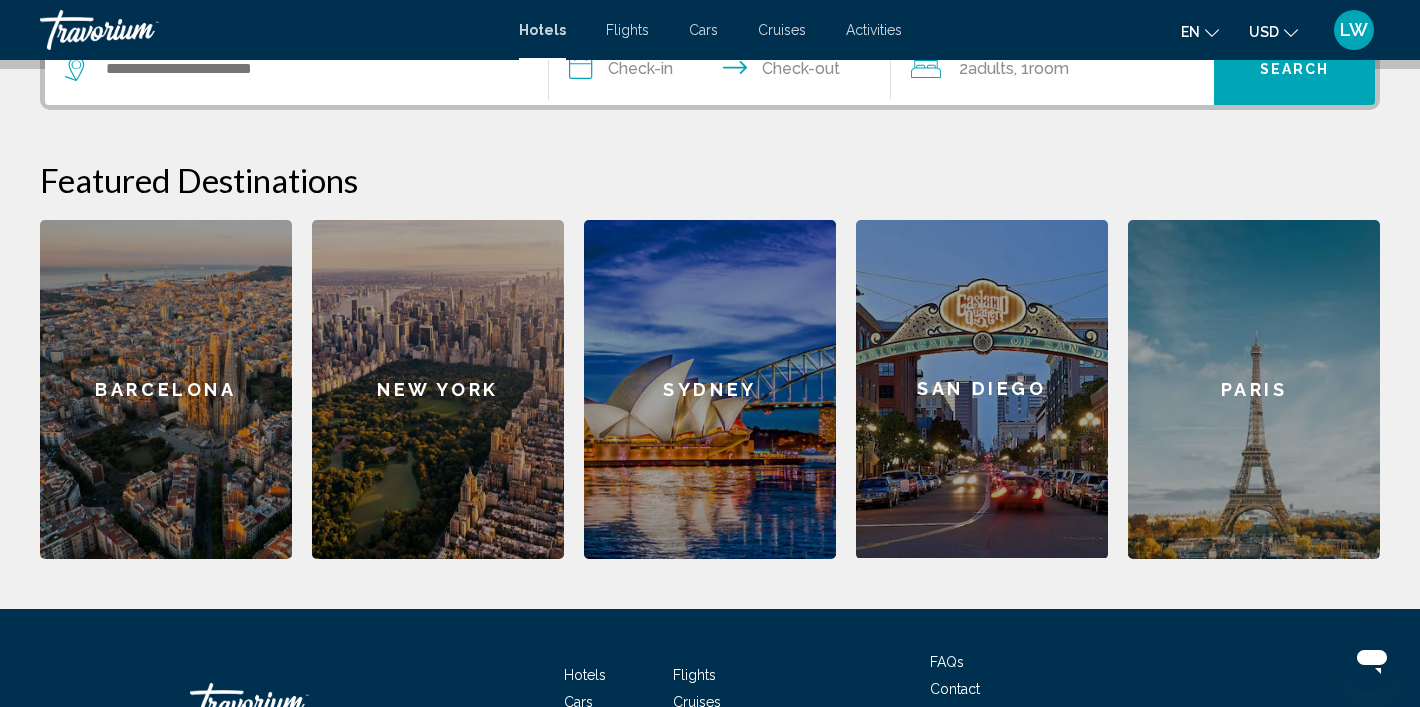 scroll, scrollTop: 530, scrollLeft: 0, axis: vertical 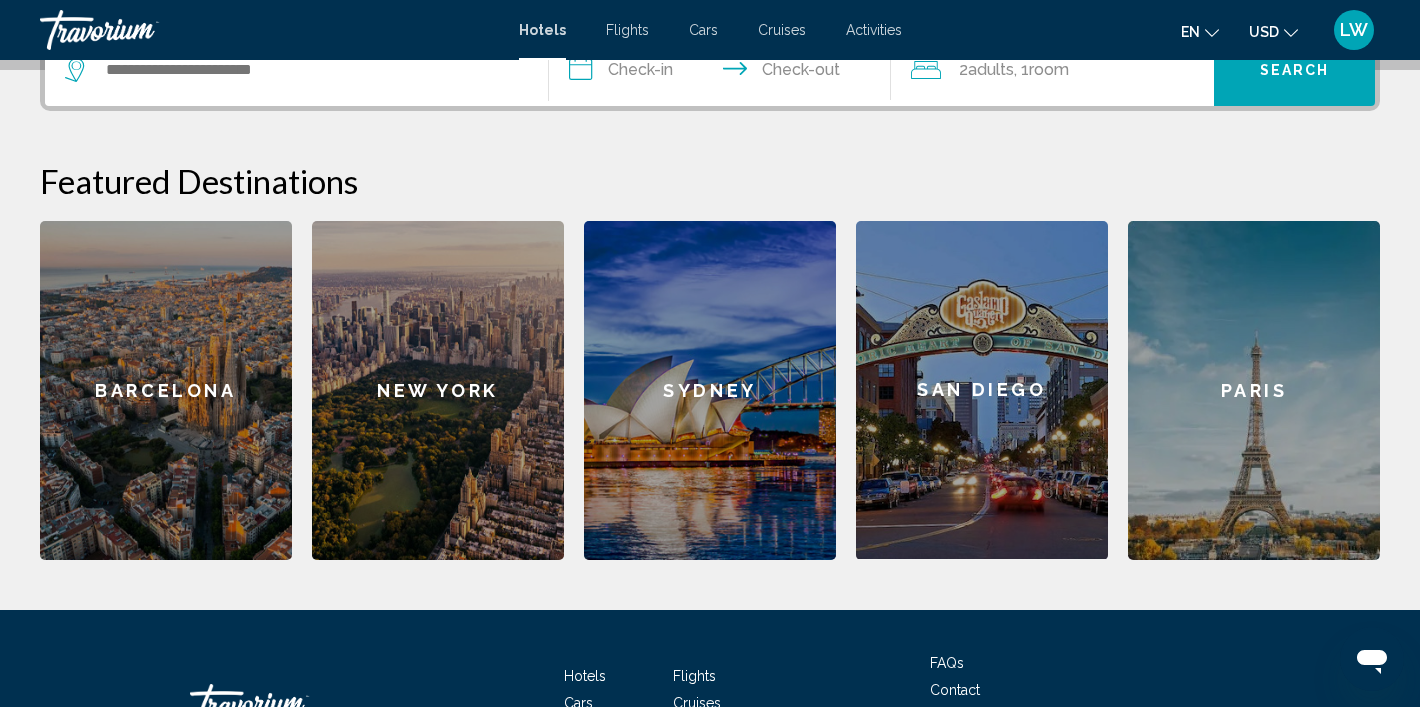 click on "Barcelona" at bounding box center [166, 390] 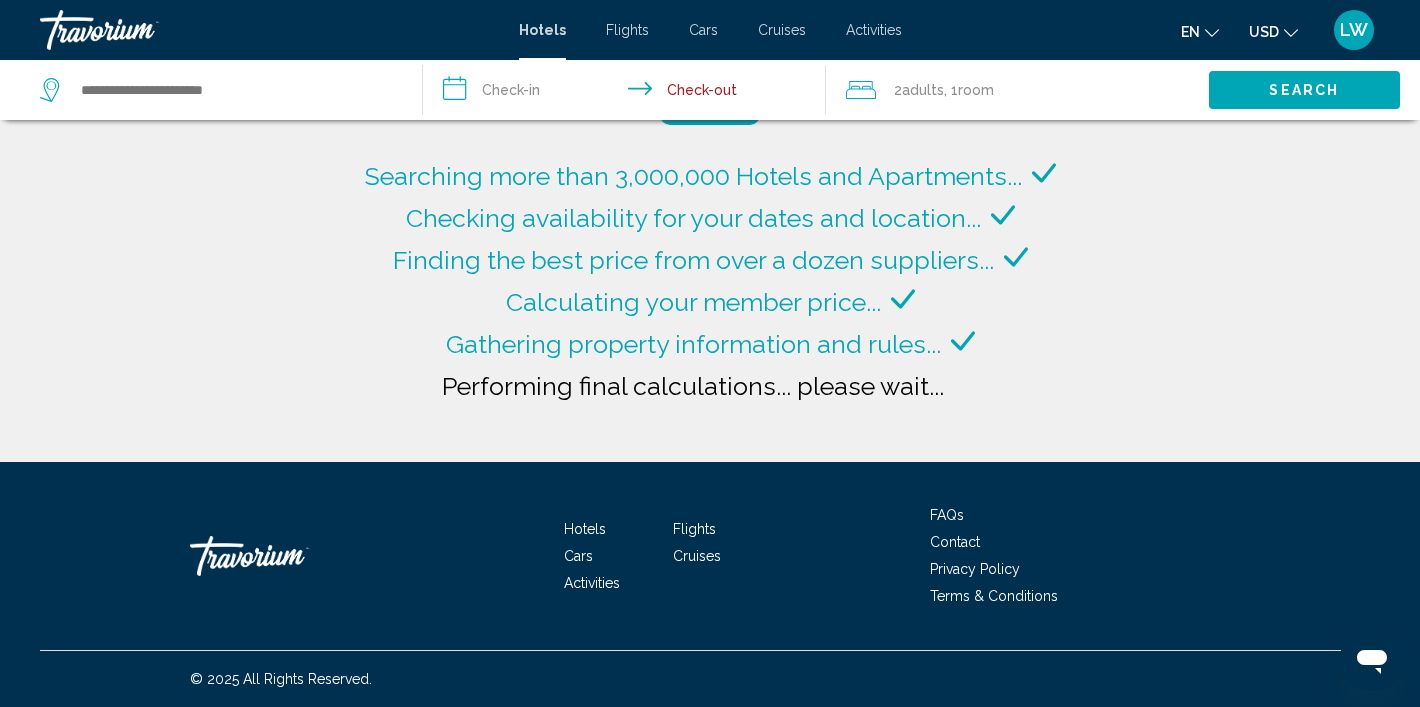 type on "**********" 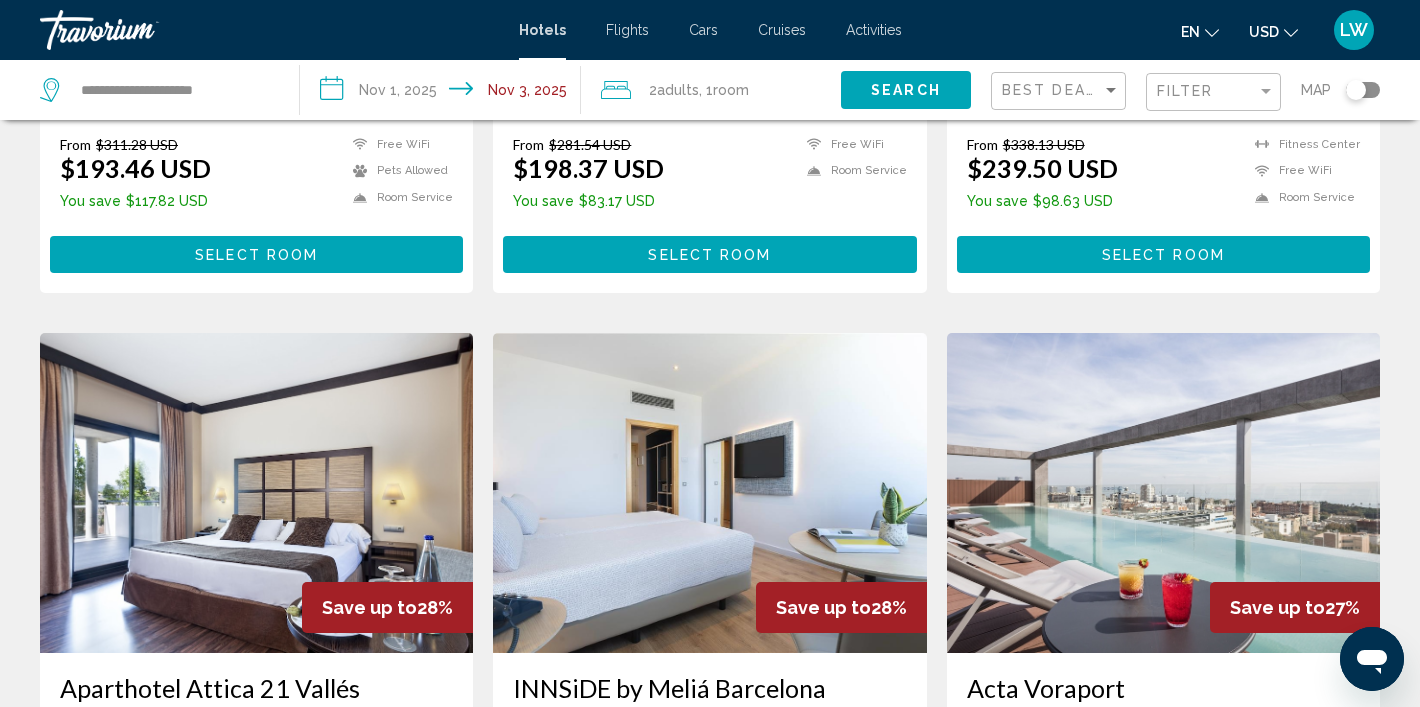 scroll, scrollTop: 0, scrollLeft: 0, axis: both 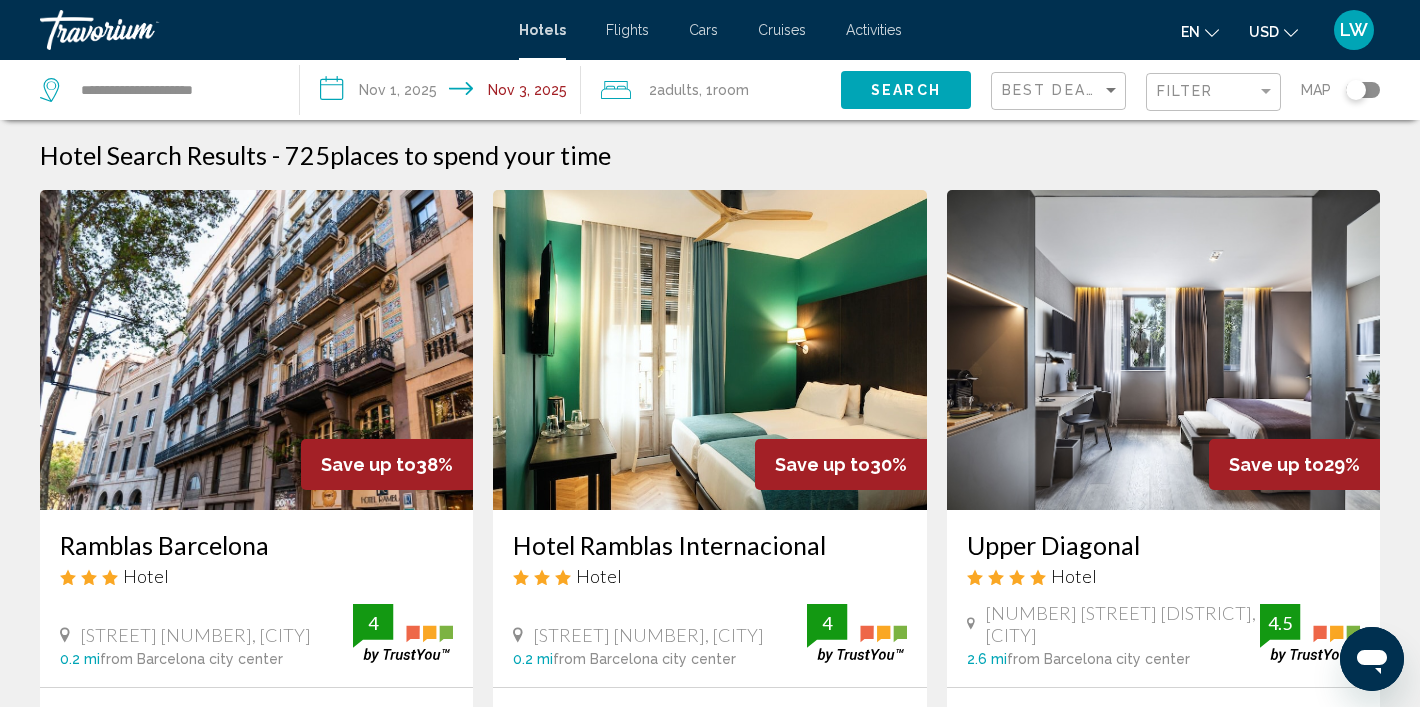 click at bounding box center [140, 30] 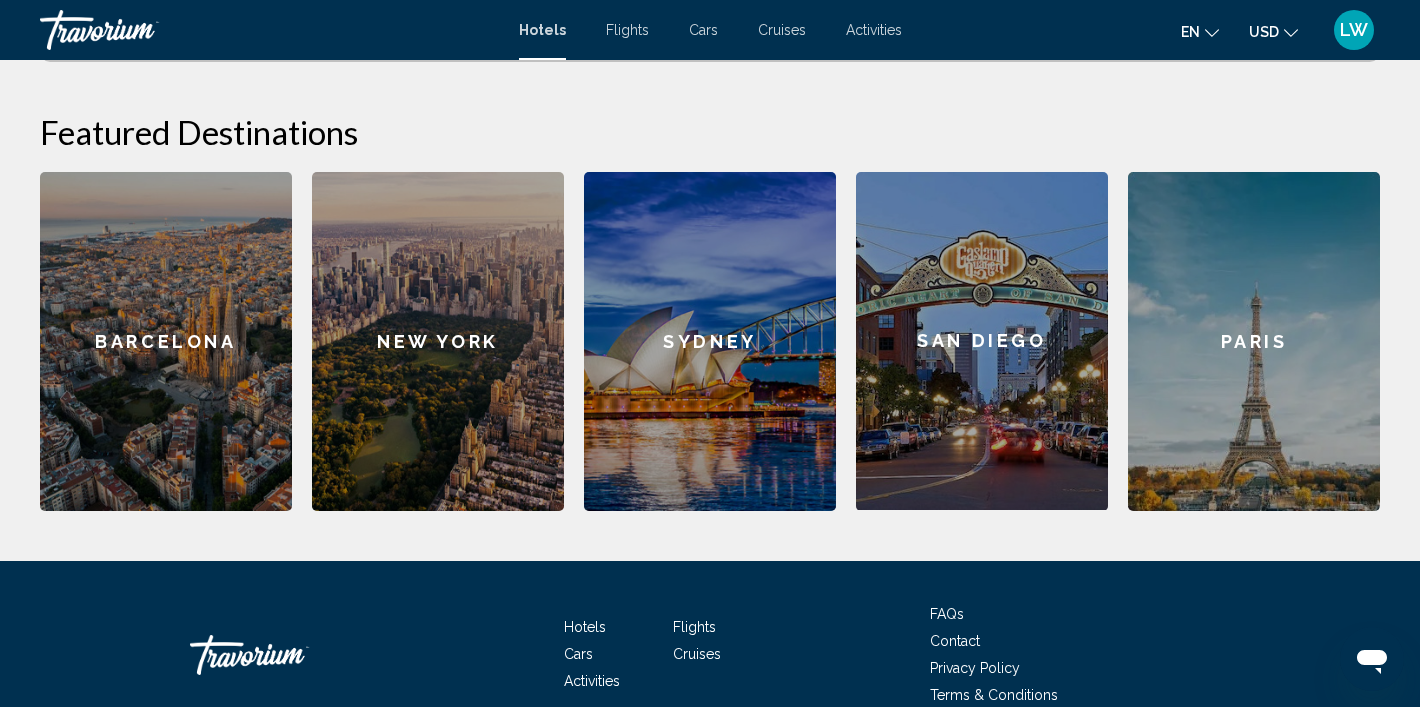 scroll, scrollTop: 644, scrollLeft: 0, axis: vertical 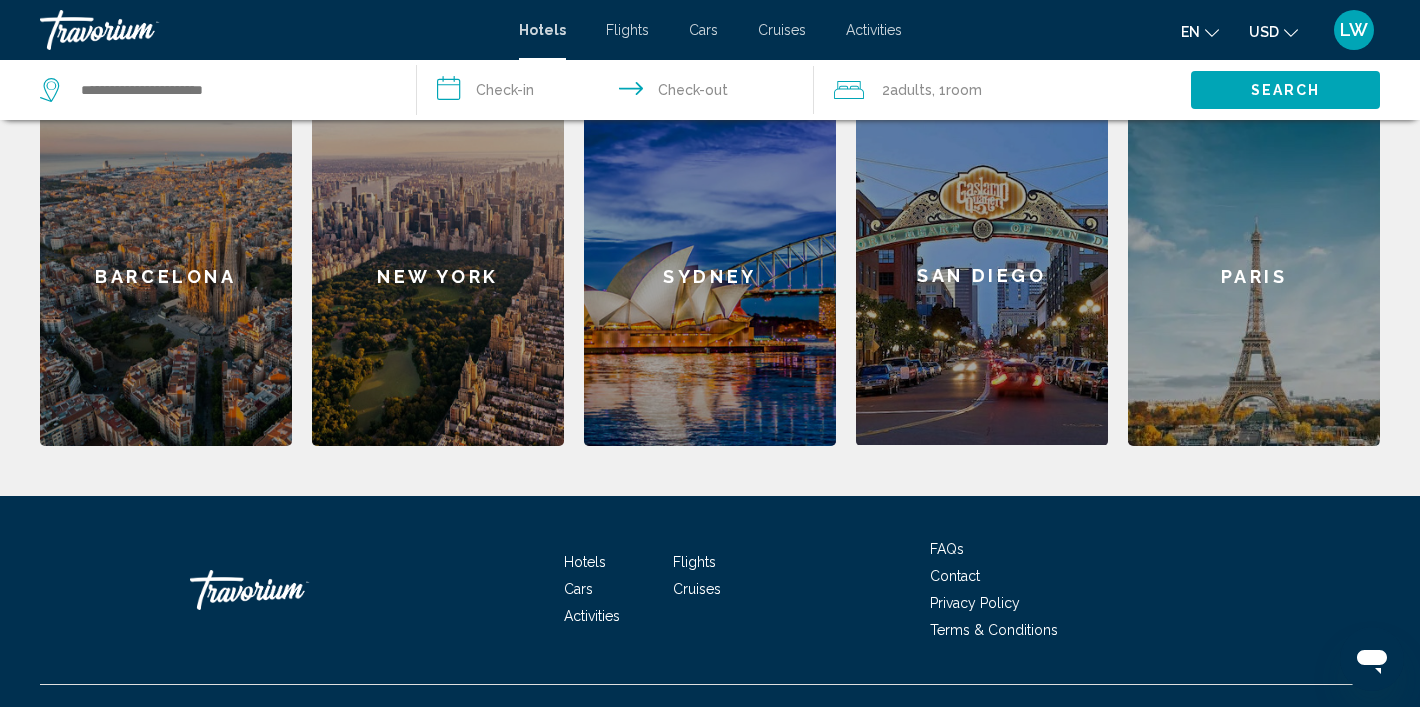 click on "New York" at bounding box center [438, 276] 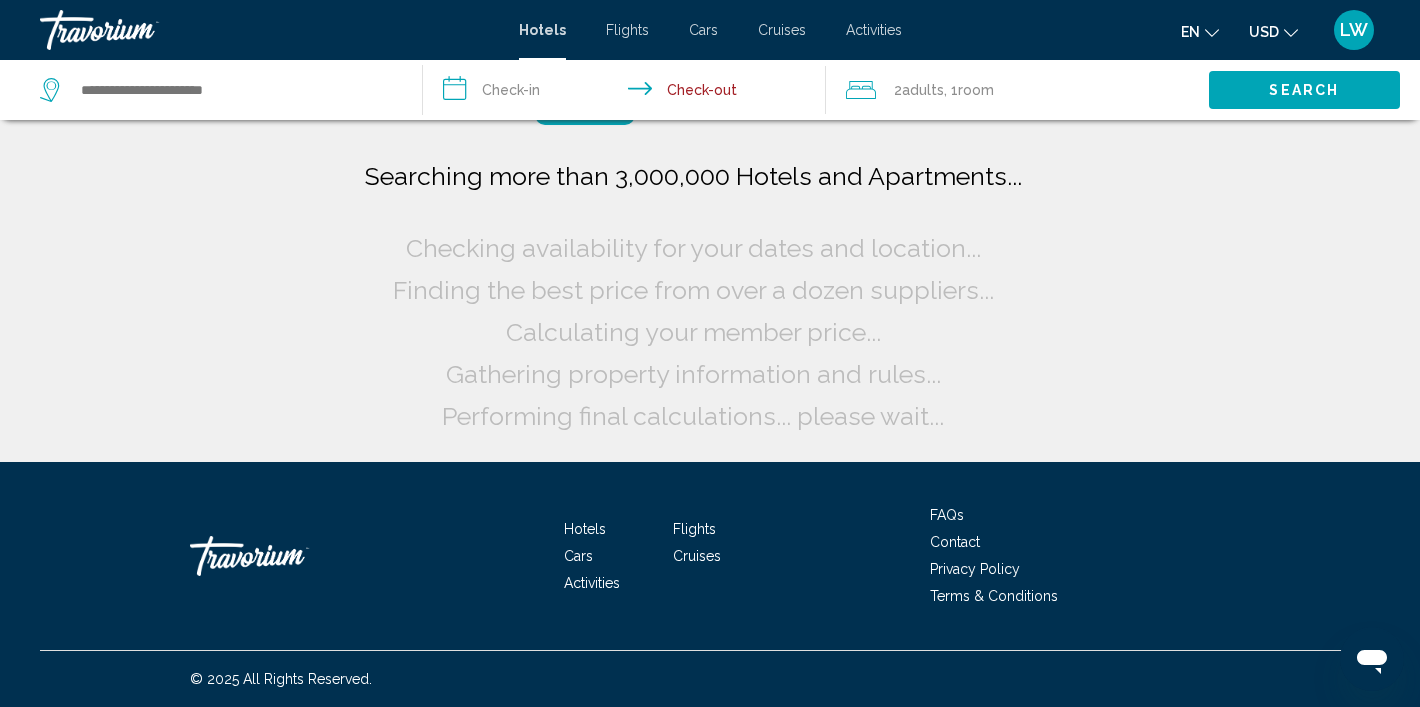 scroll, scrollTop: 0, scrollLeft: 0, axis: both 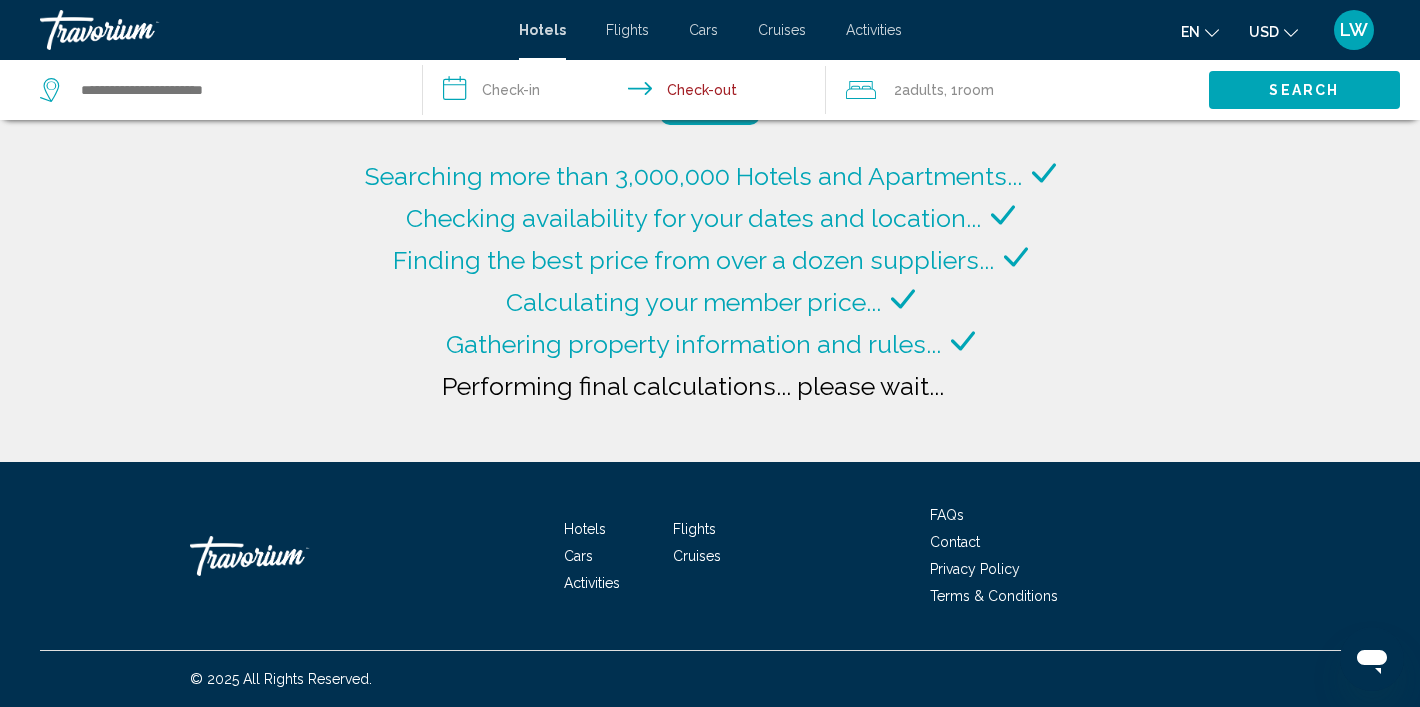type on "**********" 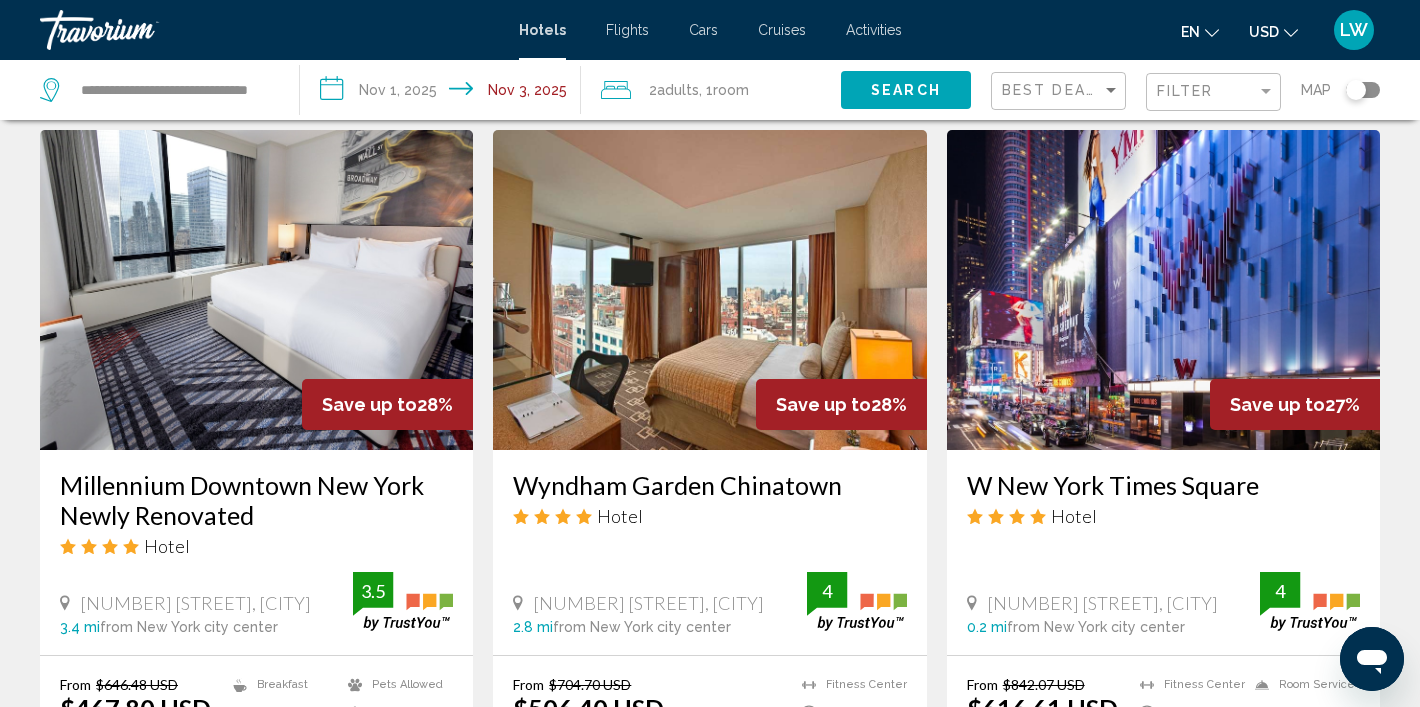 scroll, scrollTop: 750, scrollLeft: 0, axis: vertical 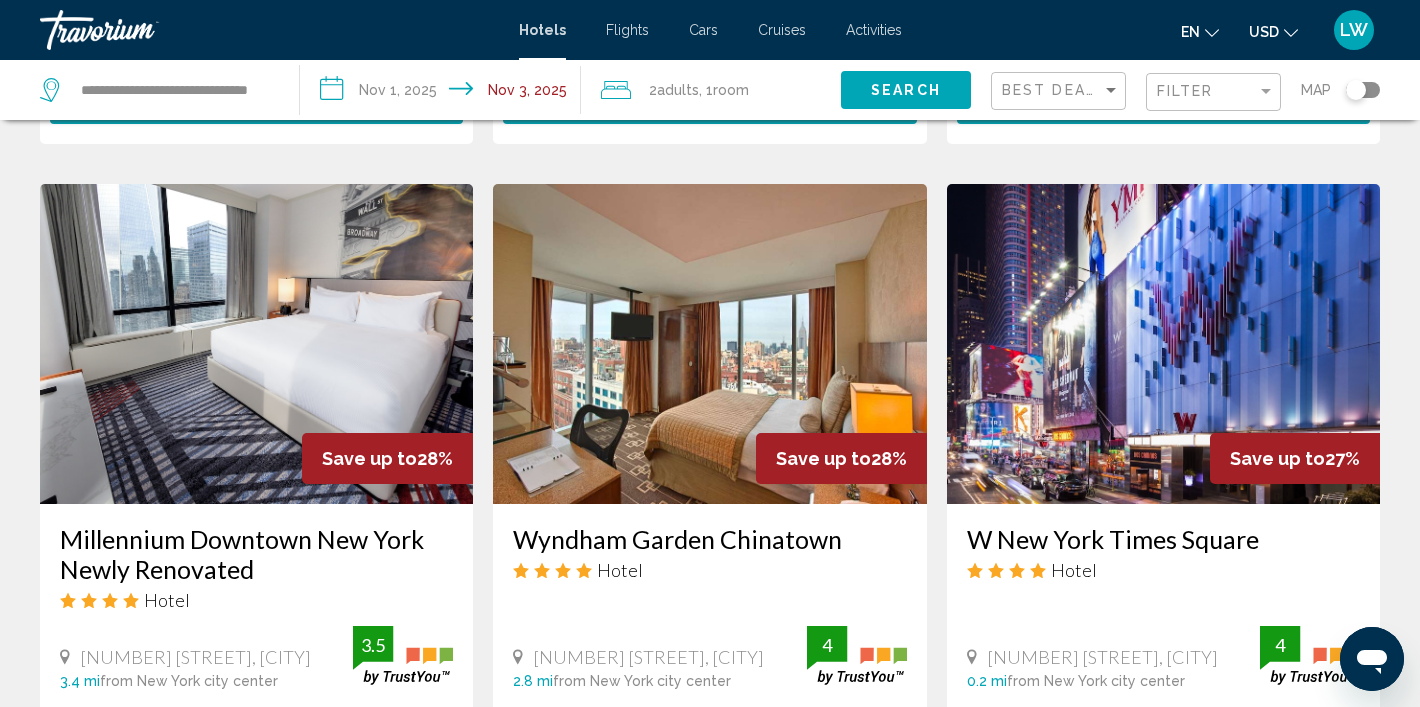 click at bounding box center [1163, 344] 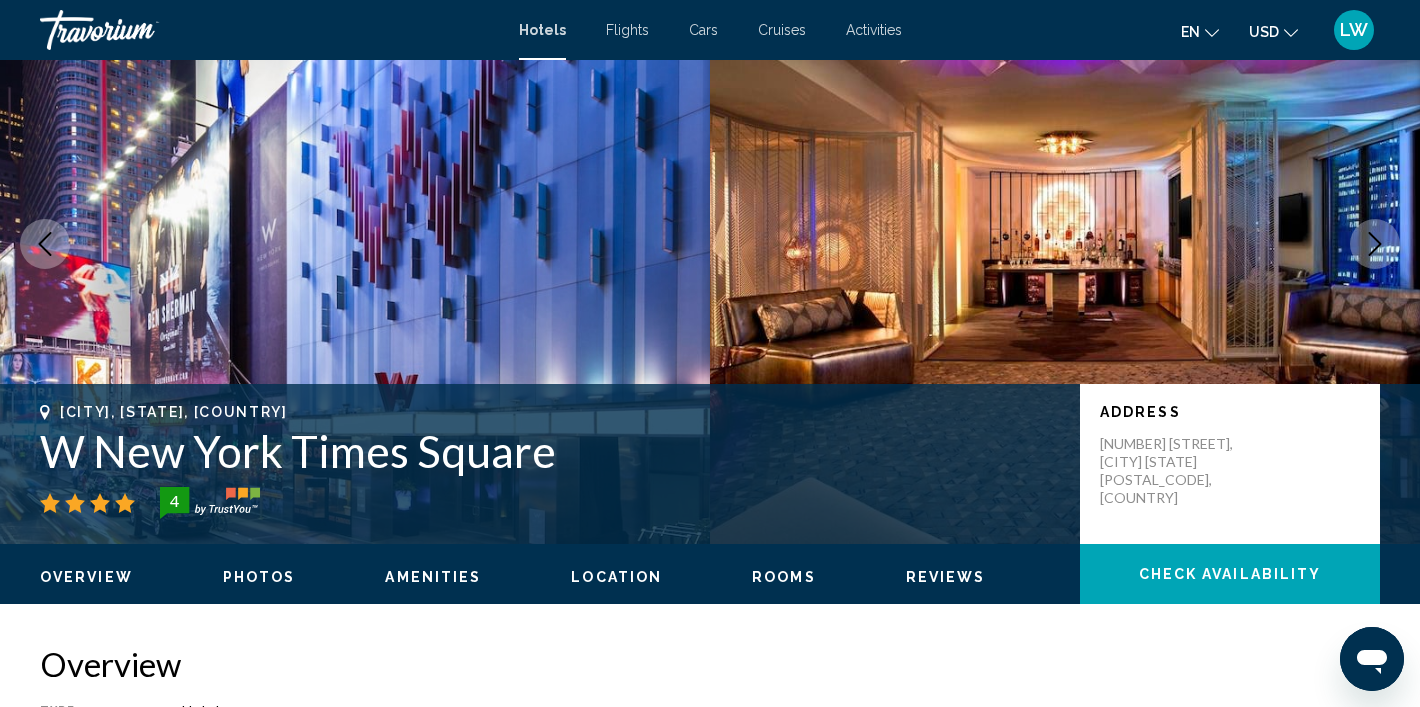 scroll, scrollTop: 130, scrollLeft: 0, axis: vertical 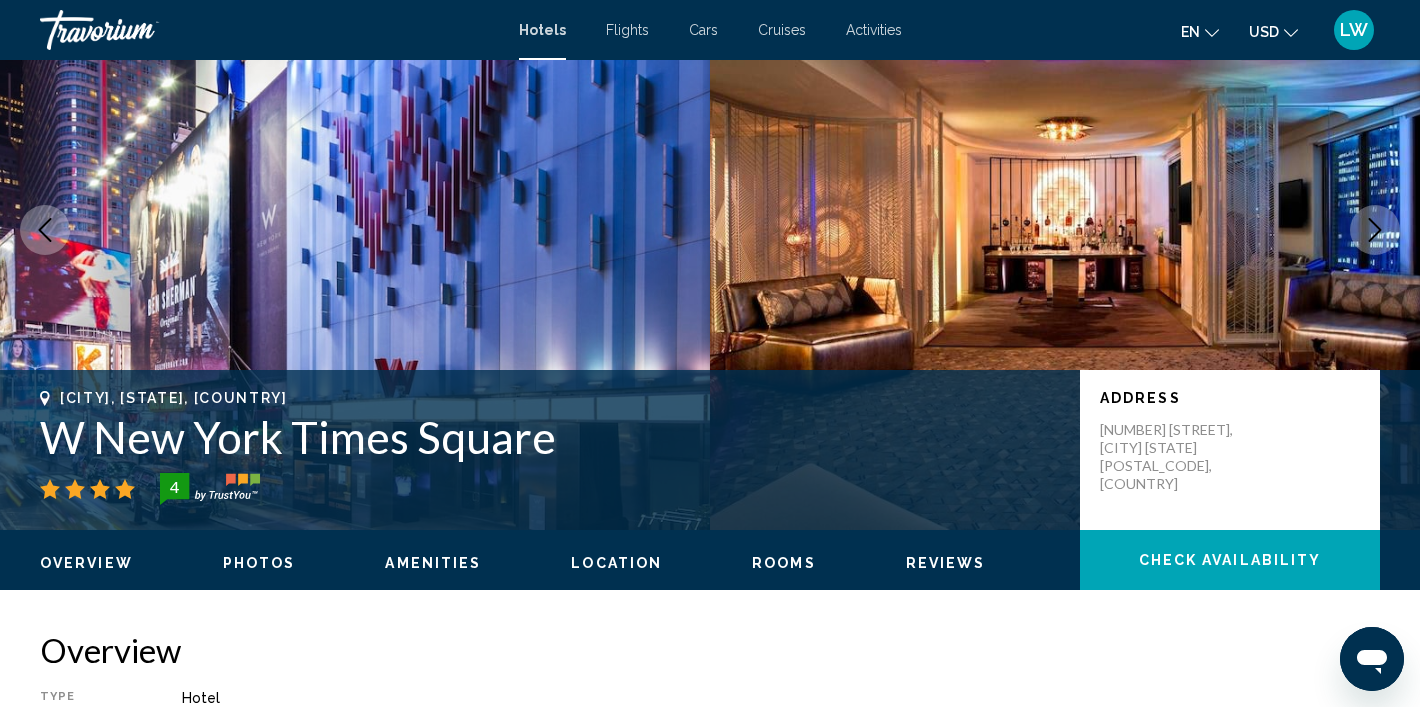 click on "Photos" at bounding box center (259, 563) 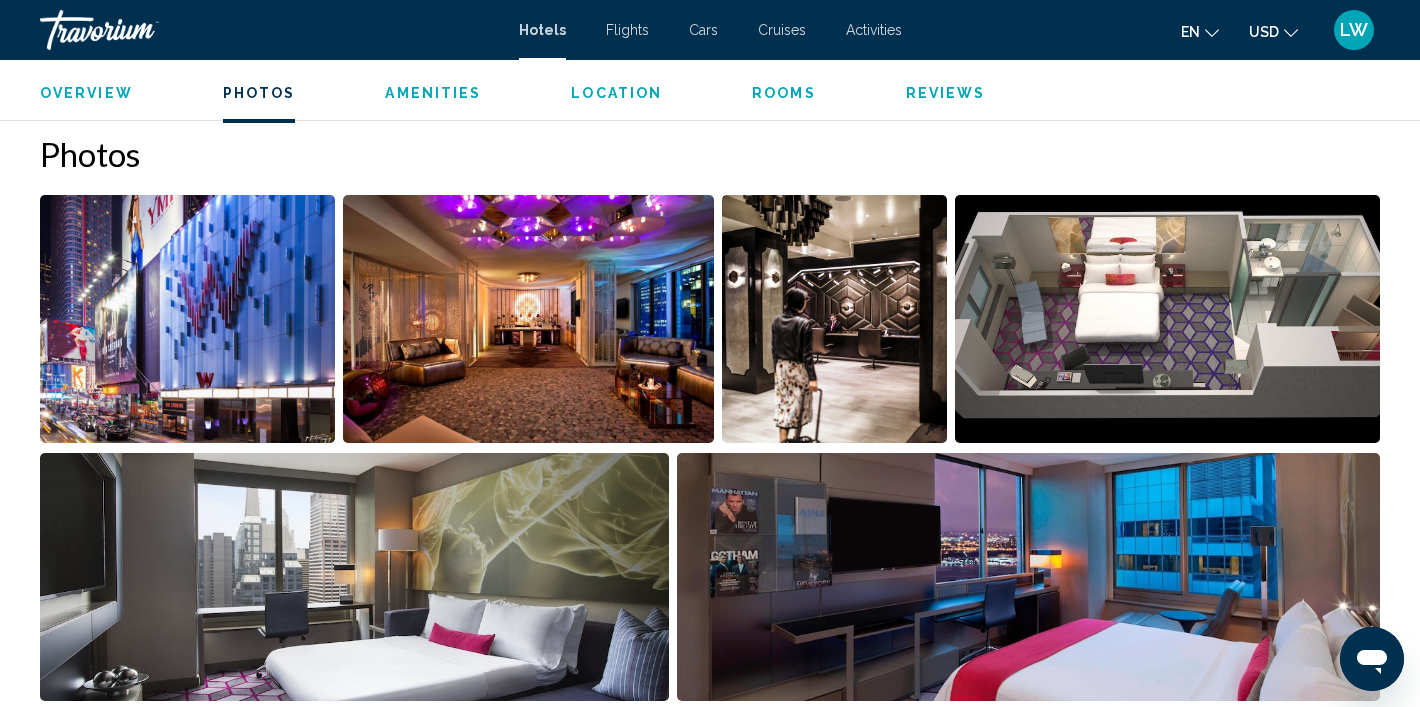 scroll, scrollTop: 977, scrollLeft: 0, axis: vertical 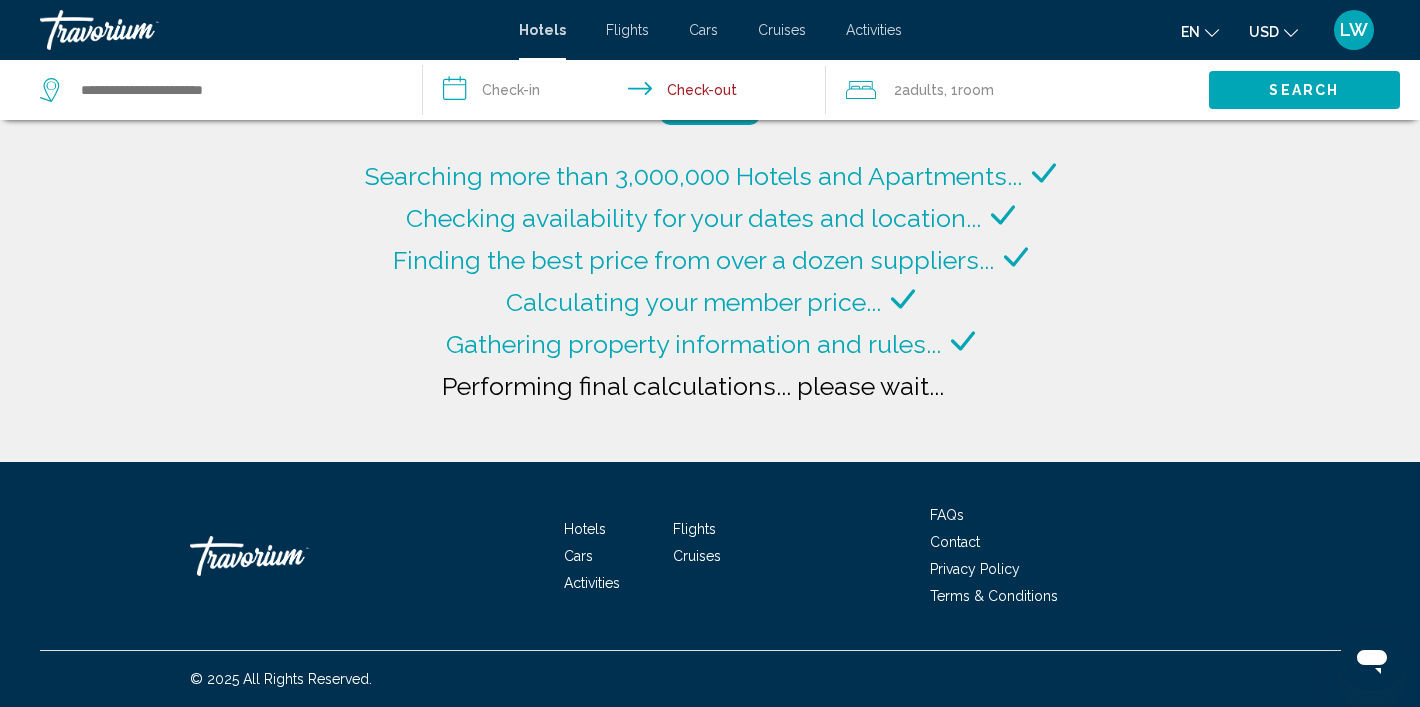 type on "**********" 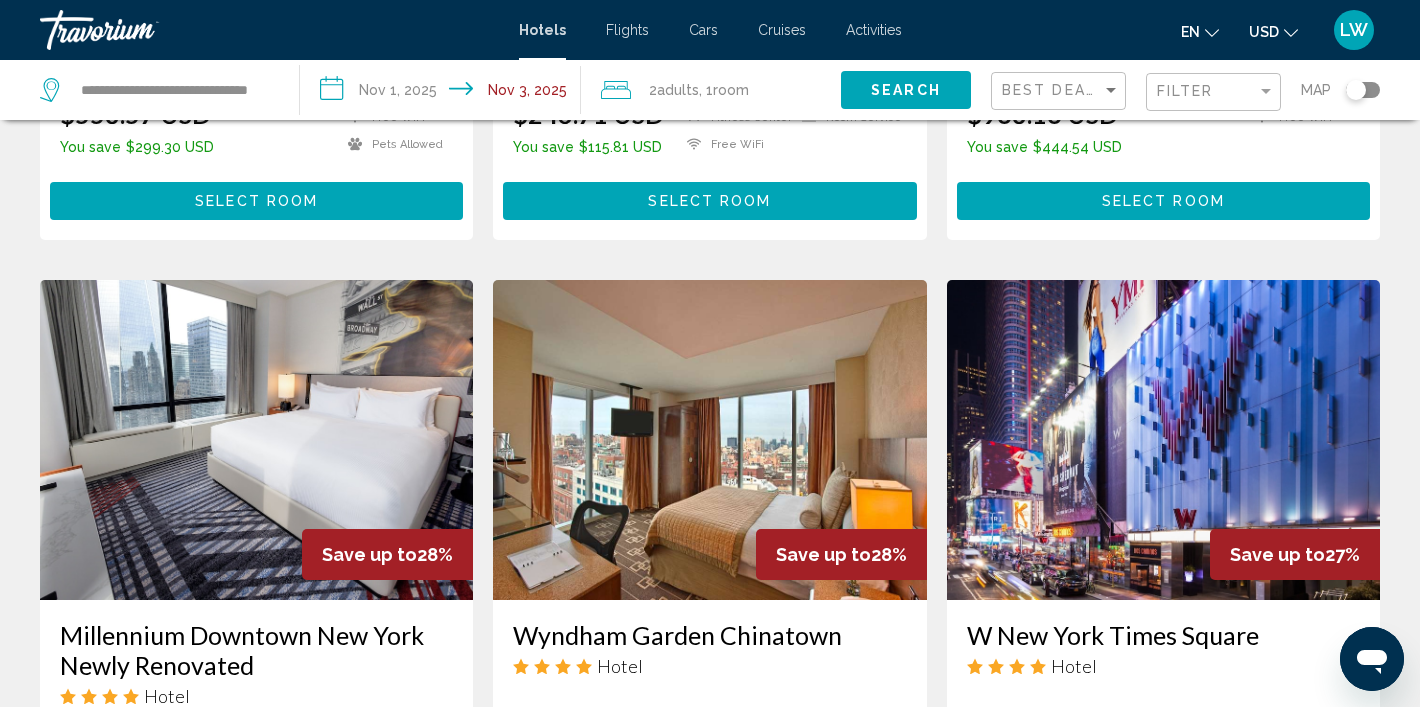 scroll, scrollTop: 629, scrollLeft: 0, axis: vertical 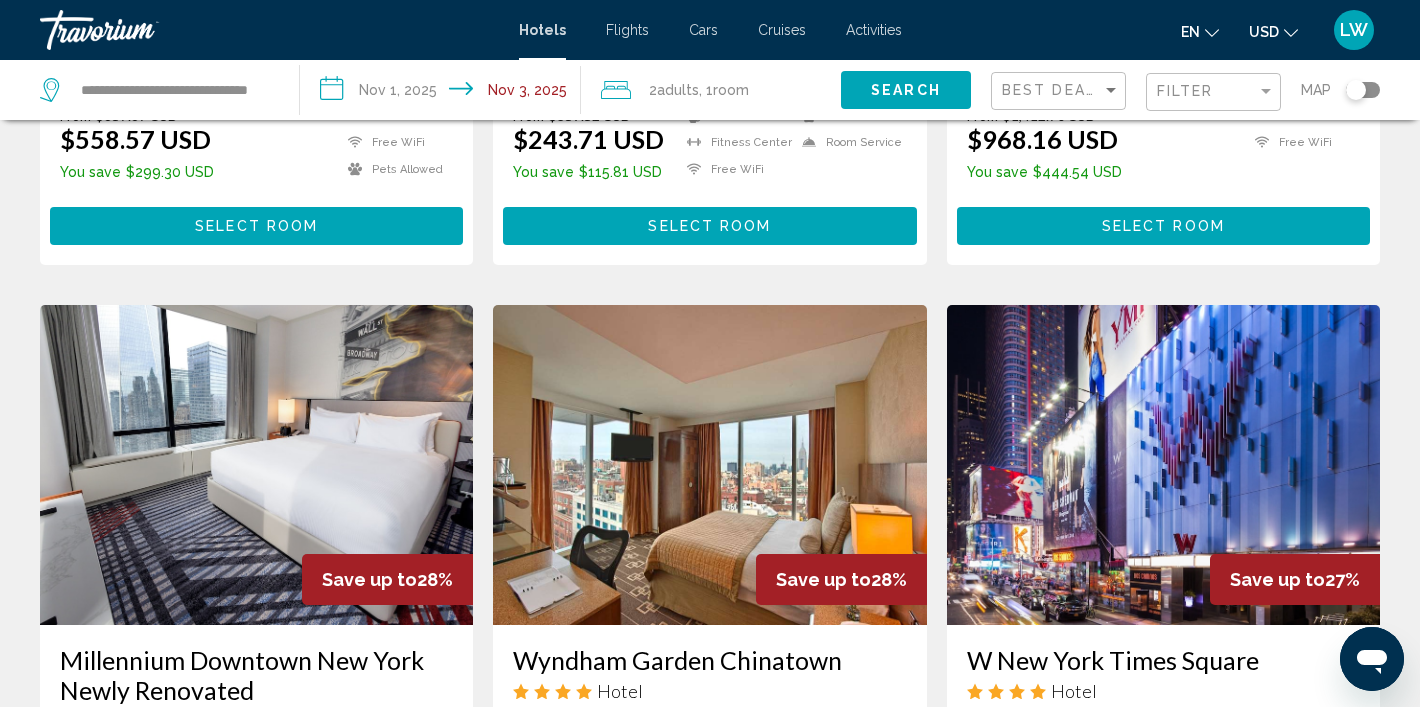 click at bounding box center (140, 30) 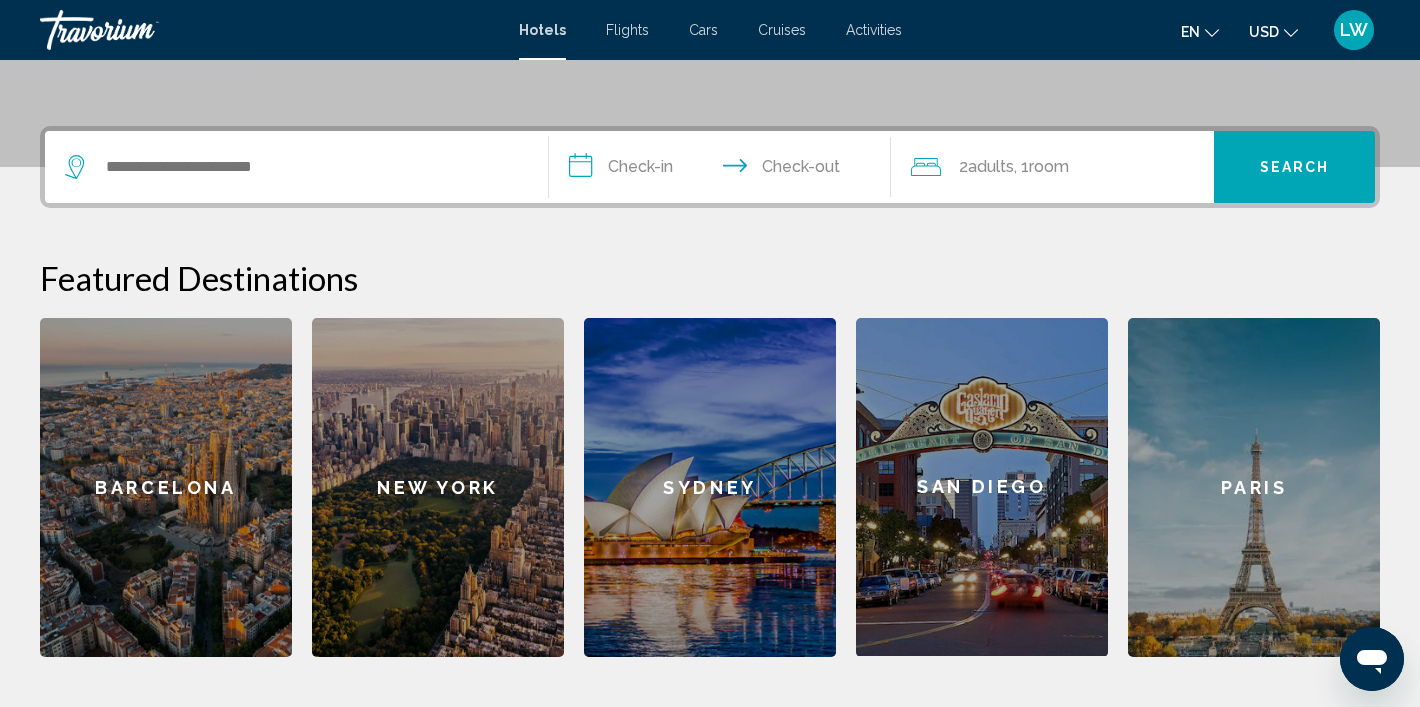 scroll, scrollTop: 445, scrollLeft: 0, axis: vertical 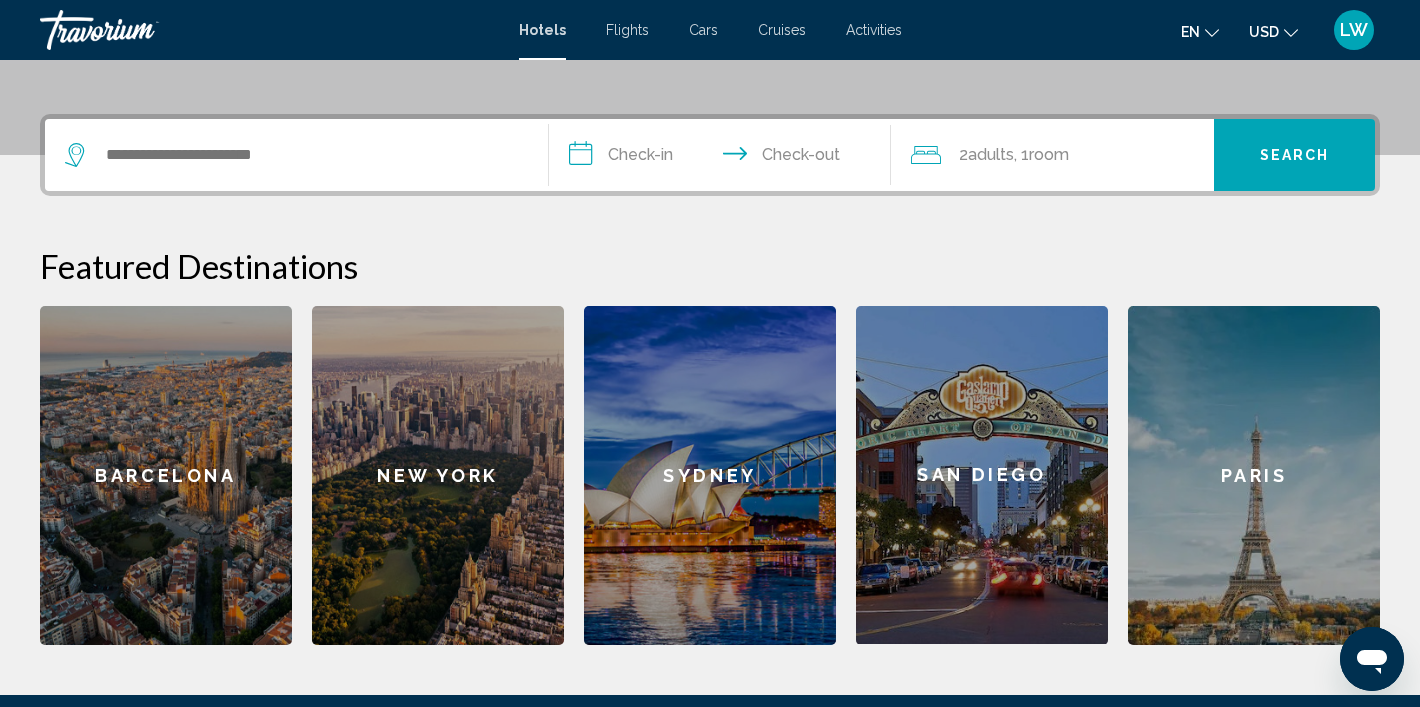 click on "Sydney" at bounding box center [710, 475] 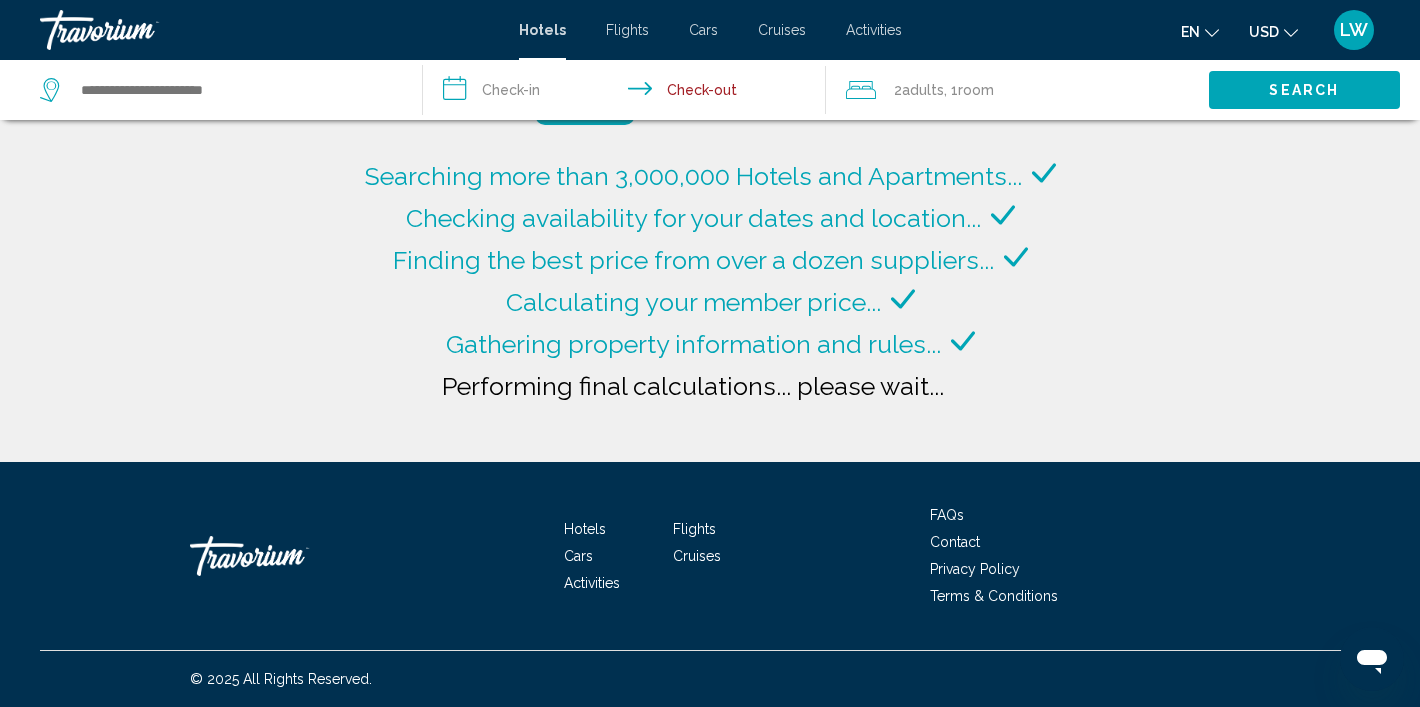 type on "**********" 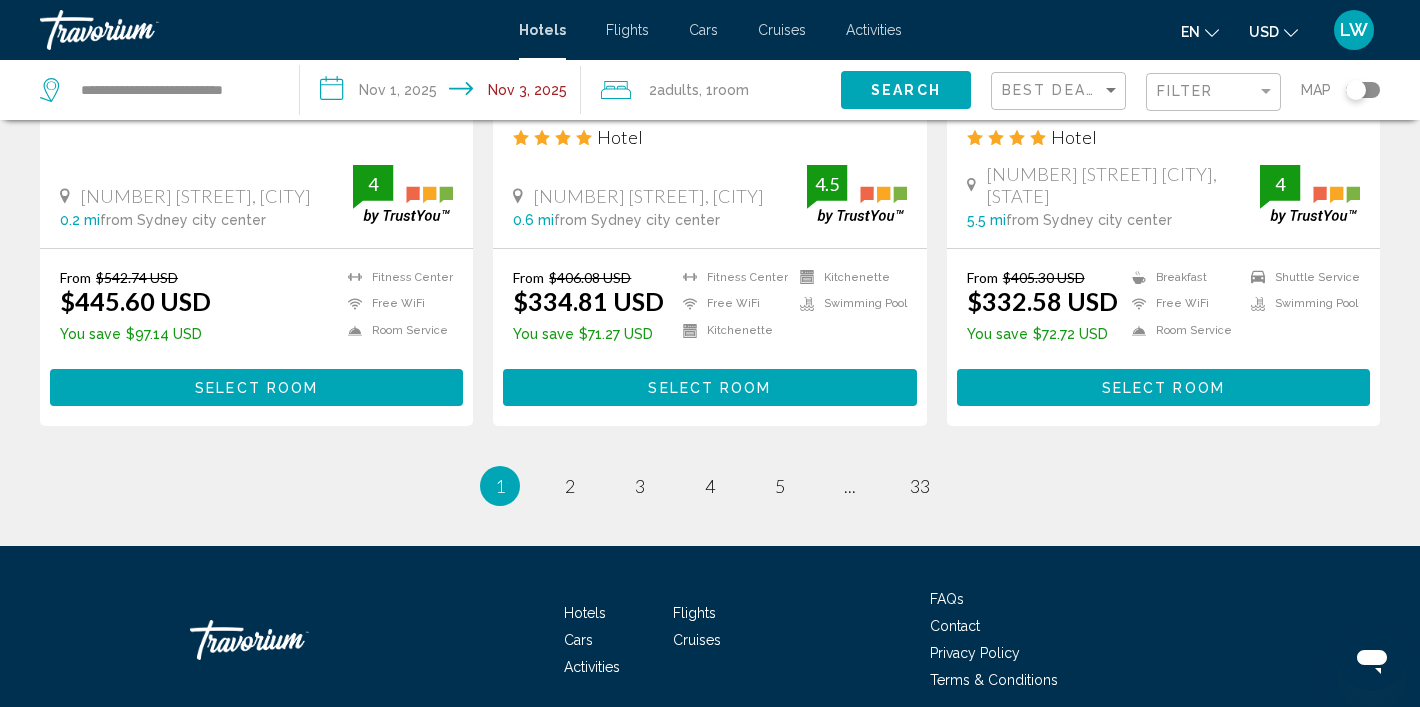 scroll, scrollTop: 2754, scrollLeft: 0, axis: vertical 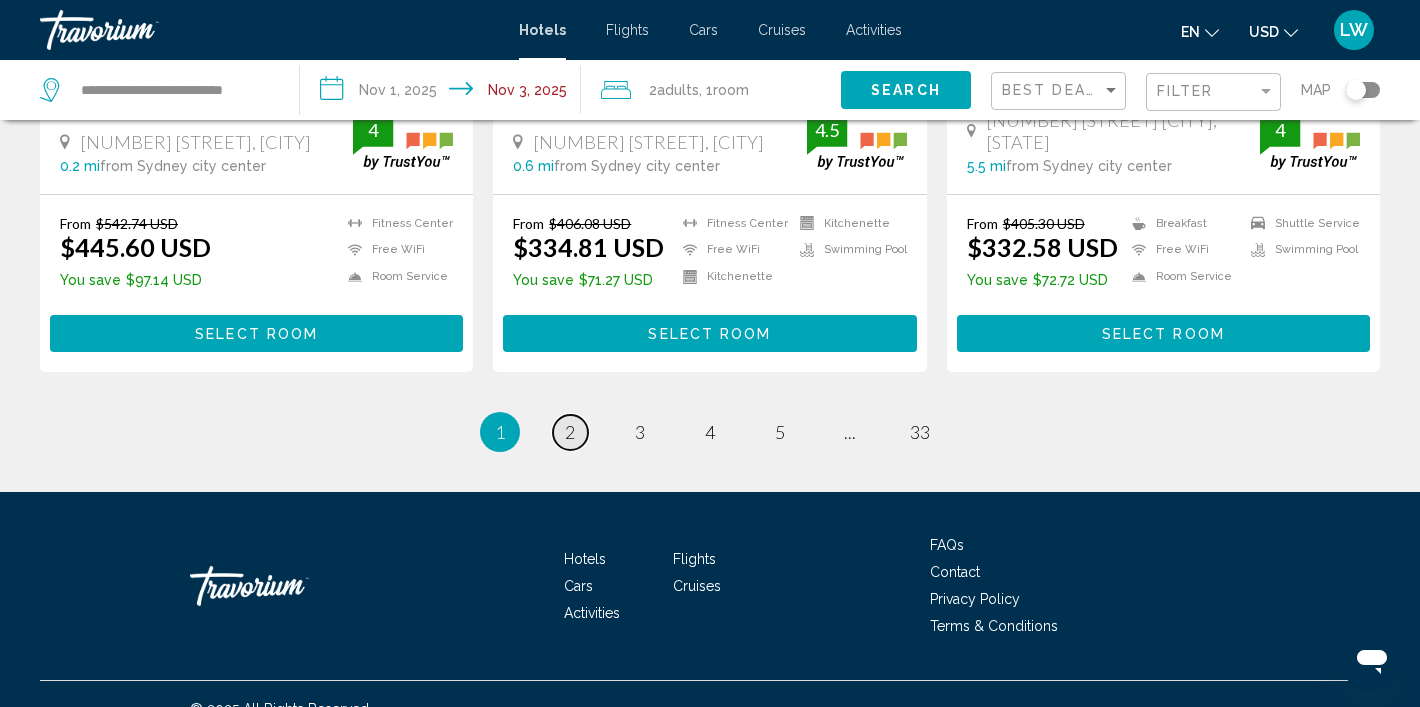 click on "2" at bounding box center [570, 432] 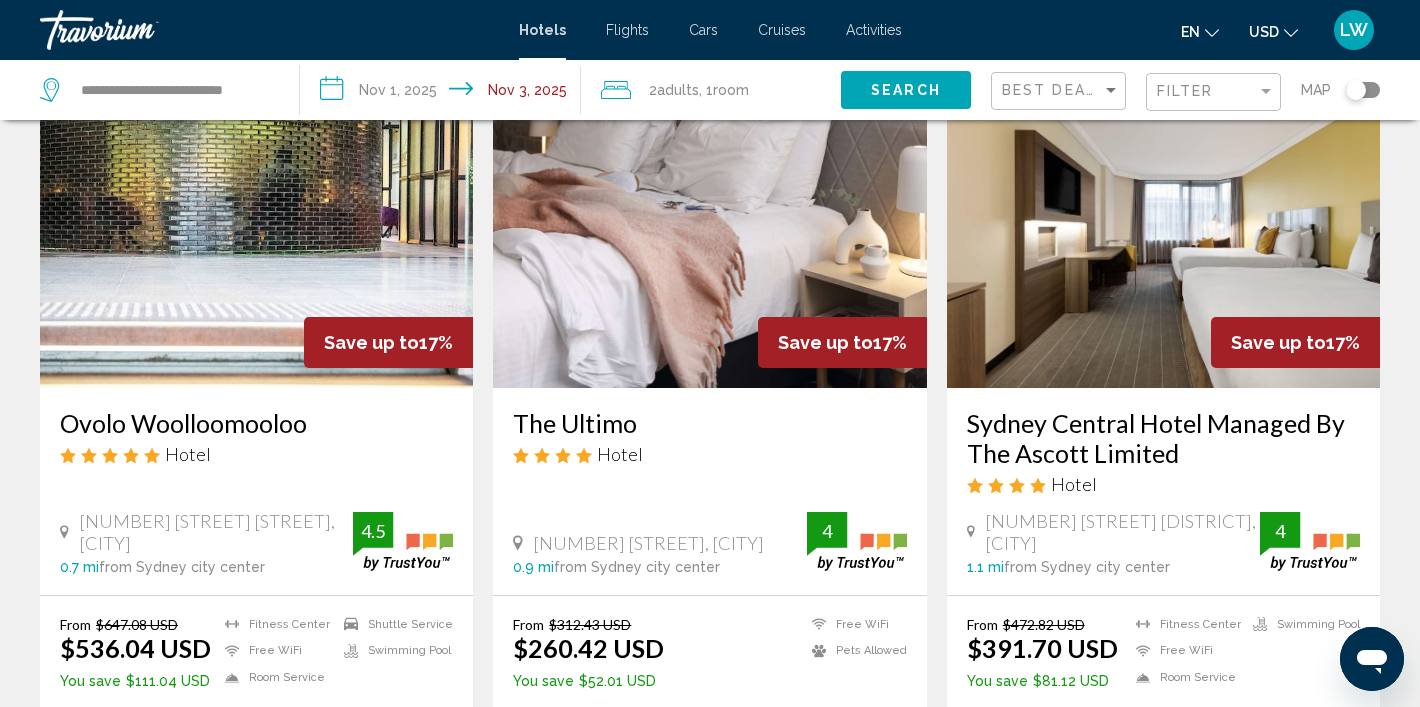 scroll, scrollTop: 0, scrollLeft: 0, axis: both 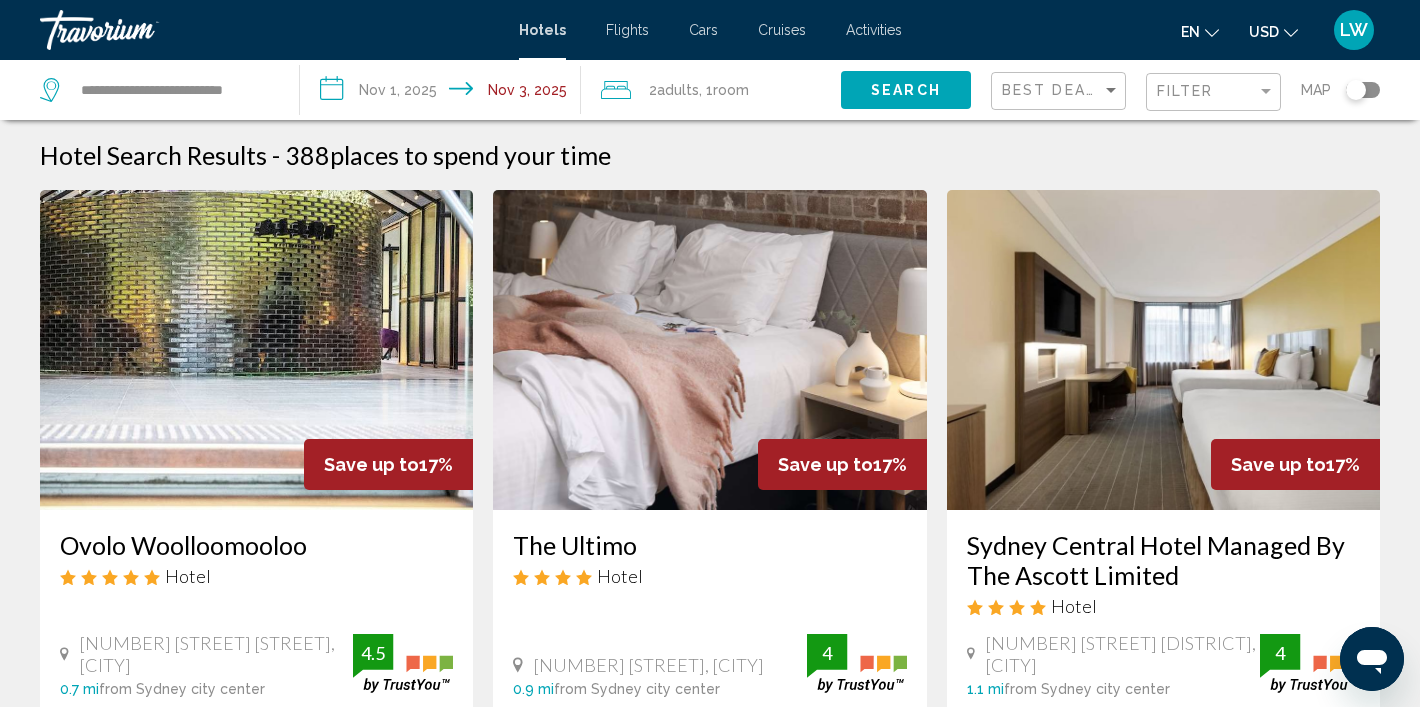 click at bounding box center [140, 30] 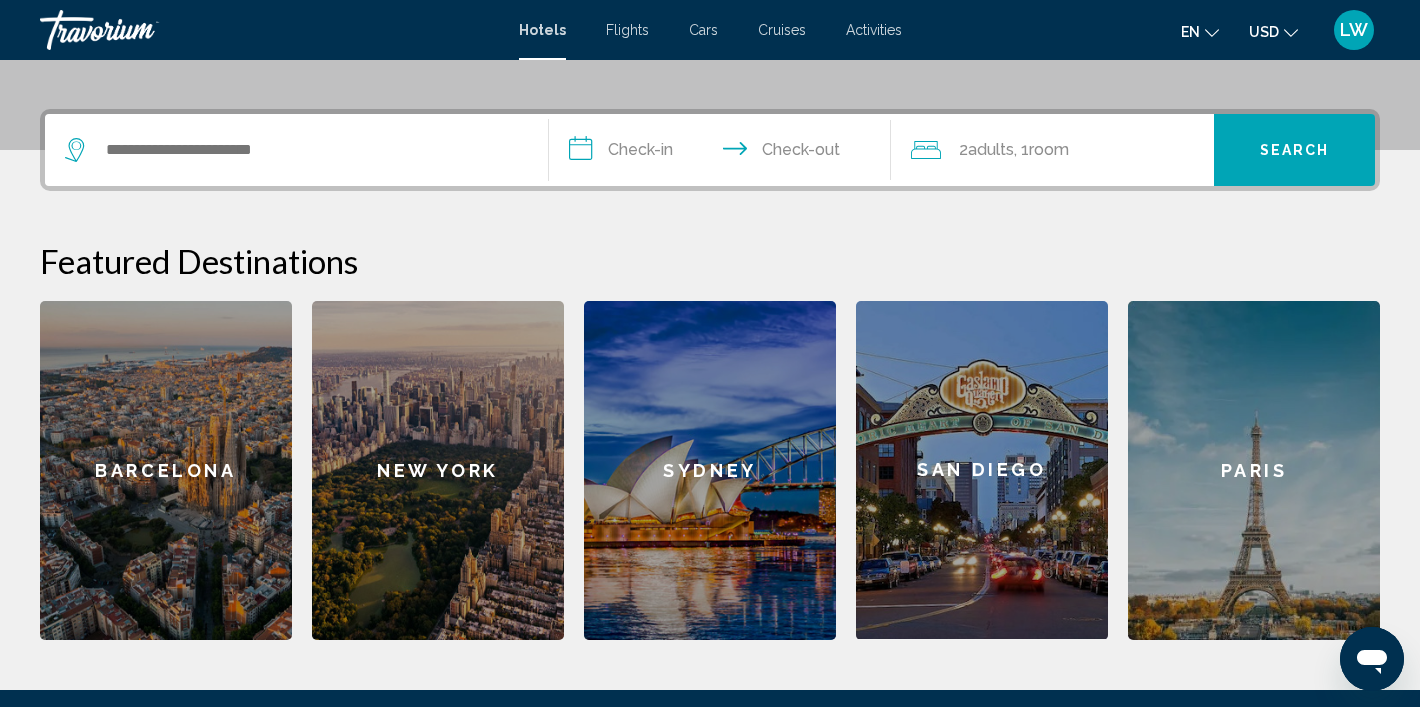 scroll, scrollTop: 678, scrollLeft: 0, axis: vertical 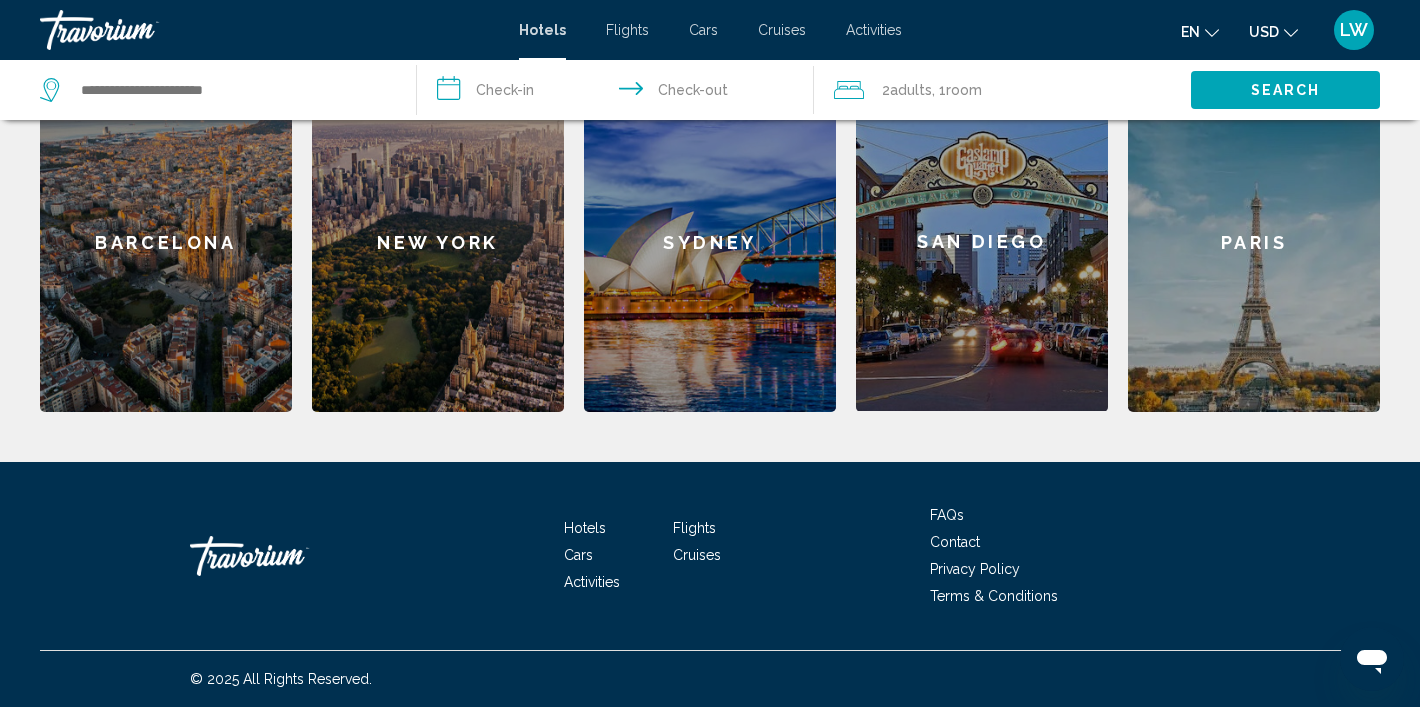 click at bounding box center [290, 556] 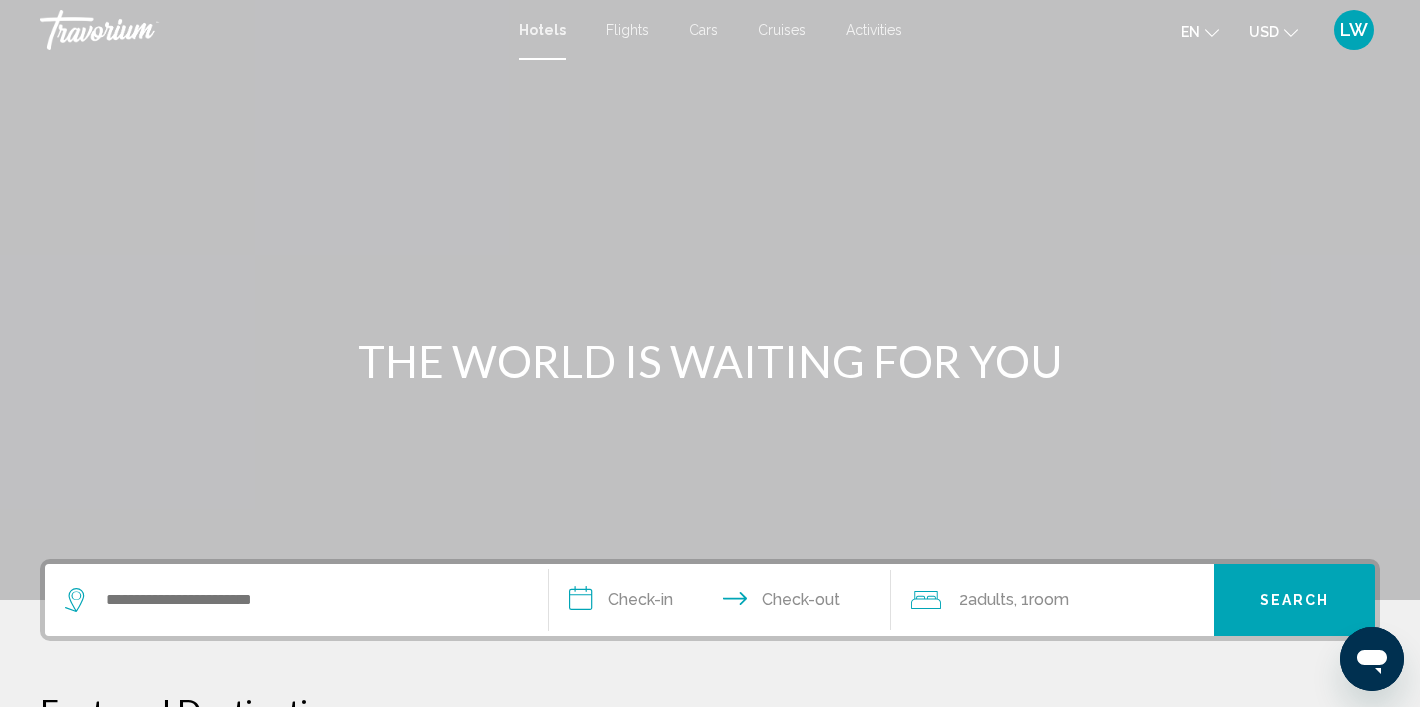 scroll, scrollTop: 0, scrollLeft: 0, axis: both 